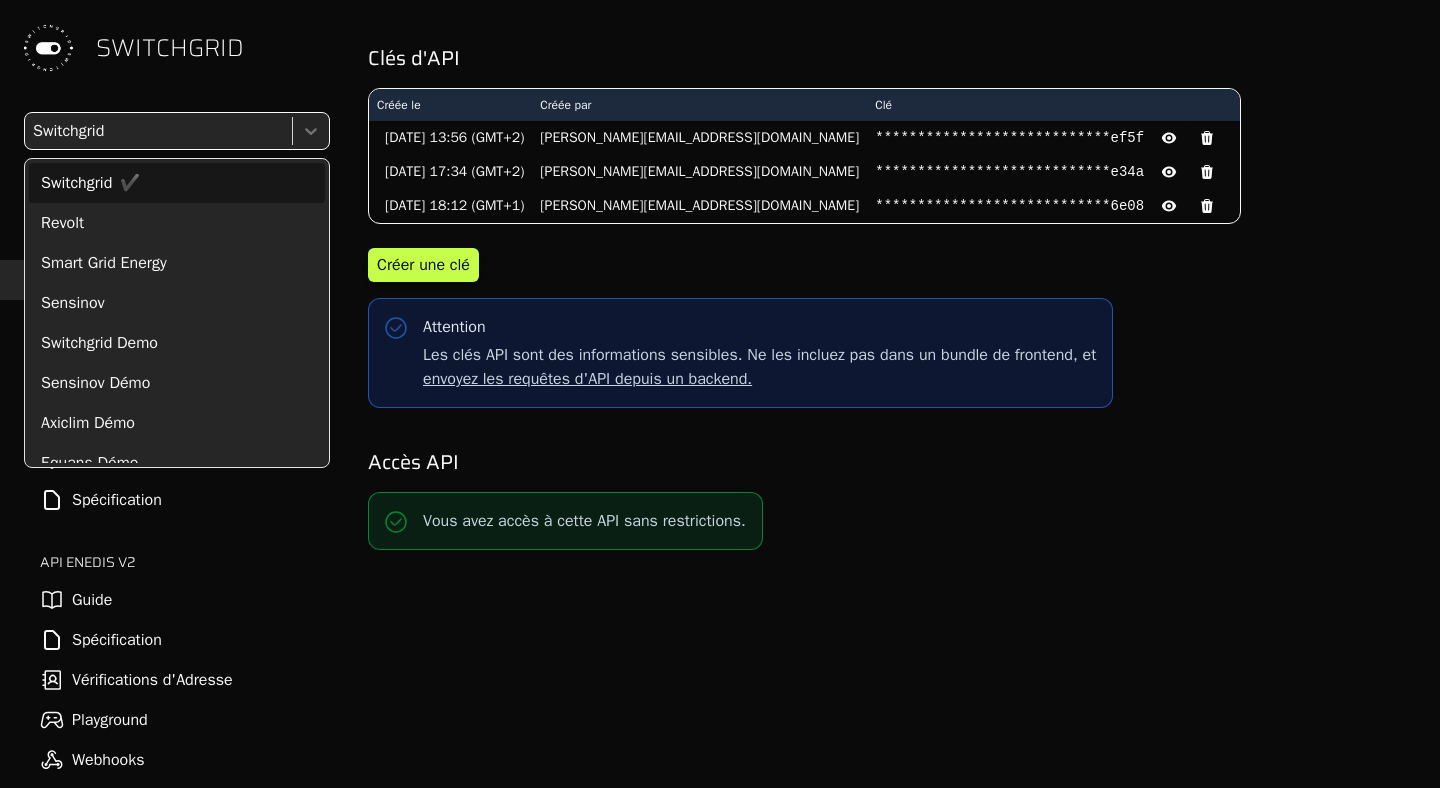 scroll, scrollTop: 0, scrollLeft: 0, axis: both 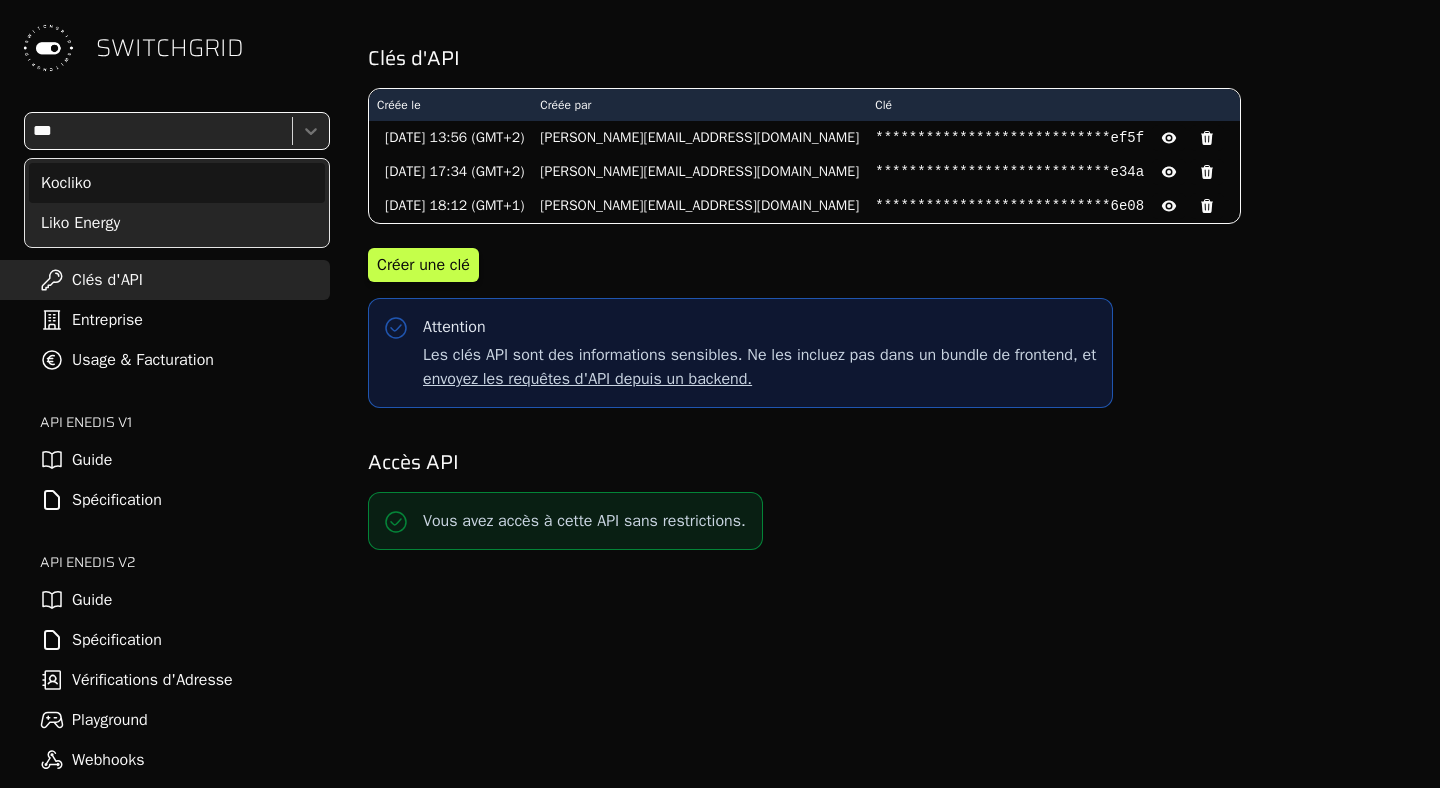 type on "****" 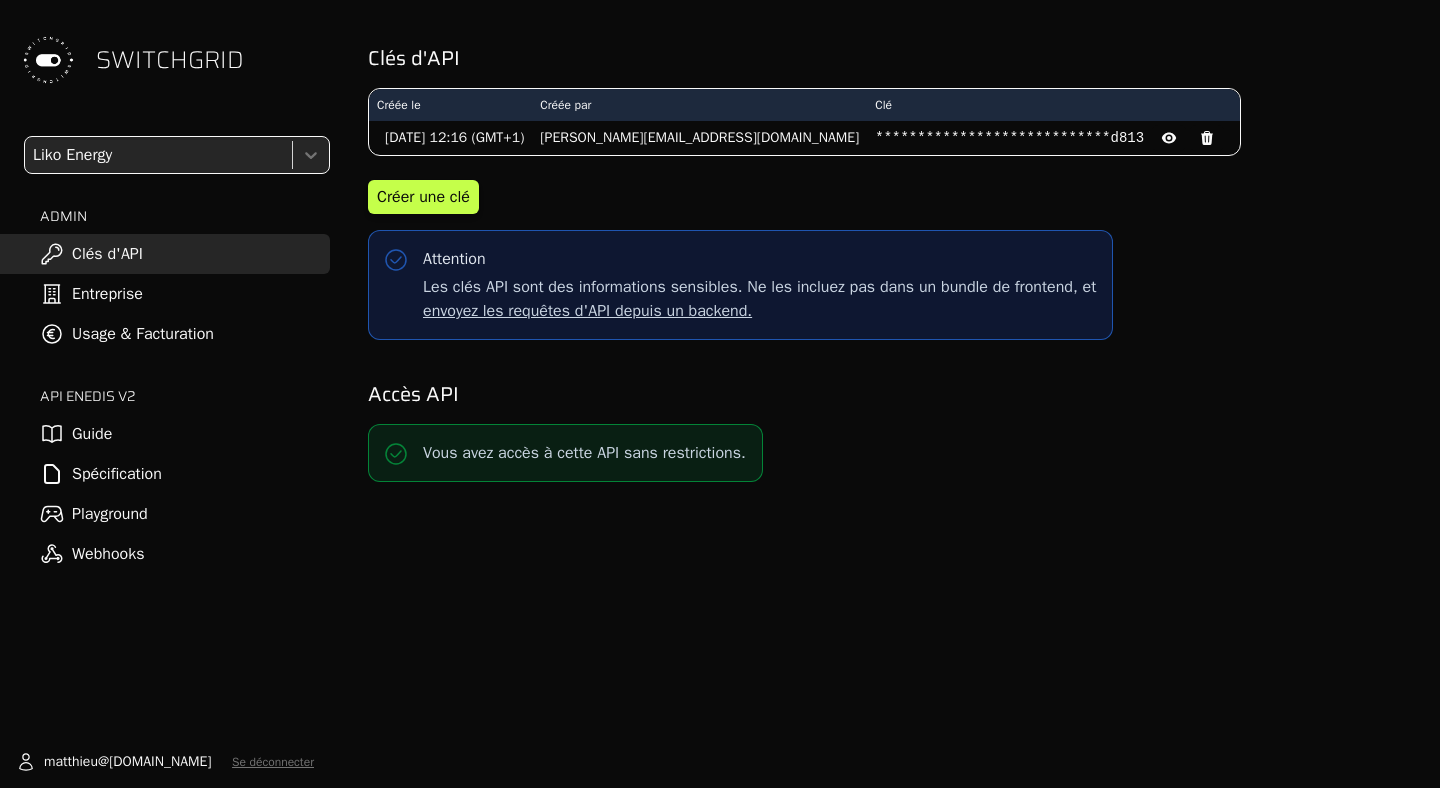 click on "Entreprise" at bounding box center [165, 294] 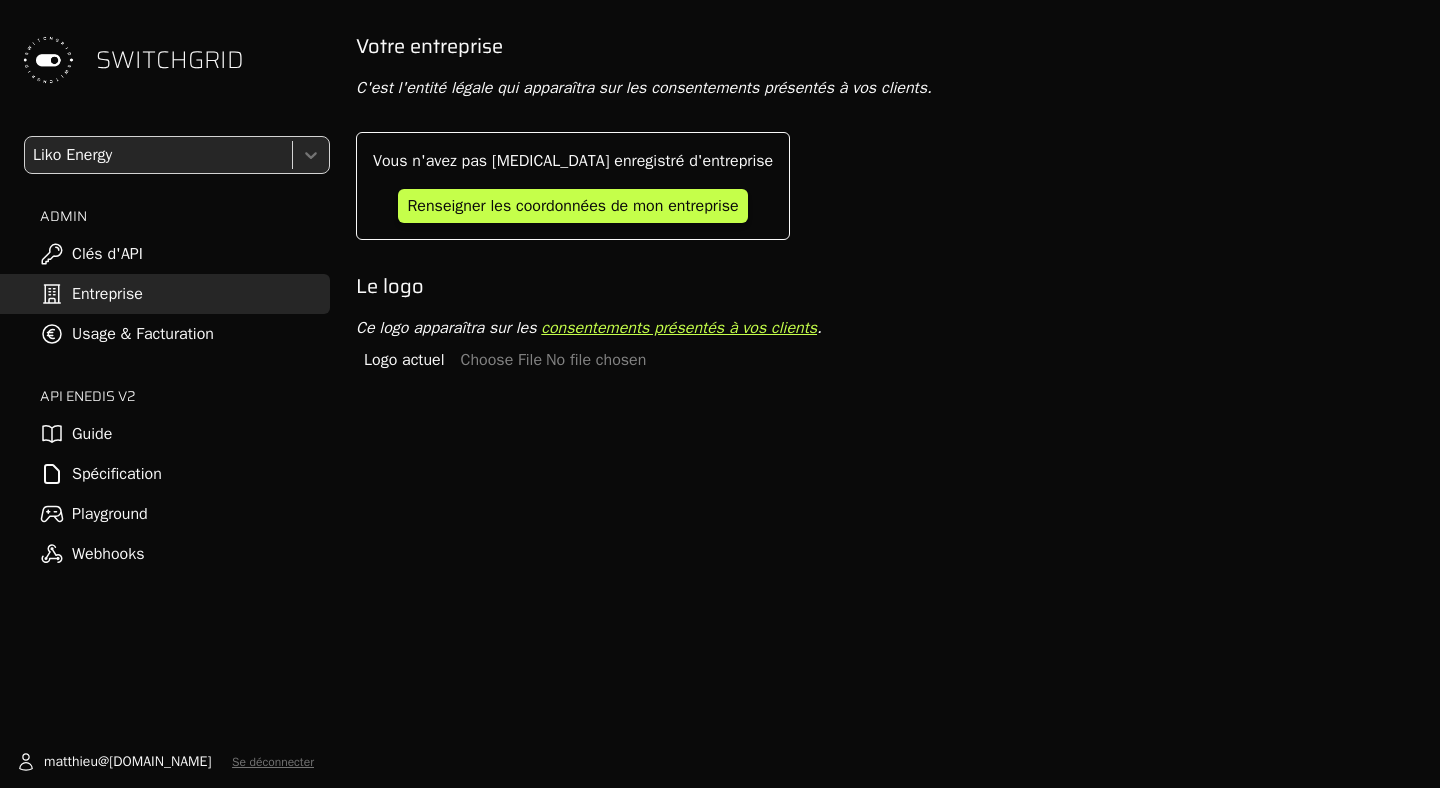 click on "Usage & Facturation" at bounding box center (165, 334) 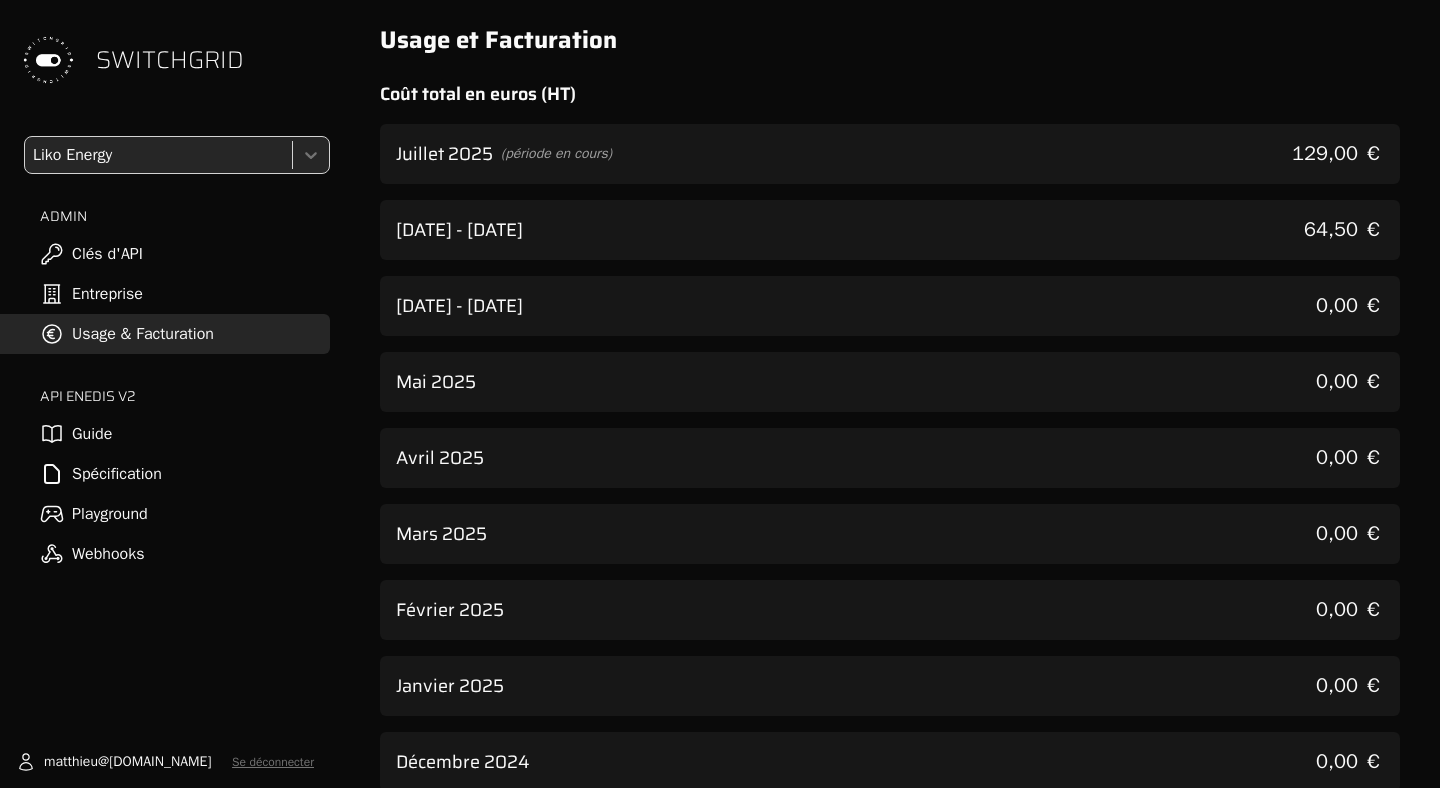 click on "[DATE] (période en cours) 129,00 €" at bounding box center [890, 154] 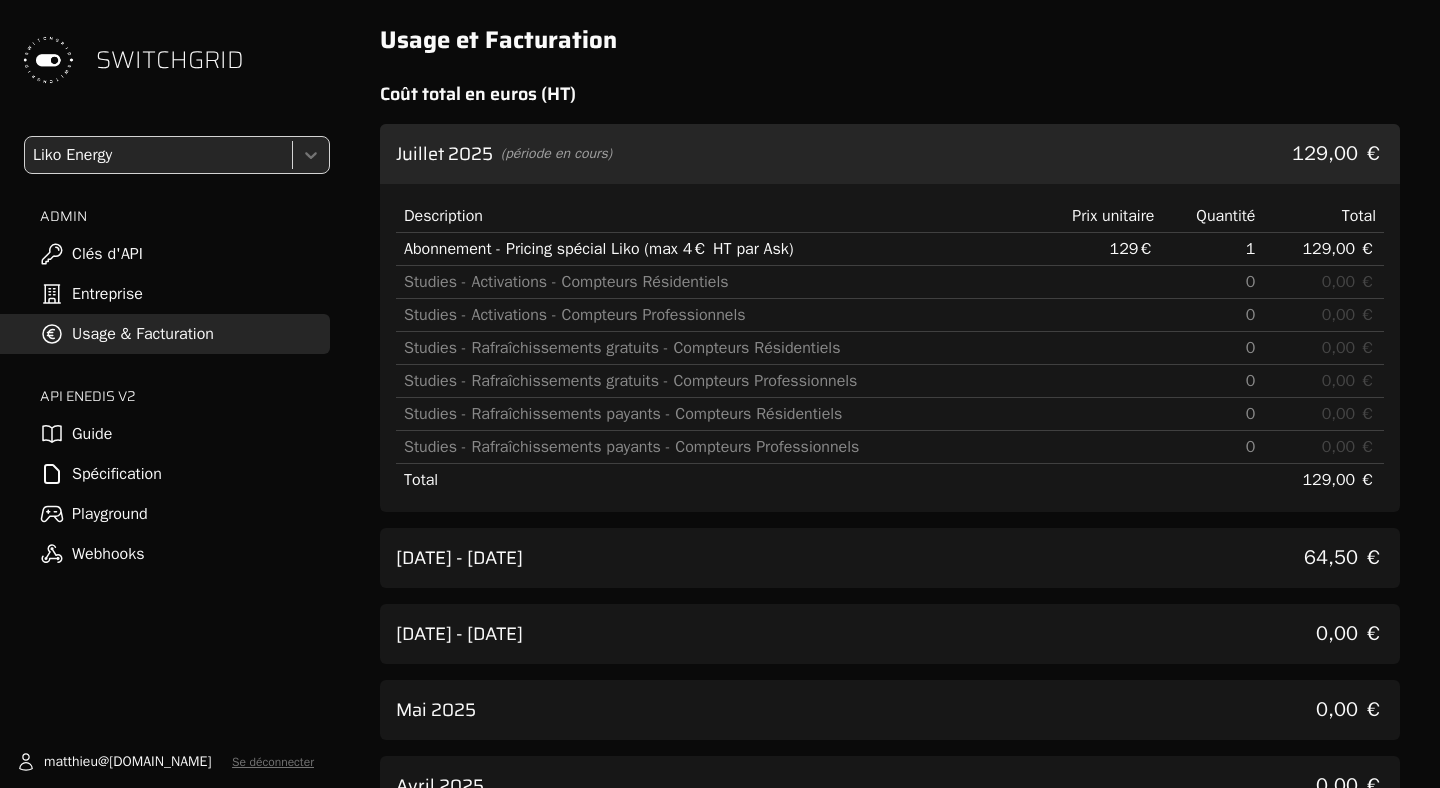 click on "[DATE] - [DATE] 64,50 €" at bounding box center (890, 558) 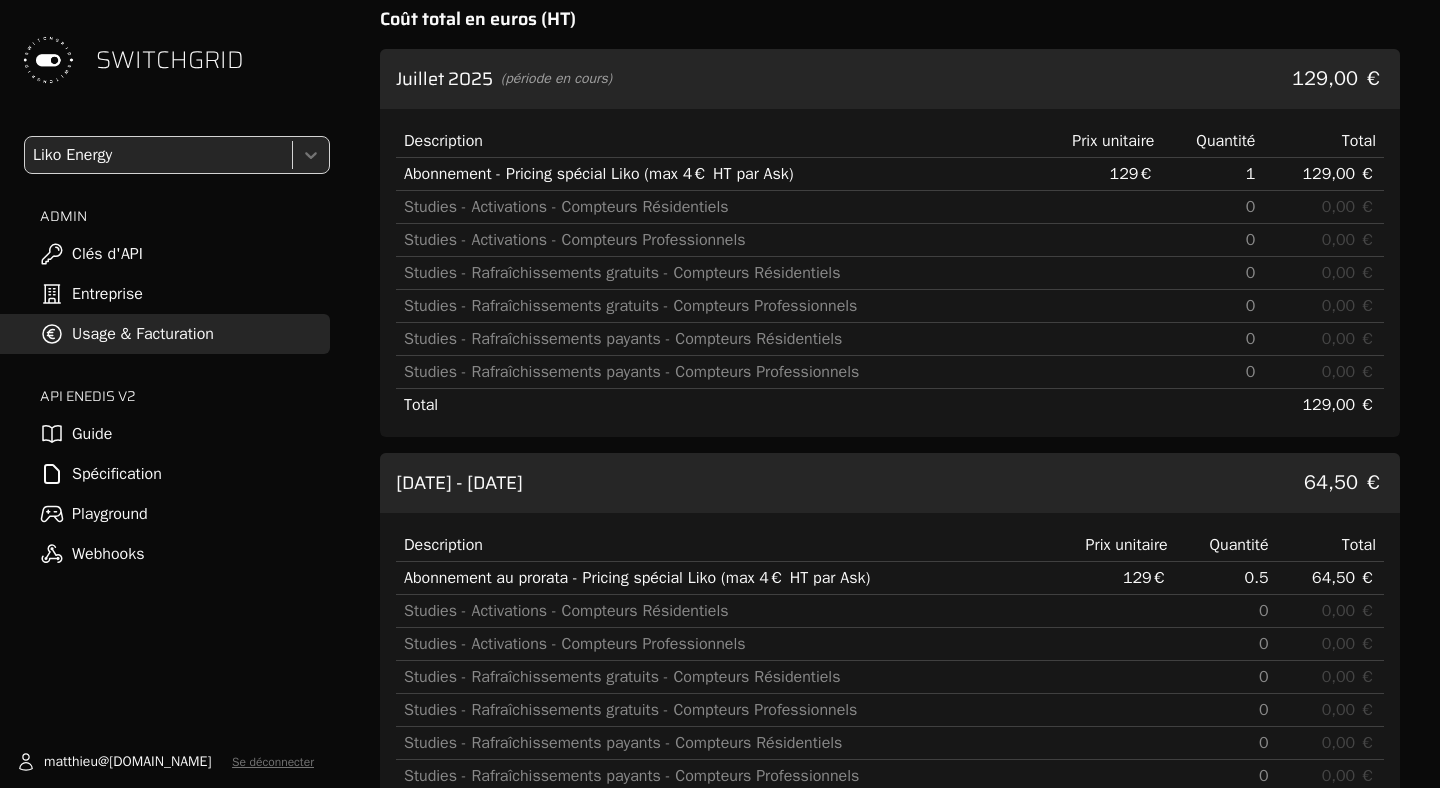 scroll, scrollTop: 392, scrollLeft: 0, axis: vertical 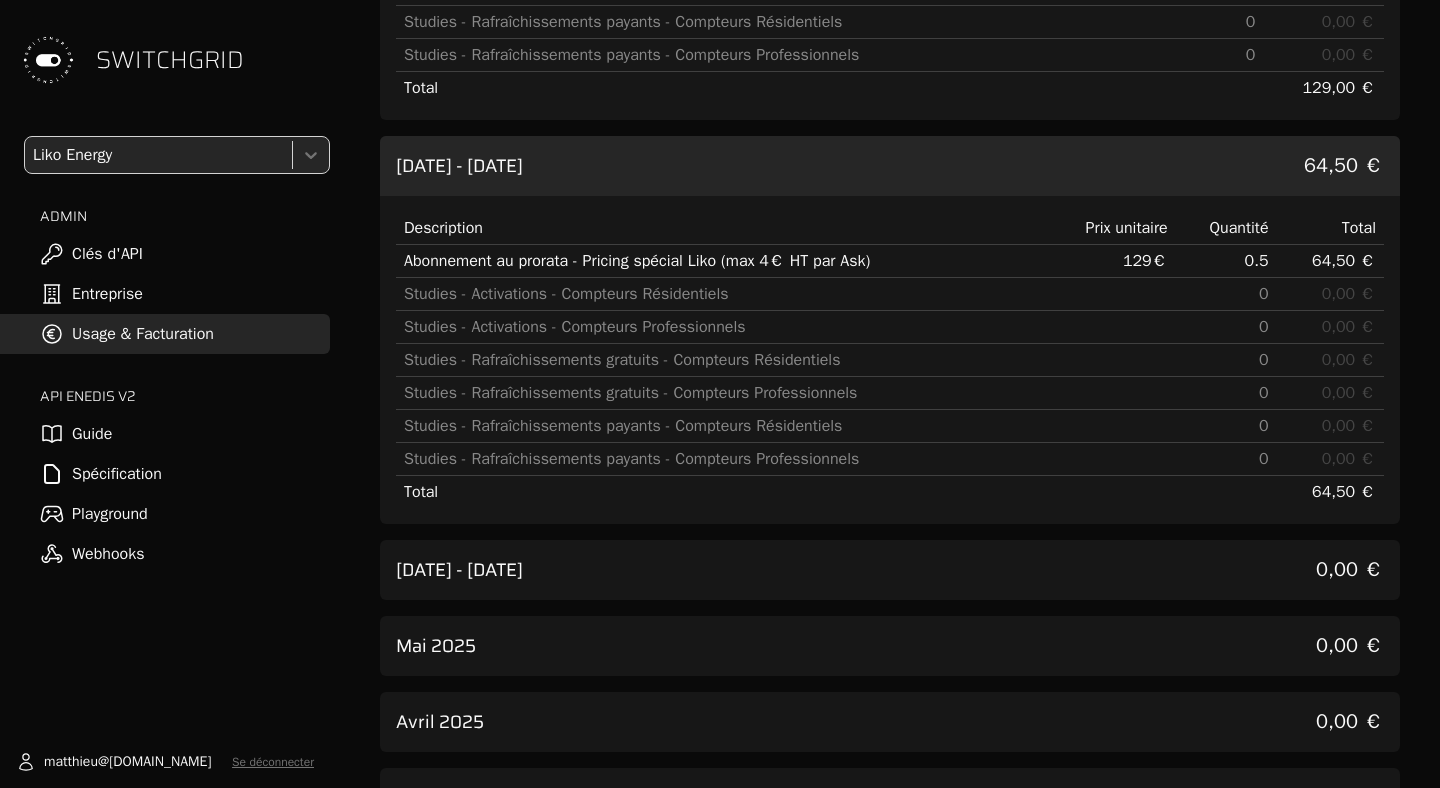 click at bounding box center [156, 155] 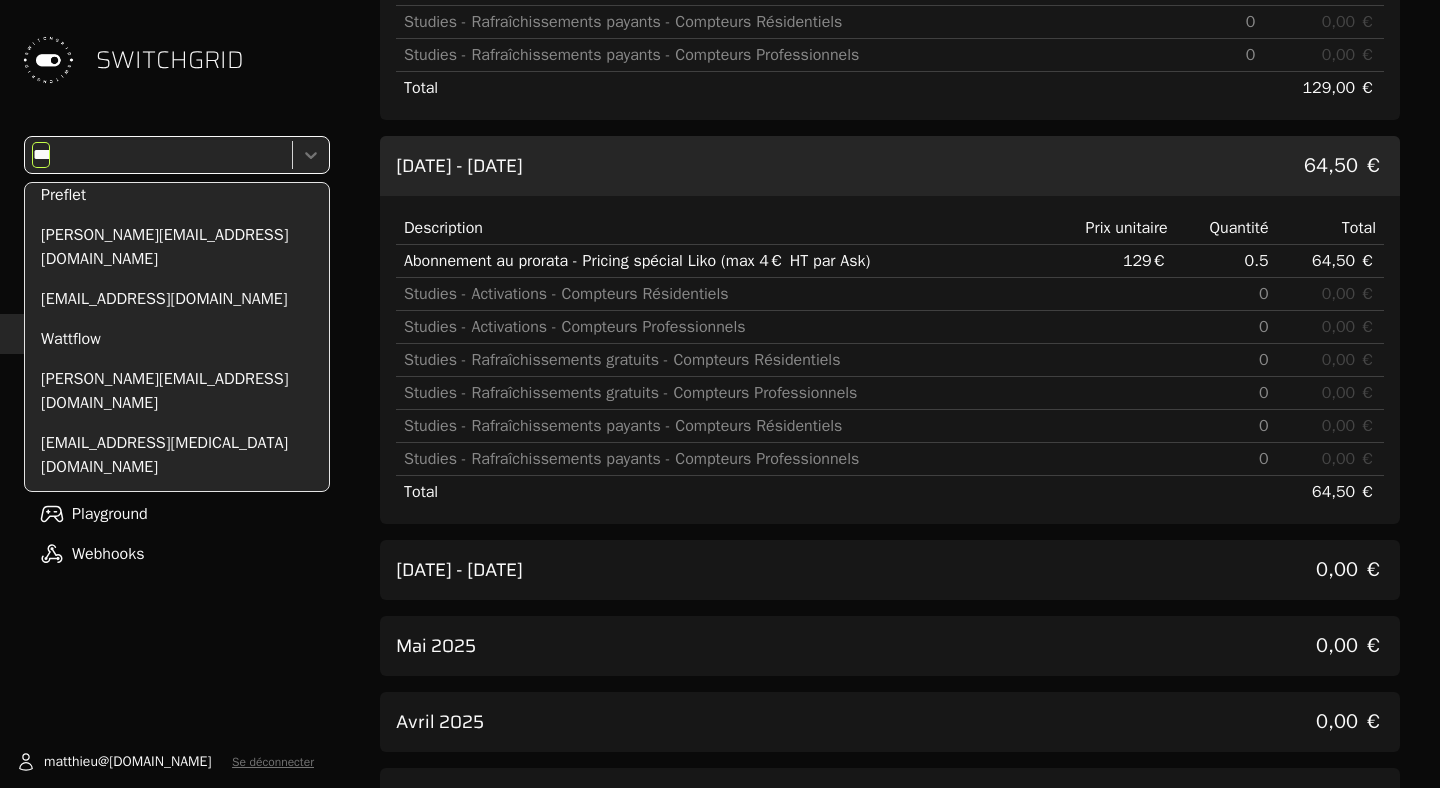 scroll, scrollTop: 0, scrollLeft: 0, axis: both 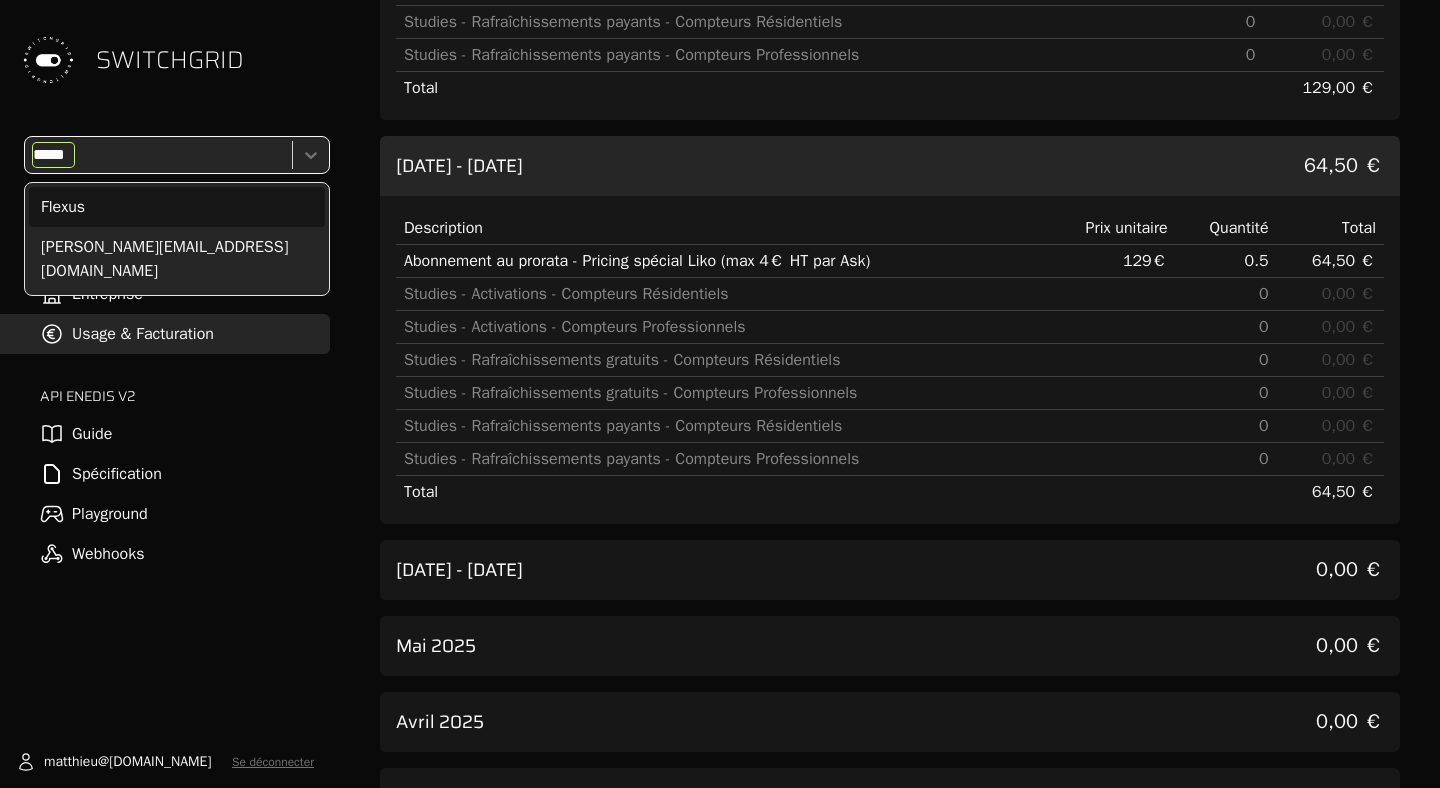 type on "******" 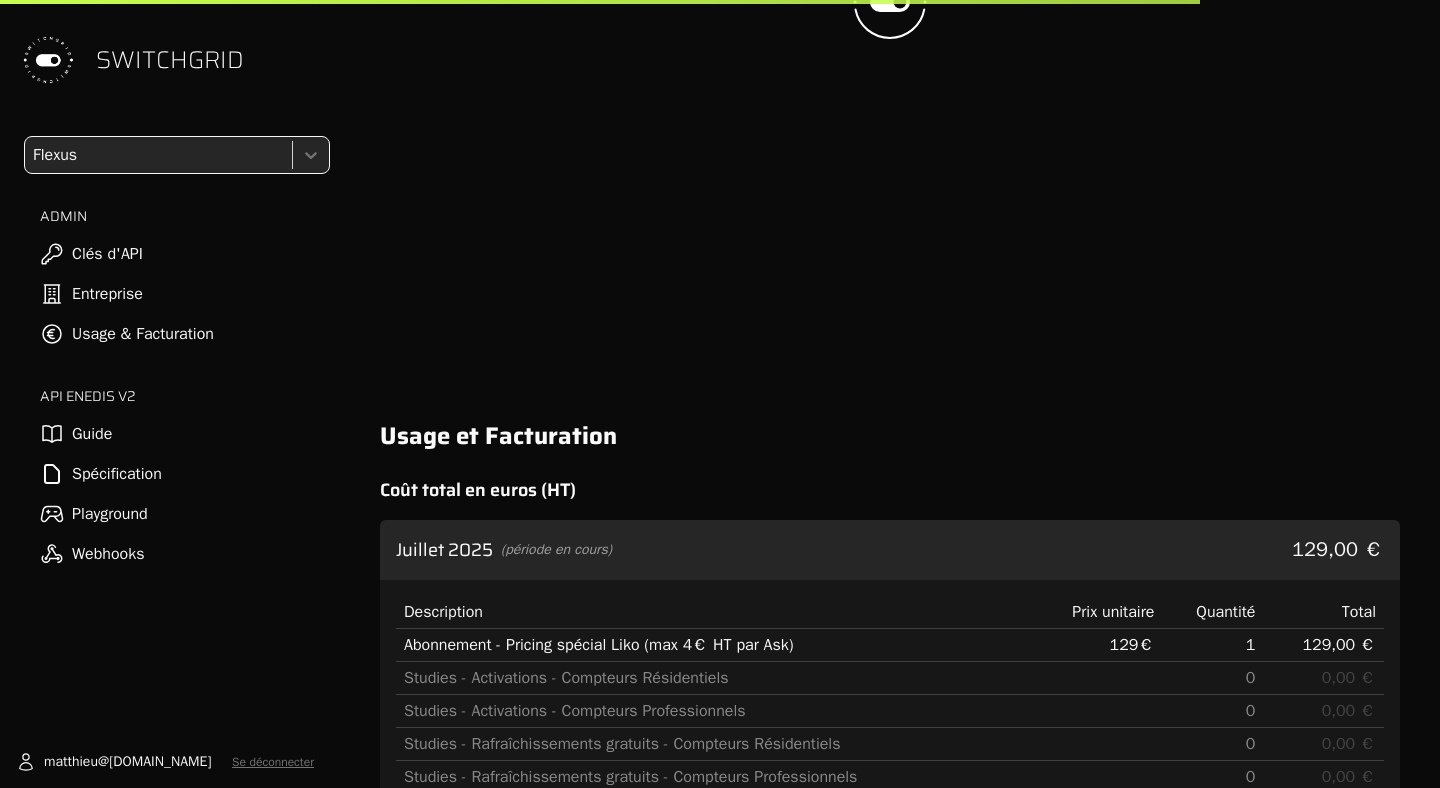 scroll, scrollTop: 1180, scrollLeft: 0, axis: vertical 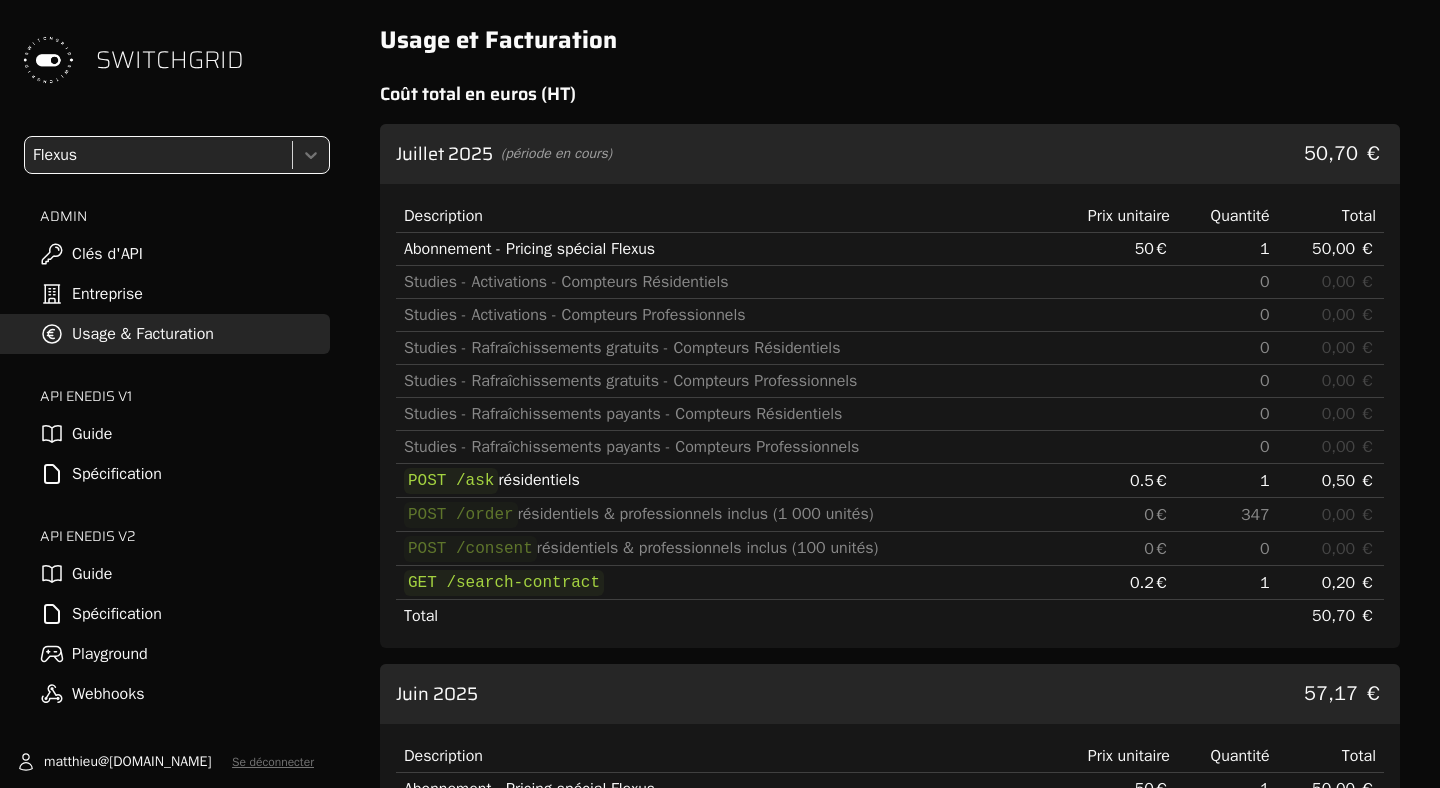 click on "Flexus" at bounding box center (156, 155) 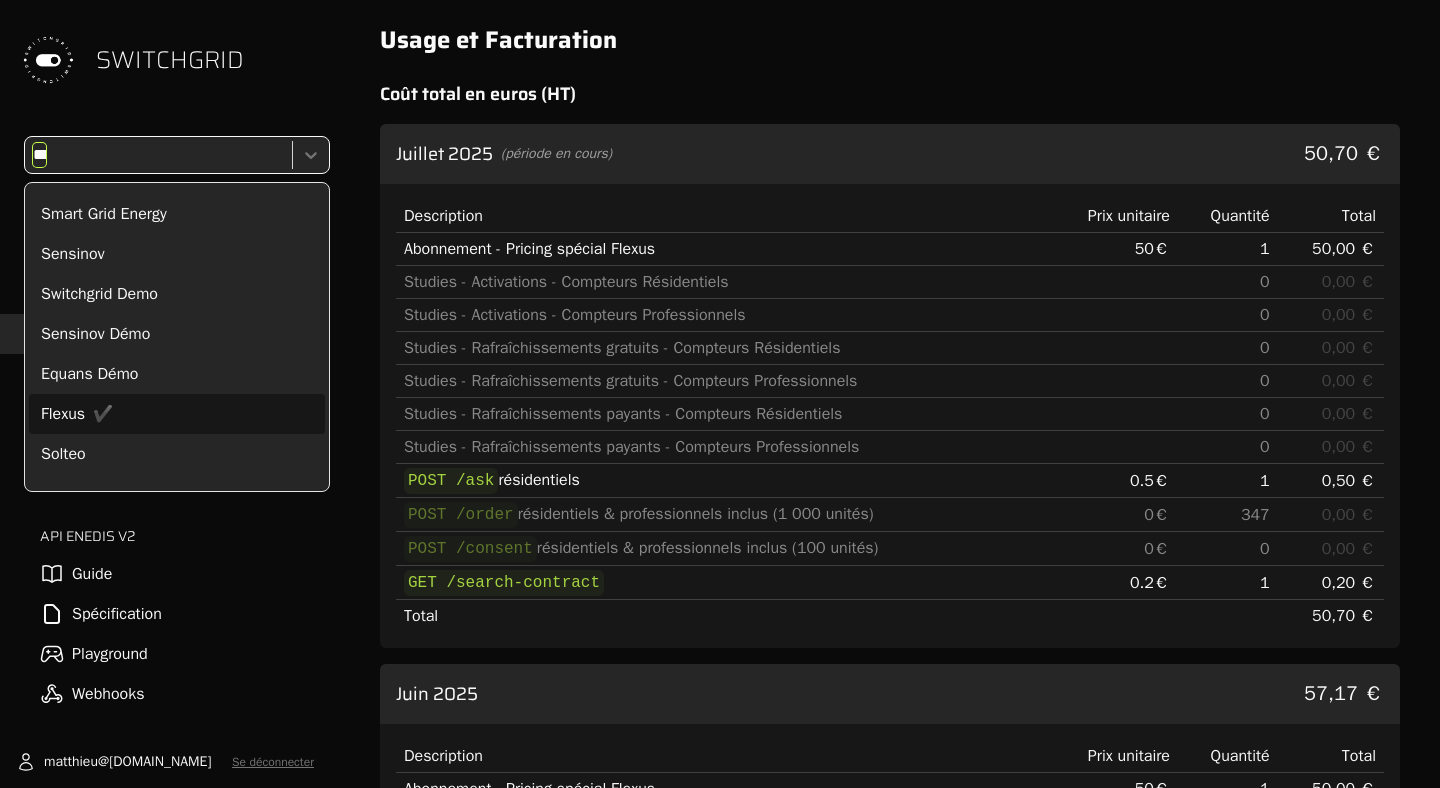 scroll, scrollTop: 0, scrollLeft: 0, axis: both 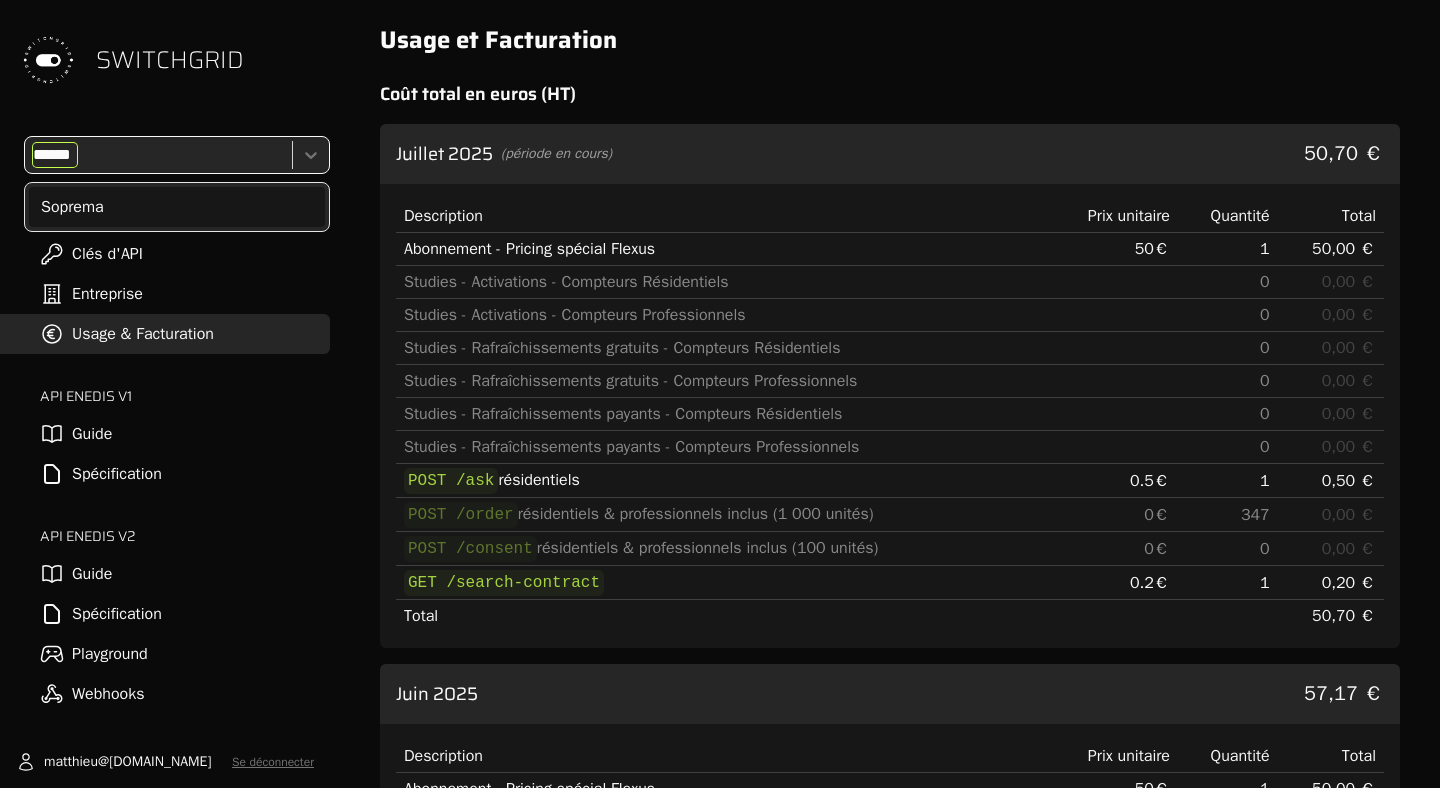 type on "*******" 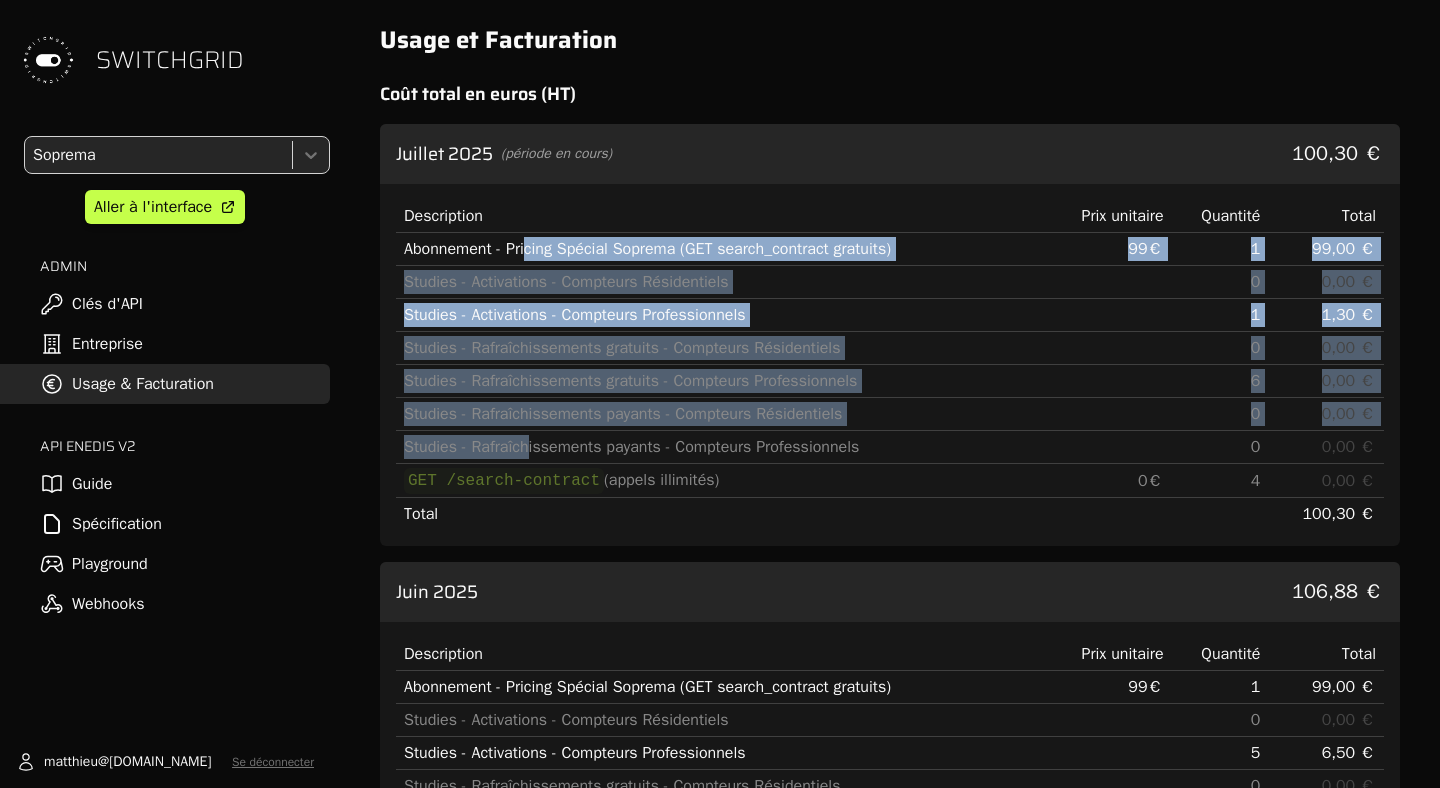 drag, startPoint x: 530, startPoint y: 258, endPoint x: 530, endPoint y: 455, distance: 197 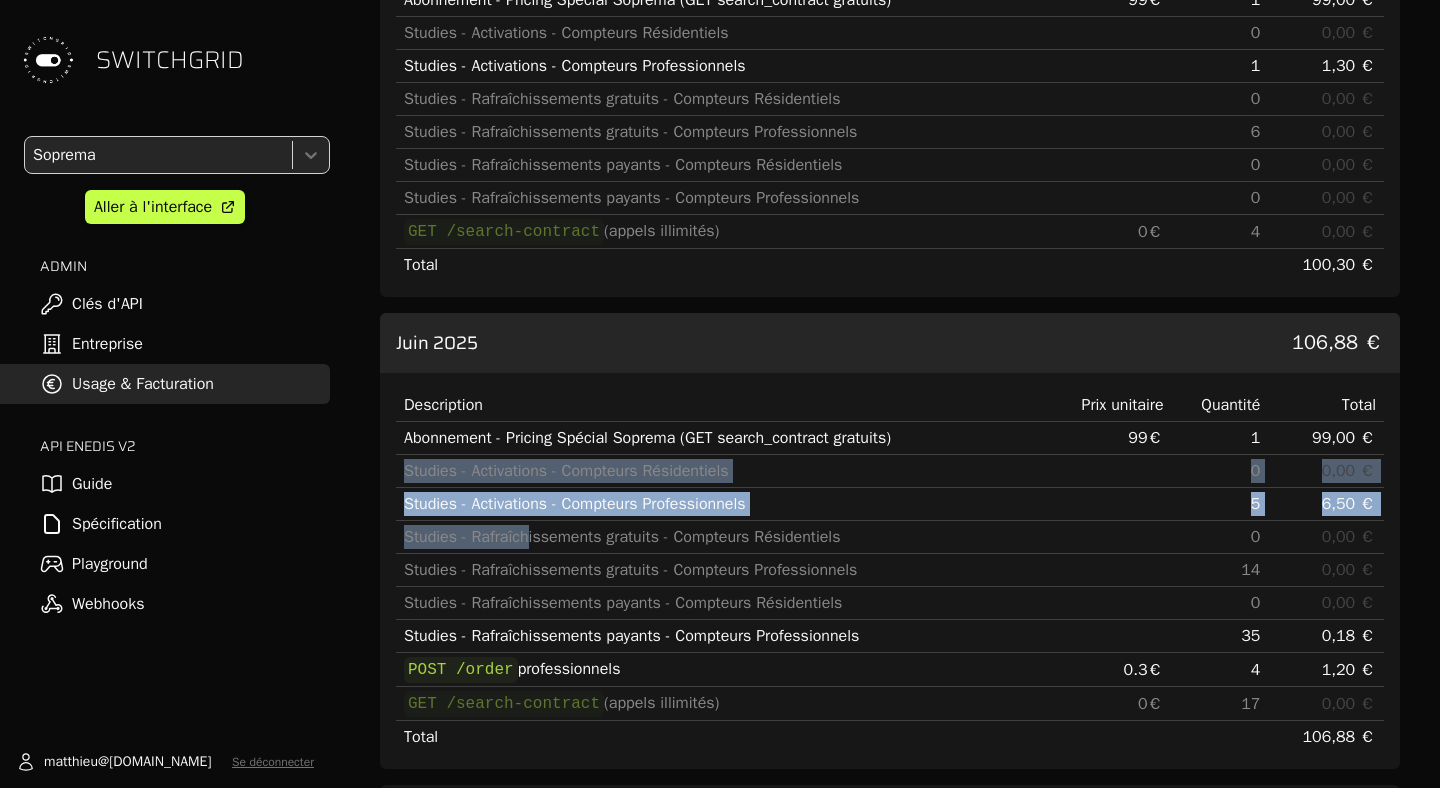 drag, startPoint x: 530, startPoint y: 454, endPoint x: 525, endPoint y: 546, distance: 92.13577 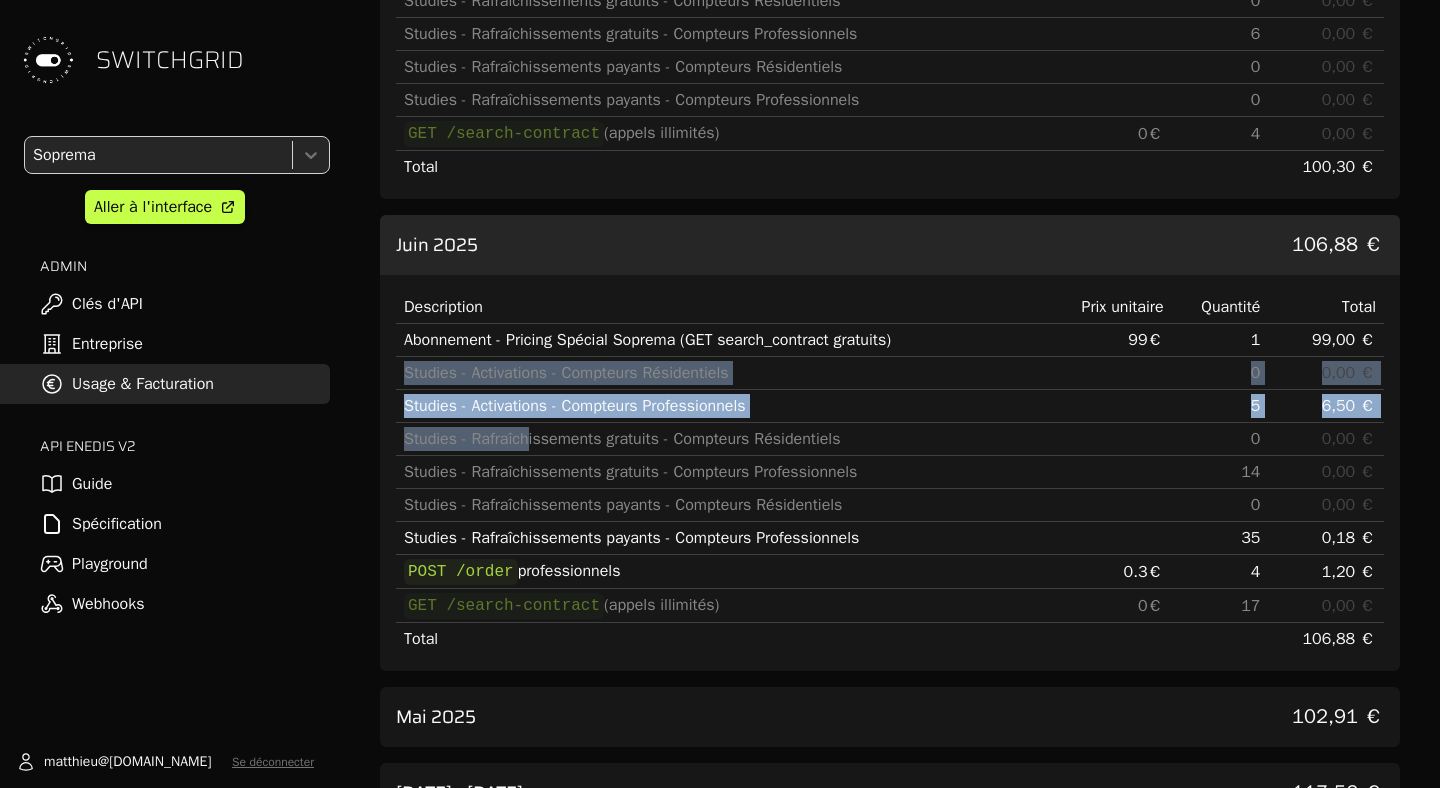scroll, scrollTop: 354, scrollLeft: 0, axis: vertical 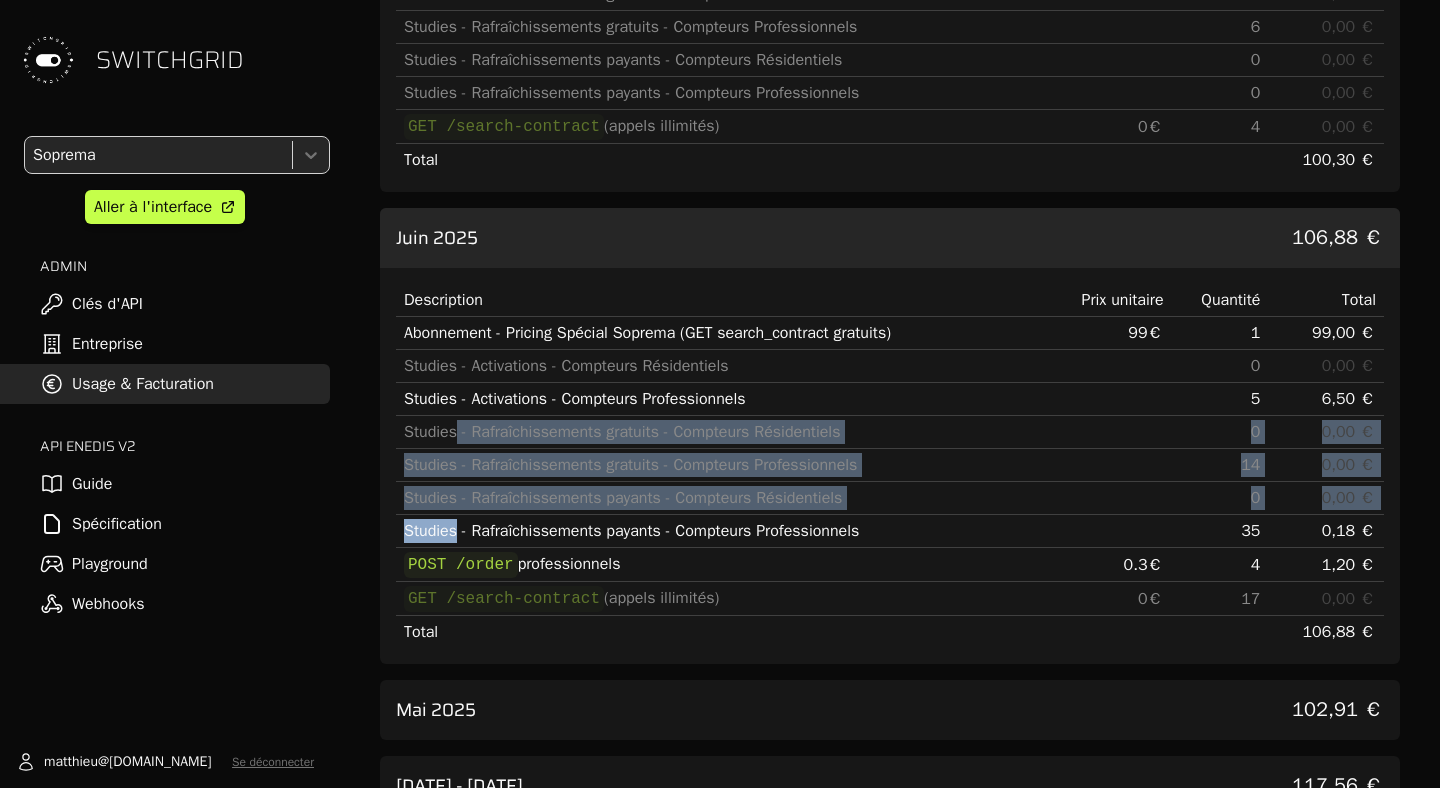 drag, startPoint x: 454, startPoint y: 530, endPoint x: 453, endPoint y: 419, distance: 111.0045 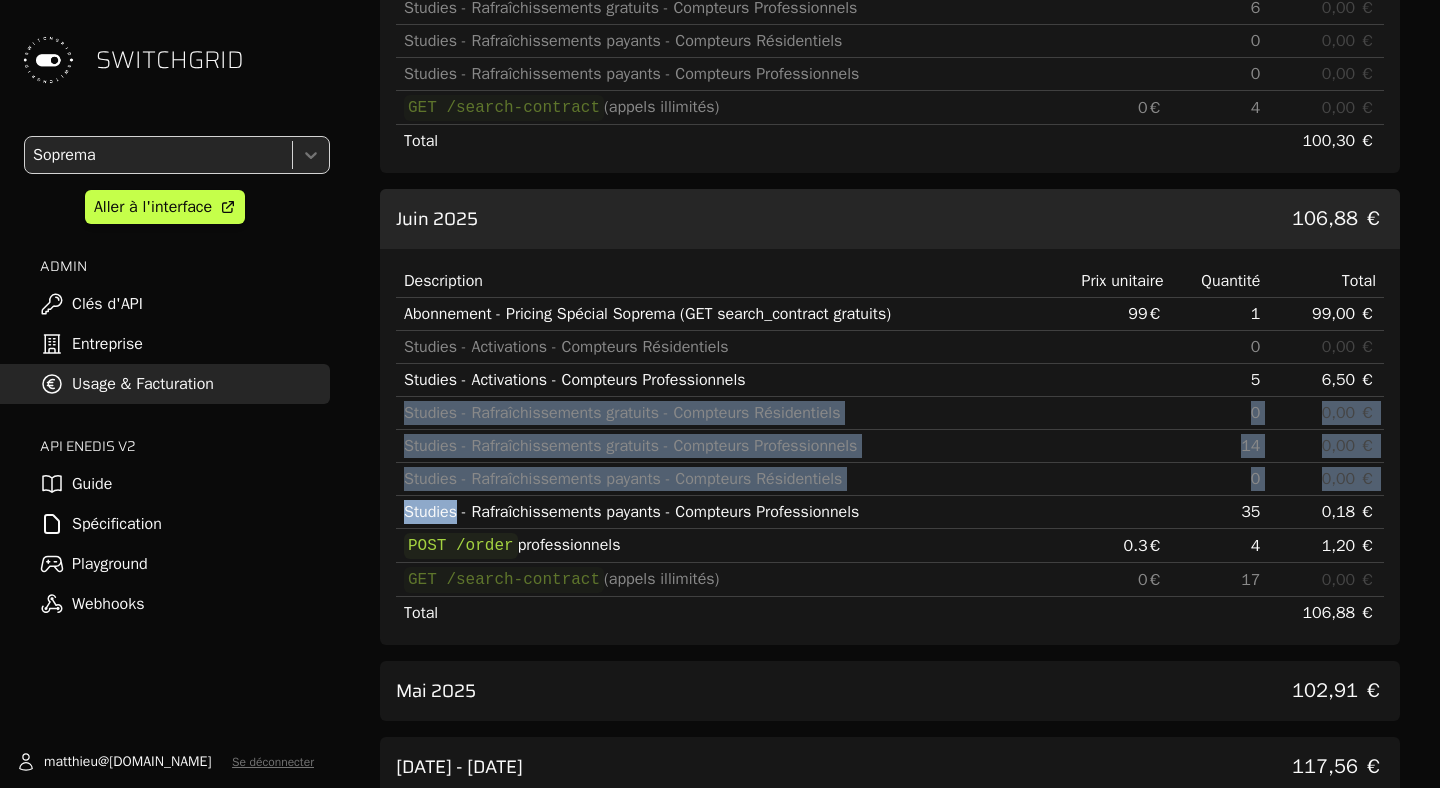 scroll, scrollTop: 374, scrollLeft: 0, axis: vertical 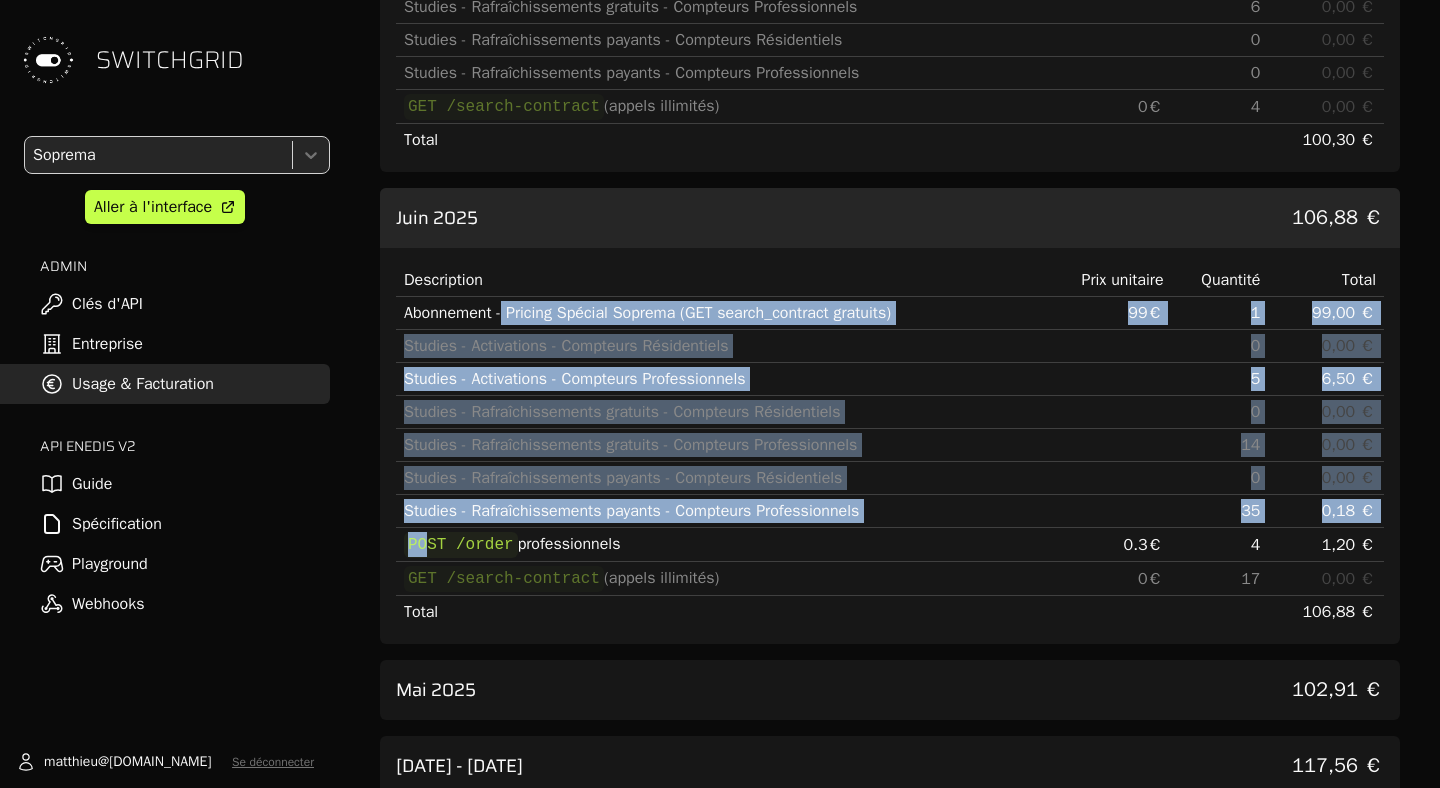 drag, startPoint x: 430, startPoint y: 551, endPoint x: 504, endPoint y: 322, distance: 240.65952 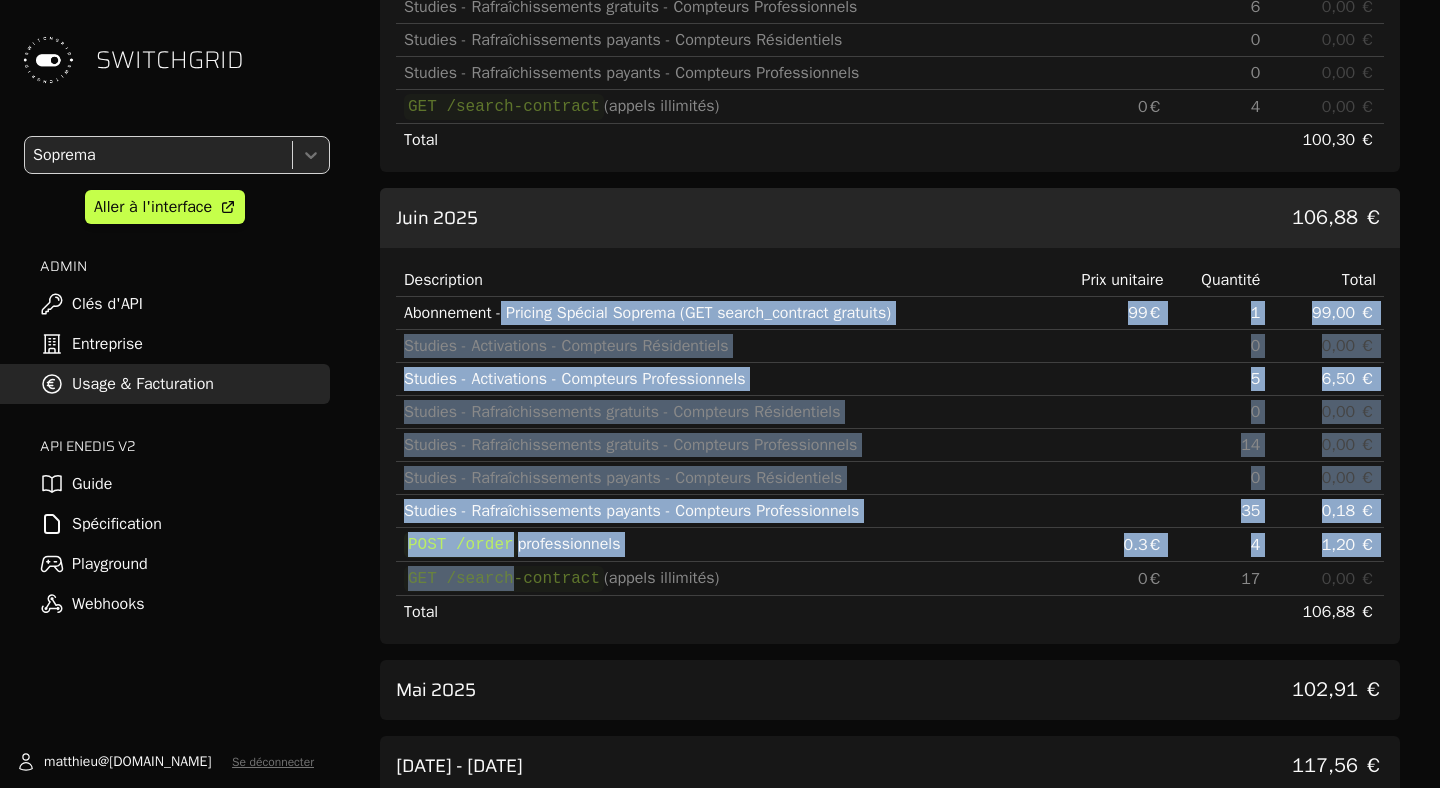 drag, startPoint x: 504, startPoint y: 322, endPoint x: 504, endPoint y: 582, distance: 260 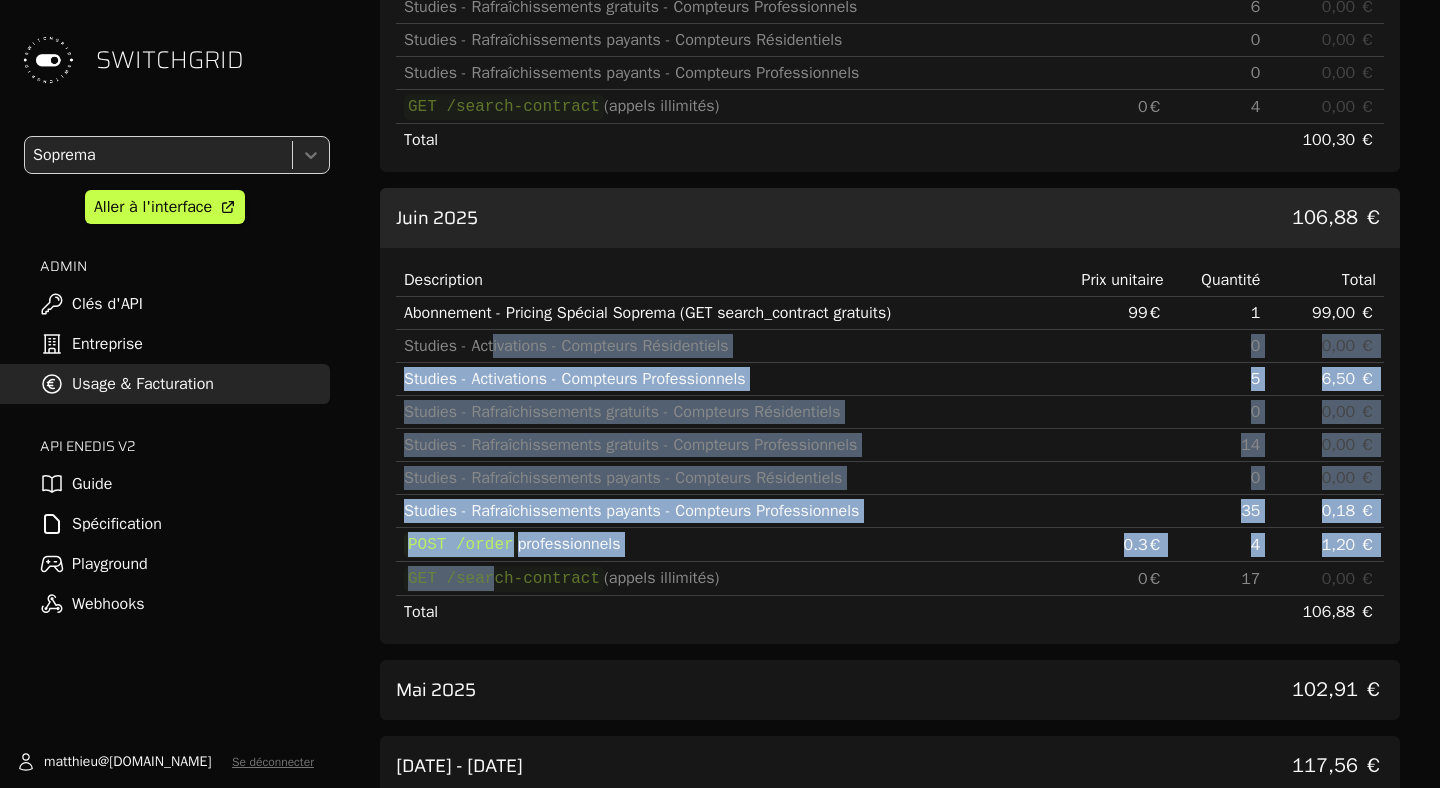 drag, startPoint x: 494, startPoint y: 583, endPoint x: 494, endPoint y: 355, distance: 228 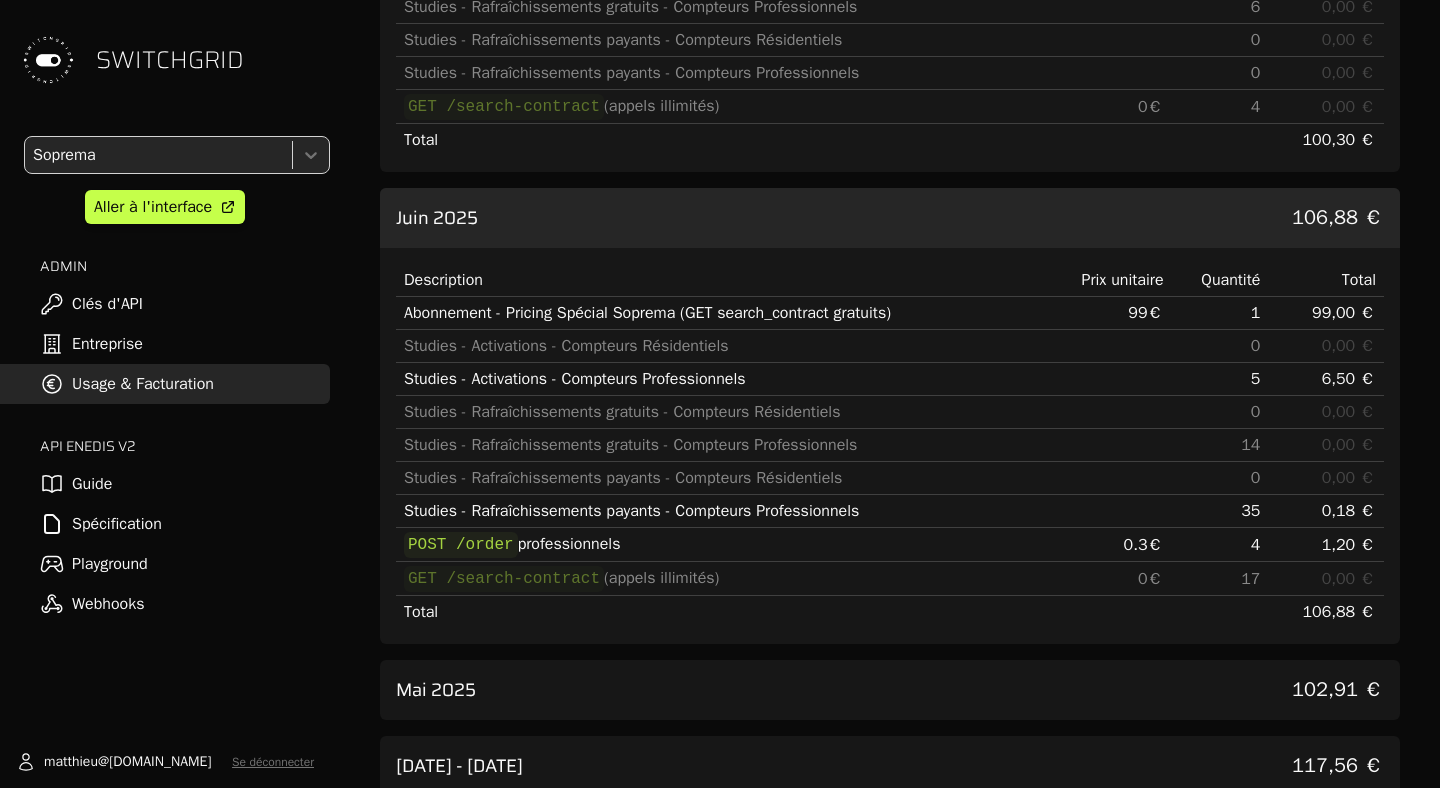 click on "Studies - Activations - Compteurs Professionnels" at bounding box center [720, 379] 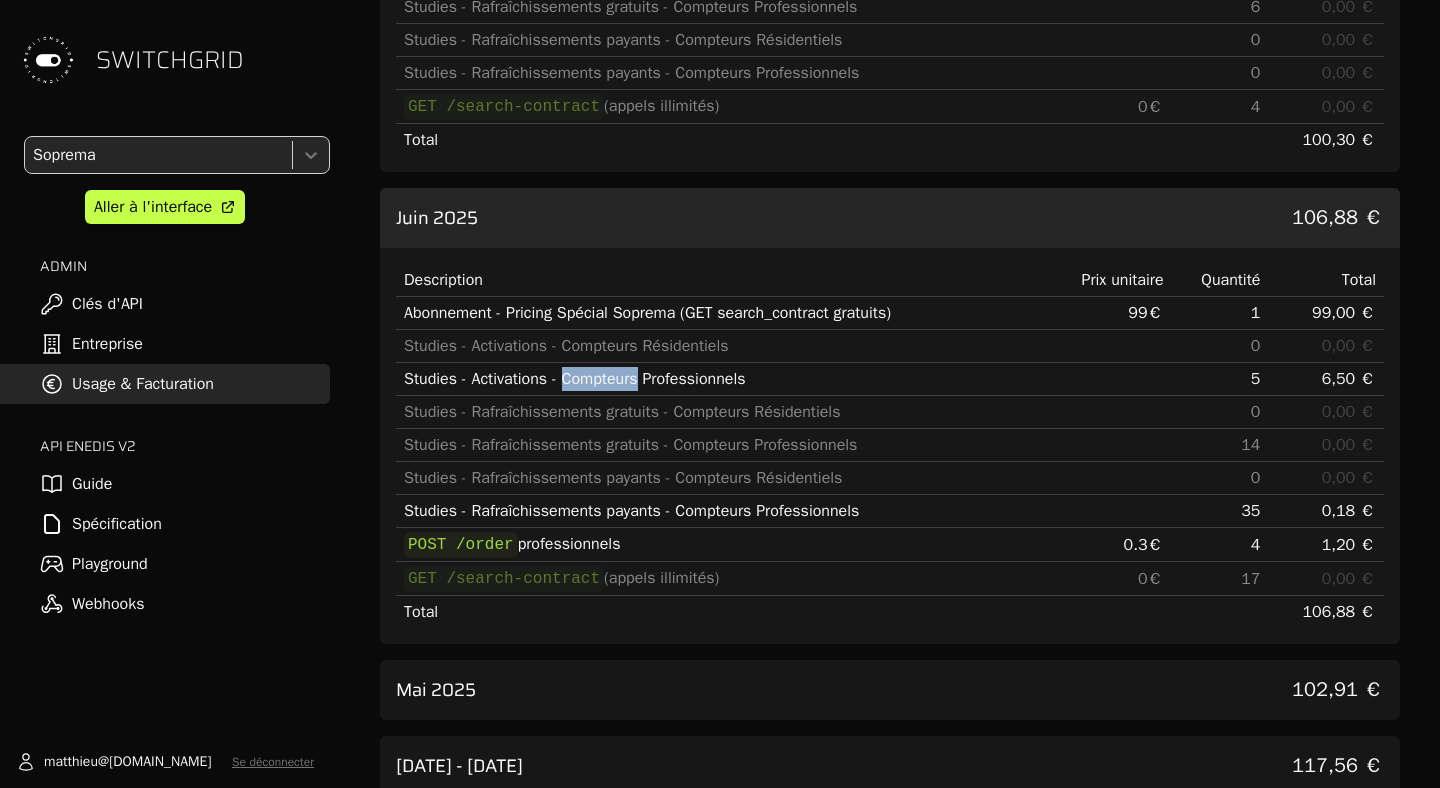 click on "Studies - Activations - Compteurs Professionnels" at bounding box center (720, 379) 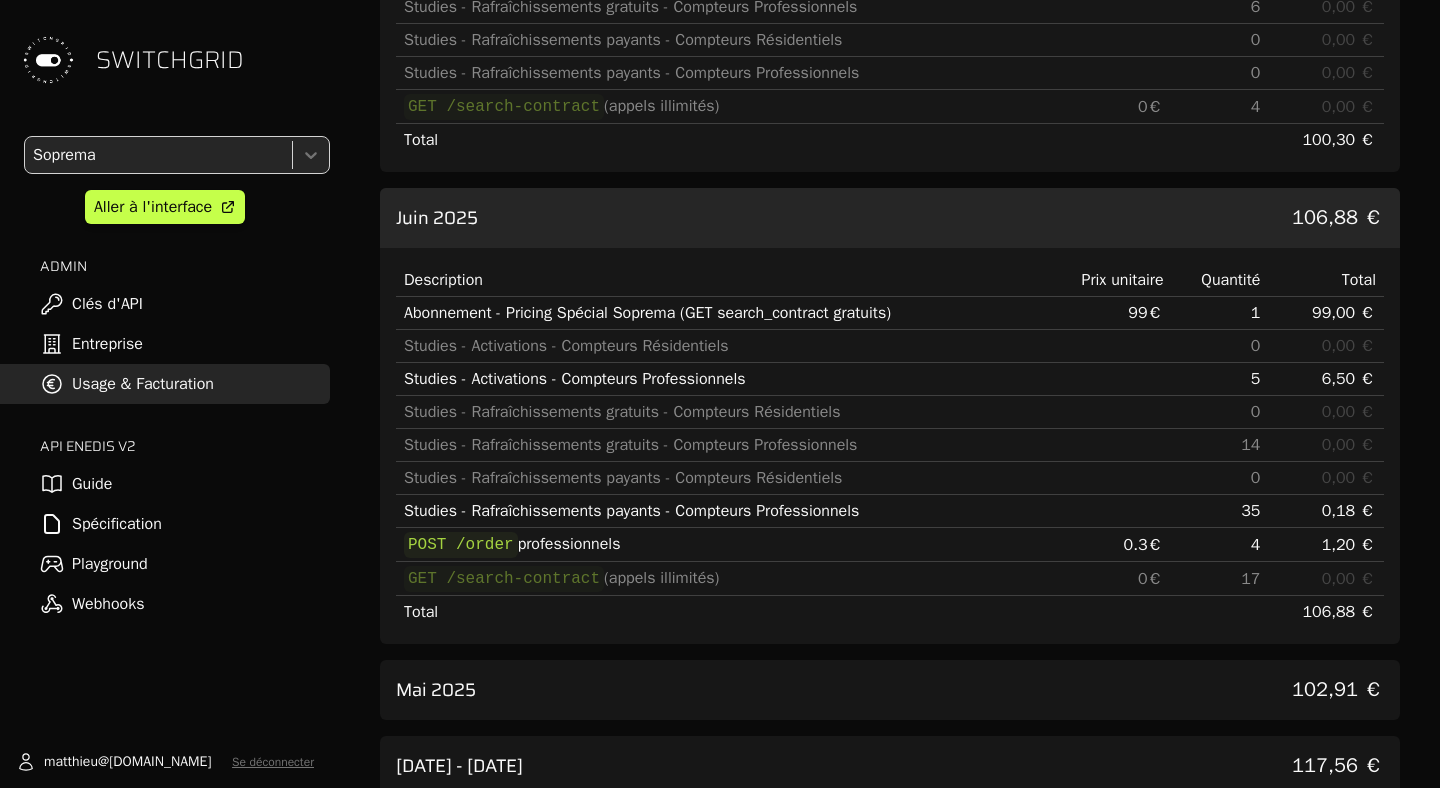 click on "Studies - Rafraîchissements payants - Compteurs Professionnels" at bounding box center [720, 511] 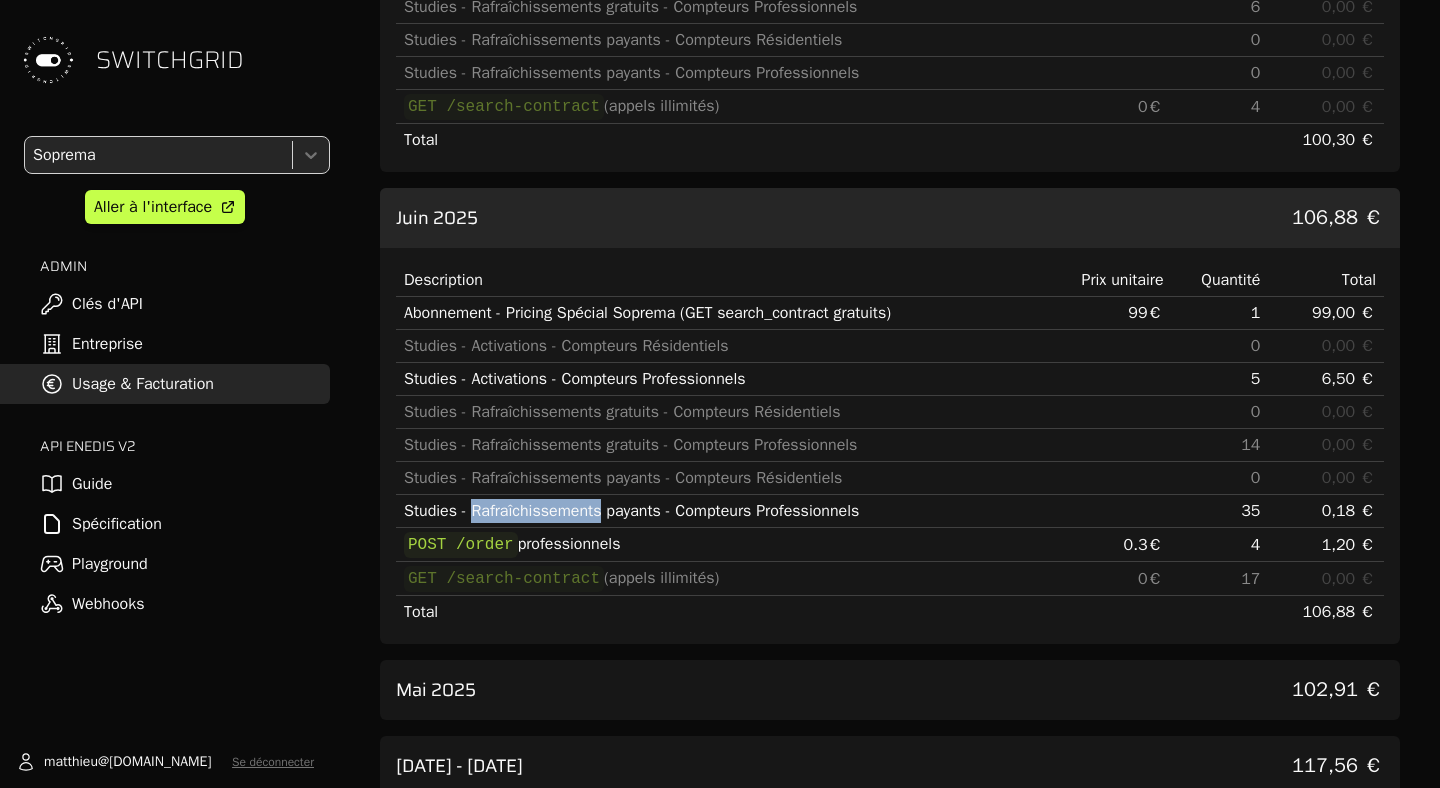 click on "Studies - Rafraîchissements payants - Compteurs Professionnels" at bounding box center [720, 511] 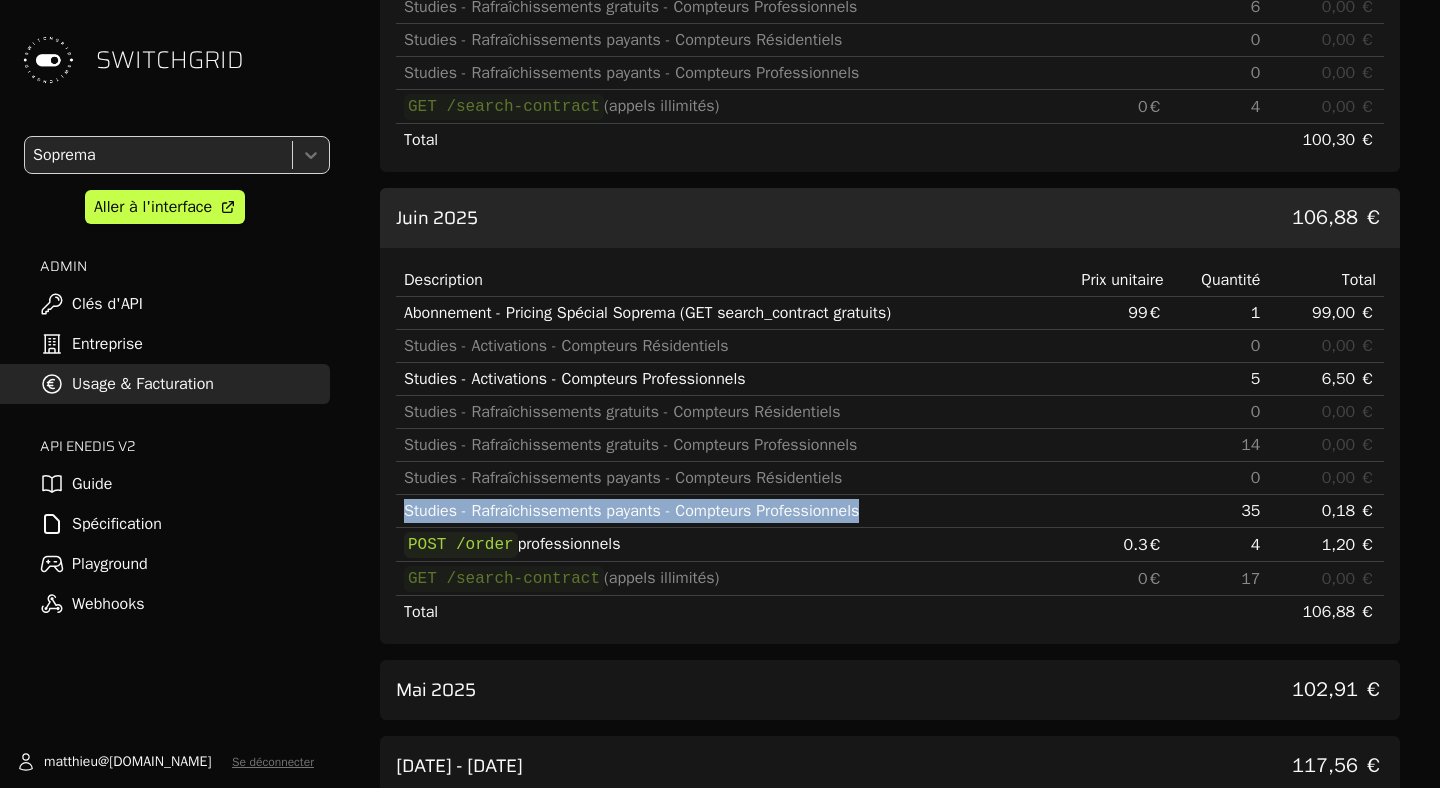 click on "Studies - Rafraîchissements payants - Compteurs Professionnels" at bounding box center [720, 511] 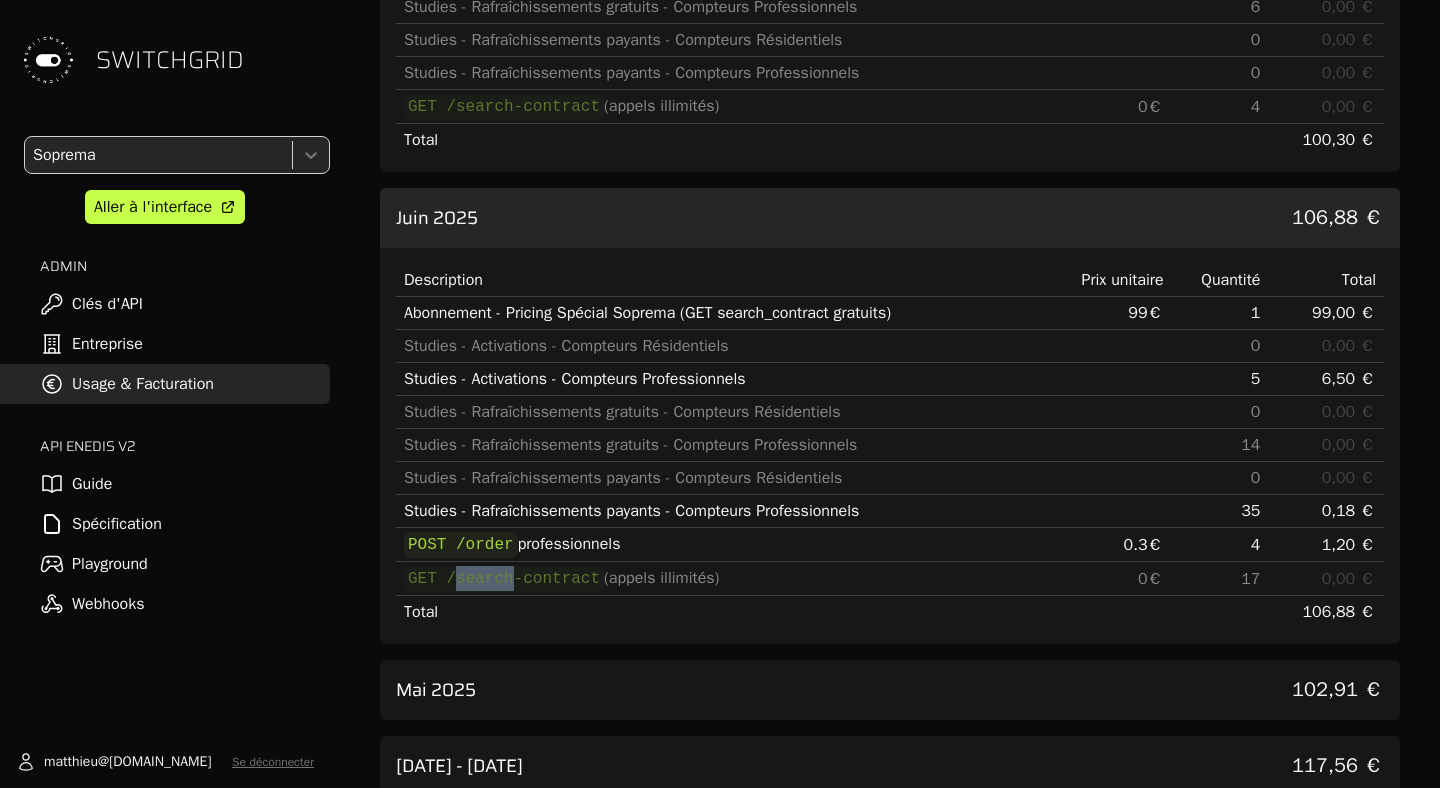 click on "GET /search-contract" at bounding box center (504, 579) 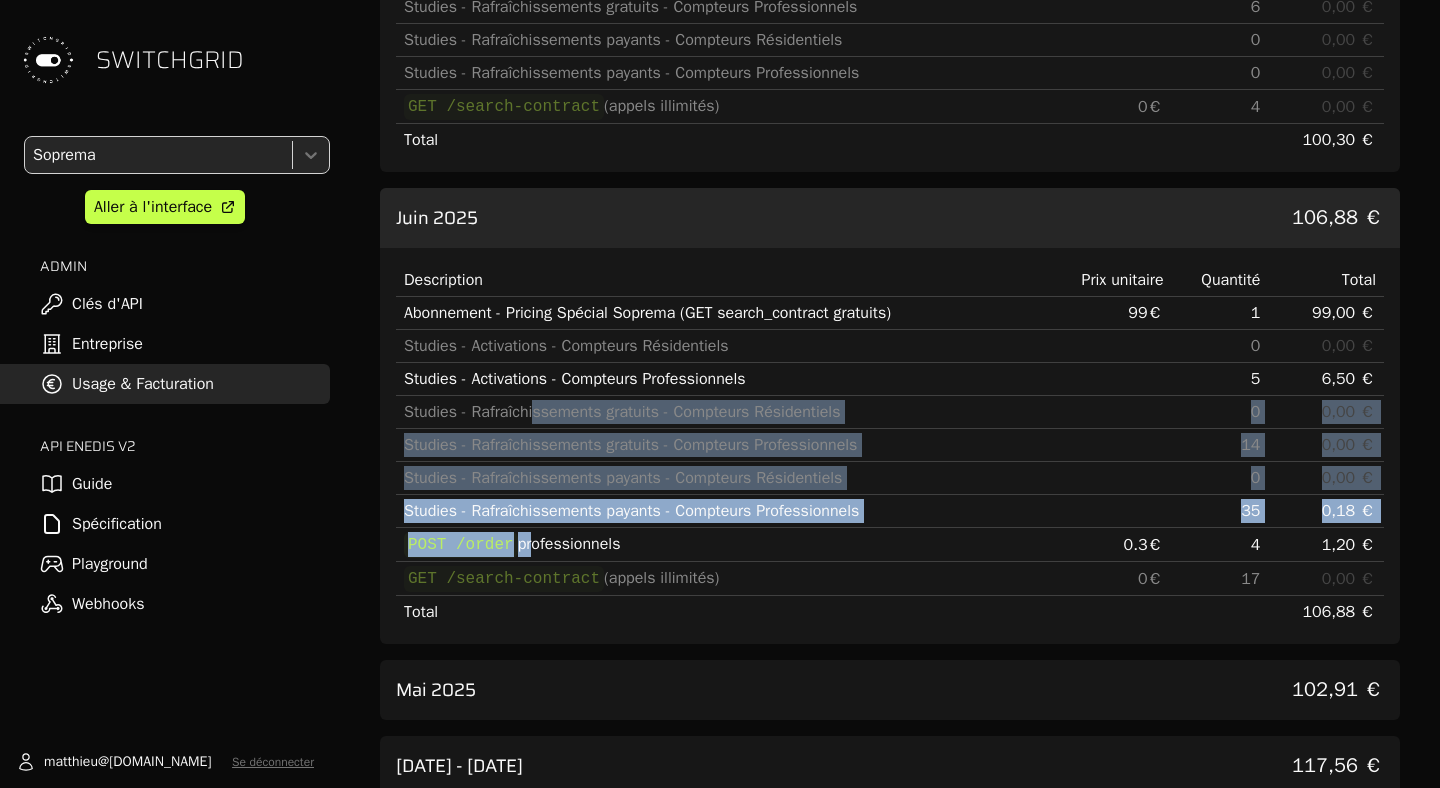 drag, startPoint x: 532, startPoint y: 544, endPoint x: 530, endPoint y: 405, distance: 139.01439 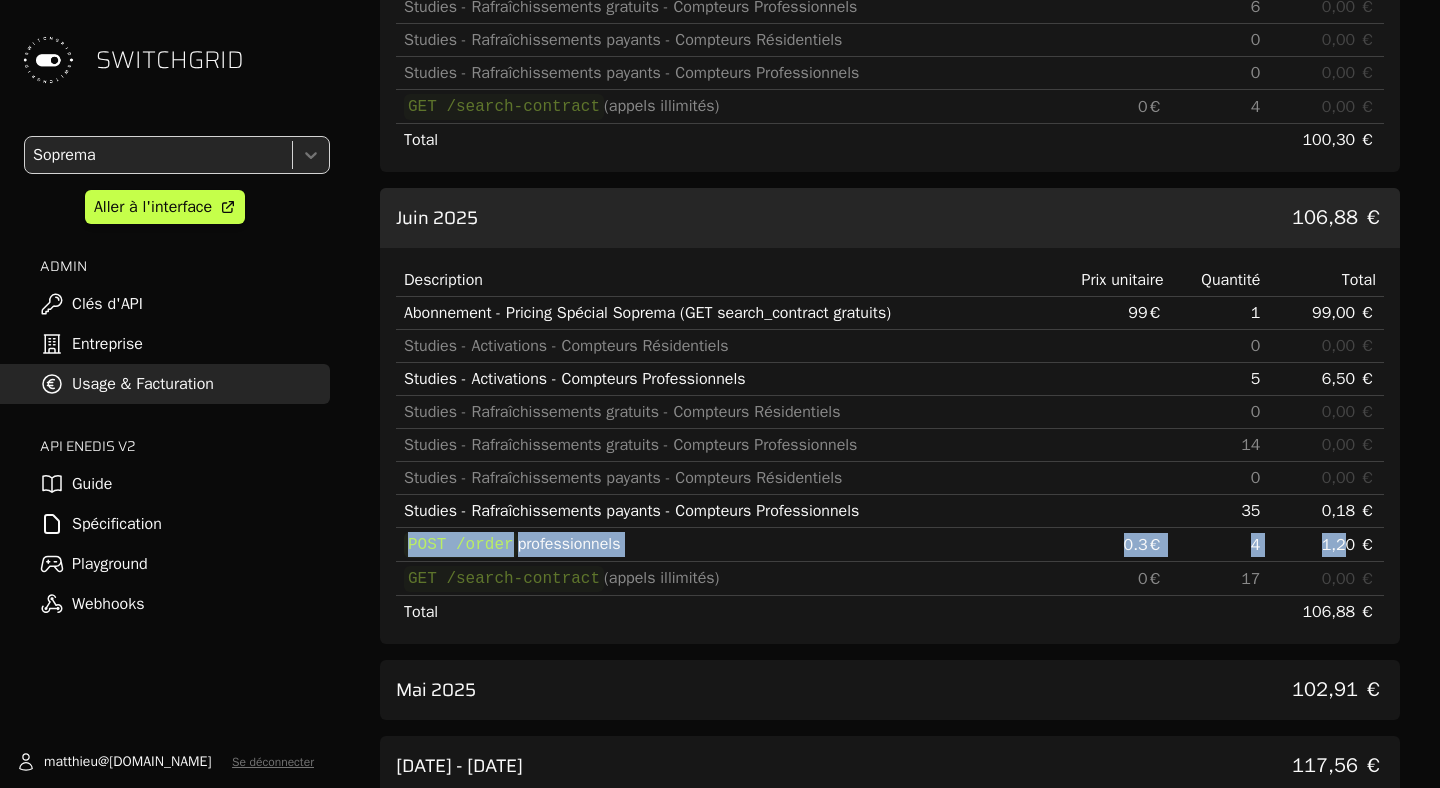 drag, startPoint x: 1353, startPoint y: 547, endPoint x: 471, endPoint y: 529, distance: 882.18365 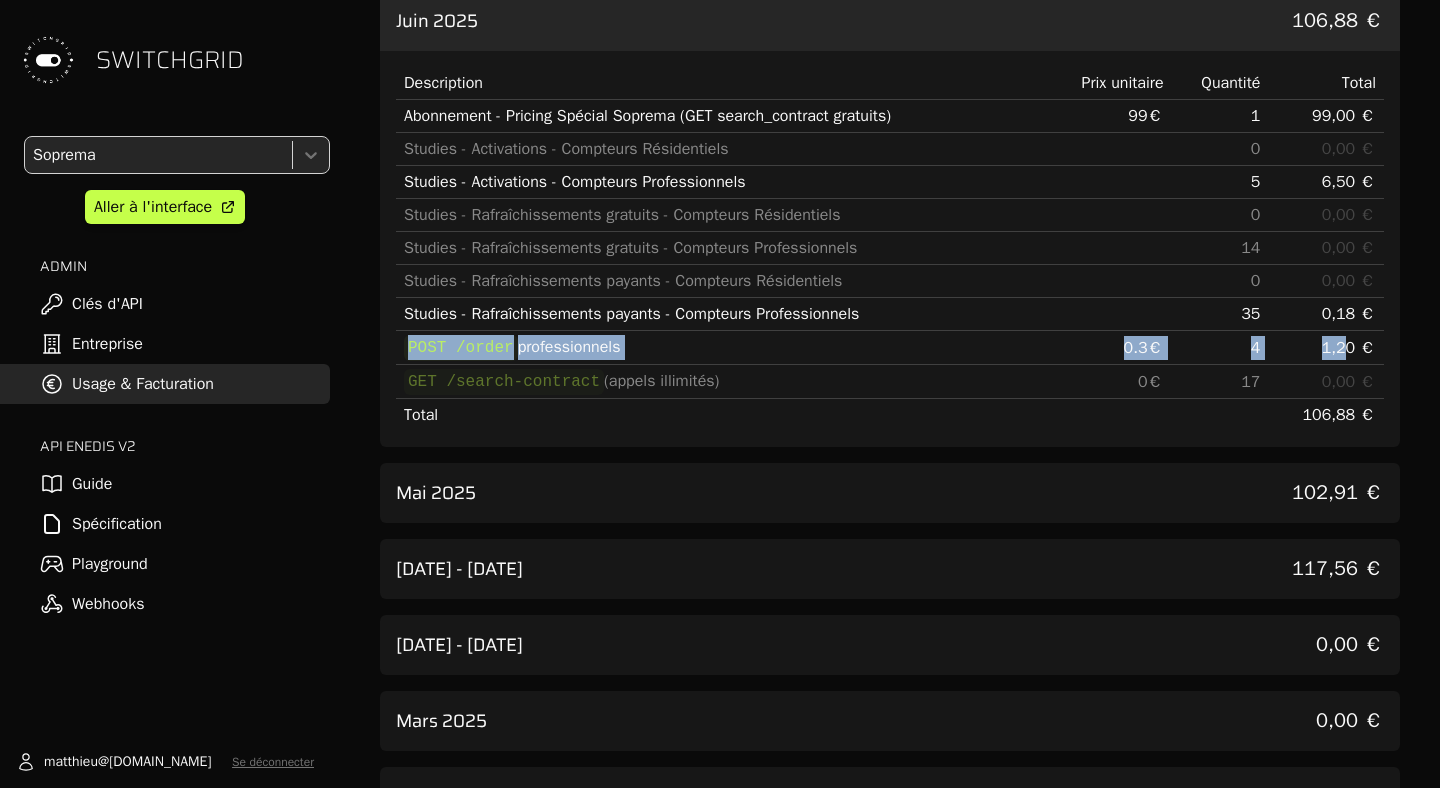 scroll, scrollTop: 637, scrollLeft: 0, axis: vertical 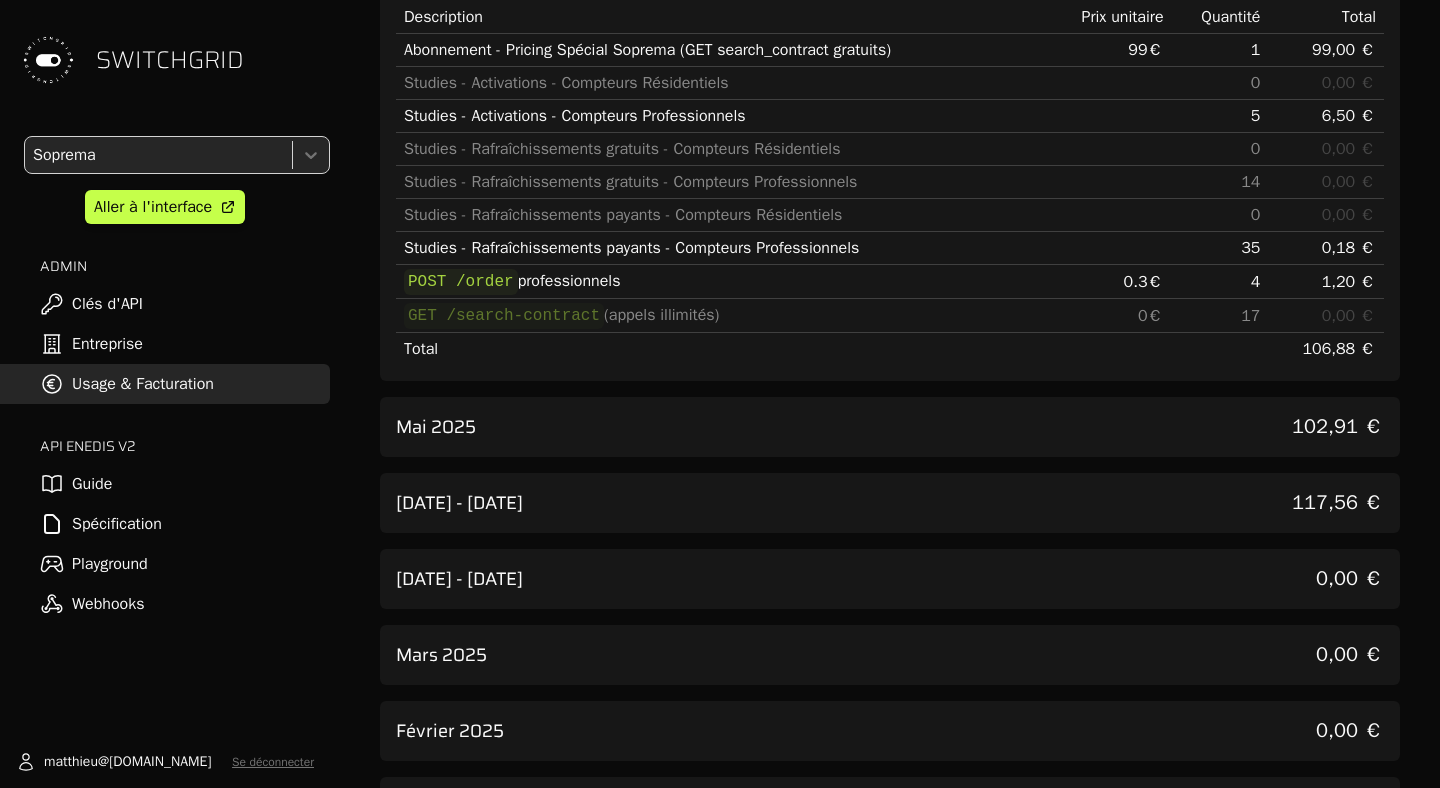 click on "[DATE] 102,91 €" at bounding box center [890, 427] 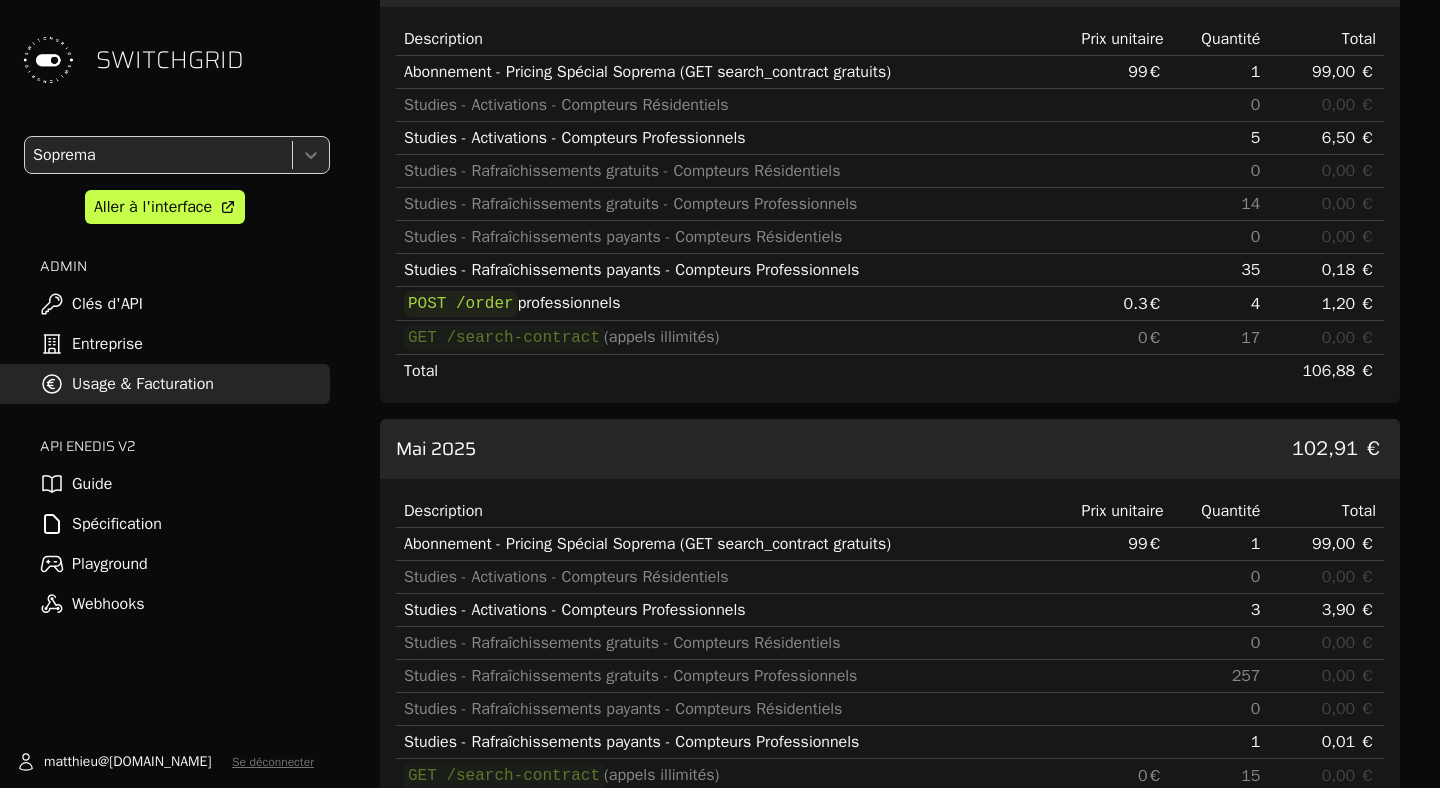scroll, scrollTop: 613, scrollLeft: 0, axis: vertical 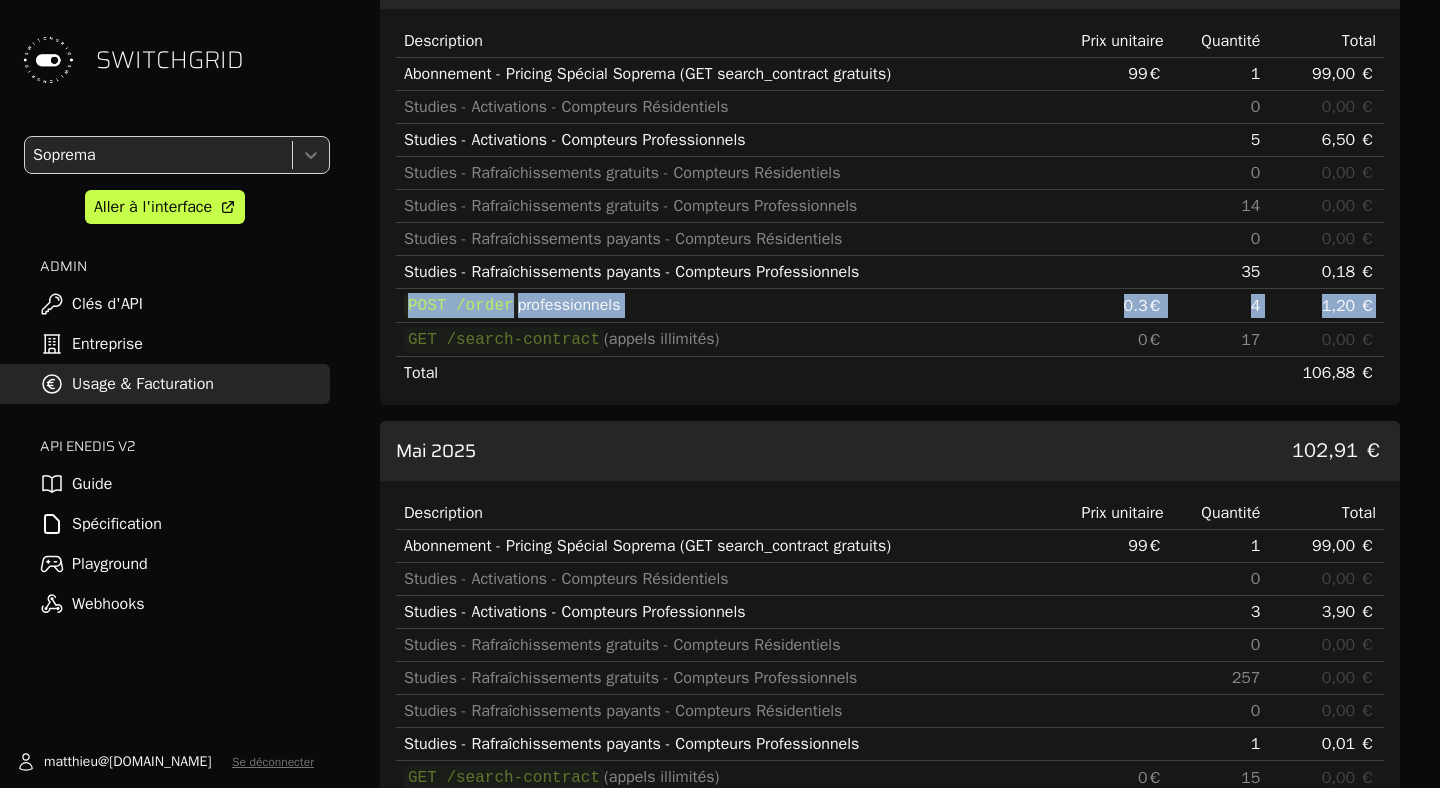 drag, startPoint x: 410, startPoint y: 301, endPoint x: 1378, endPoint y: 294, distance: 968.0253 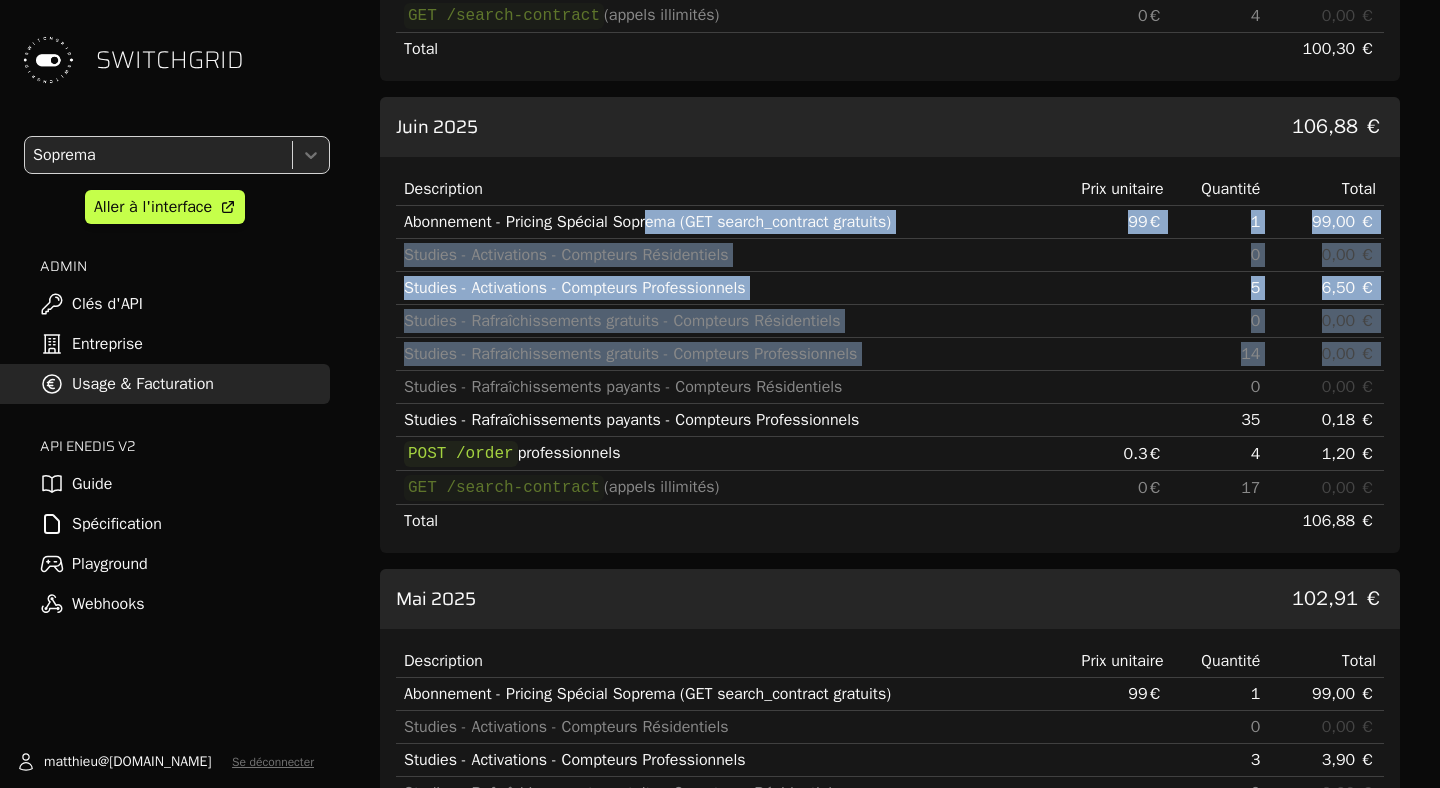 drag, startPoint x: 652, startPoint y: 263, endPoint x: 652, endPoint y: 369, distance: 106 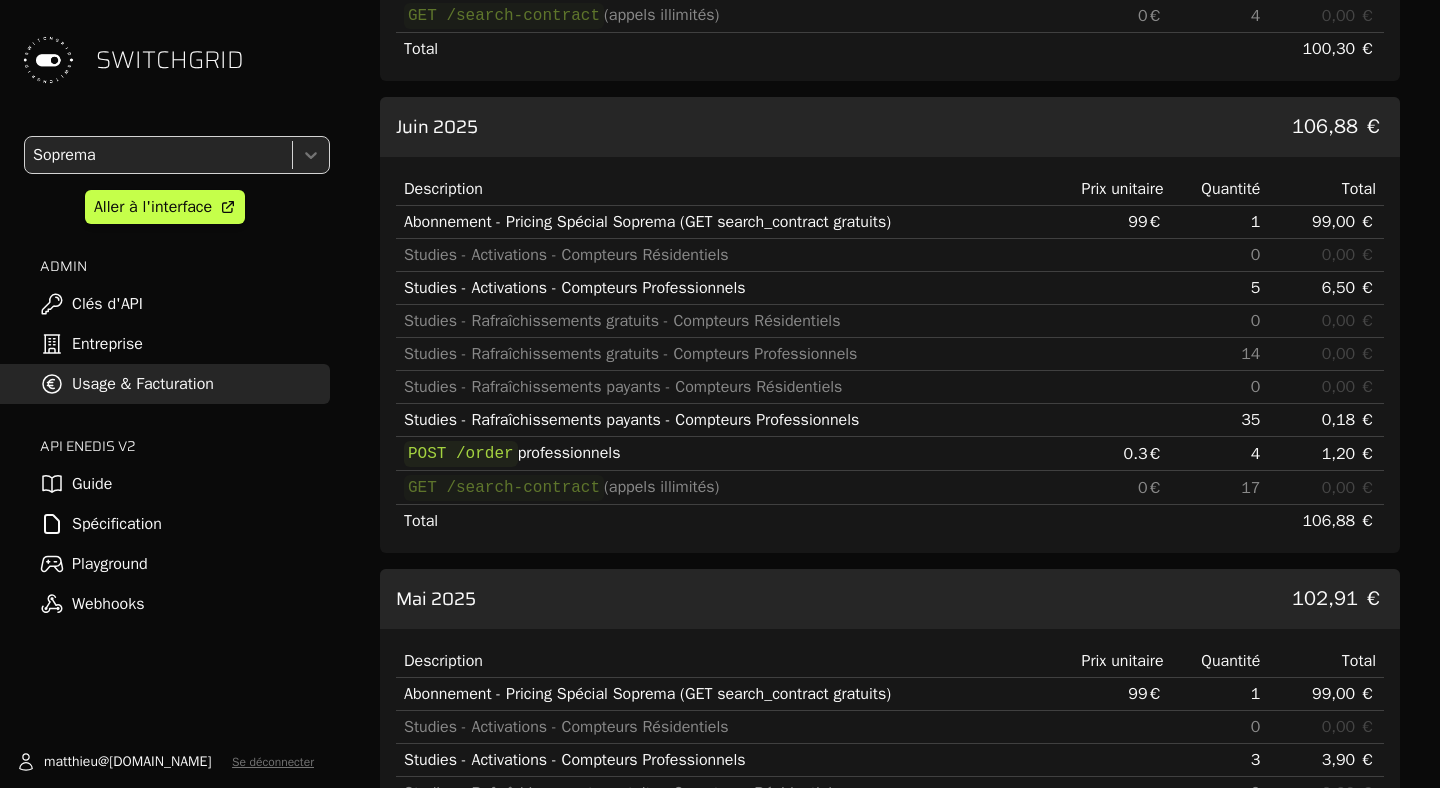 click on "106,88 €" at bounding box center [1338, 127] 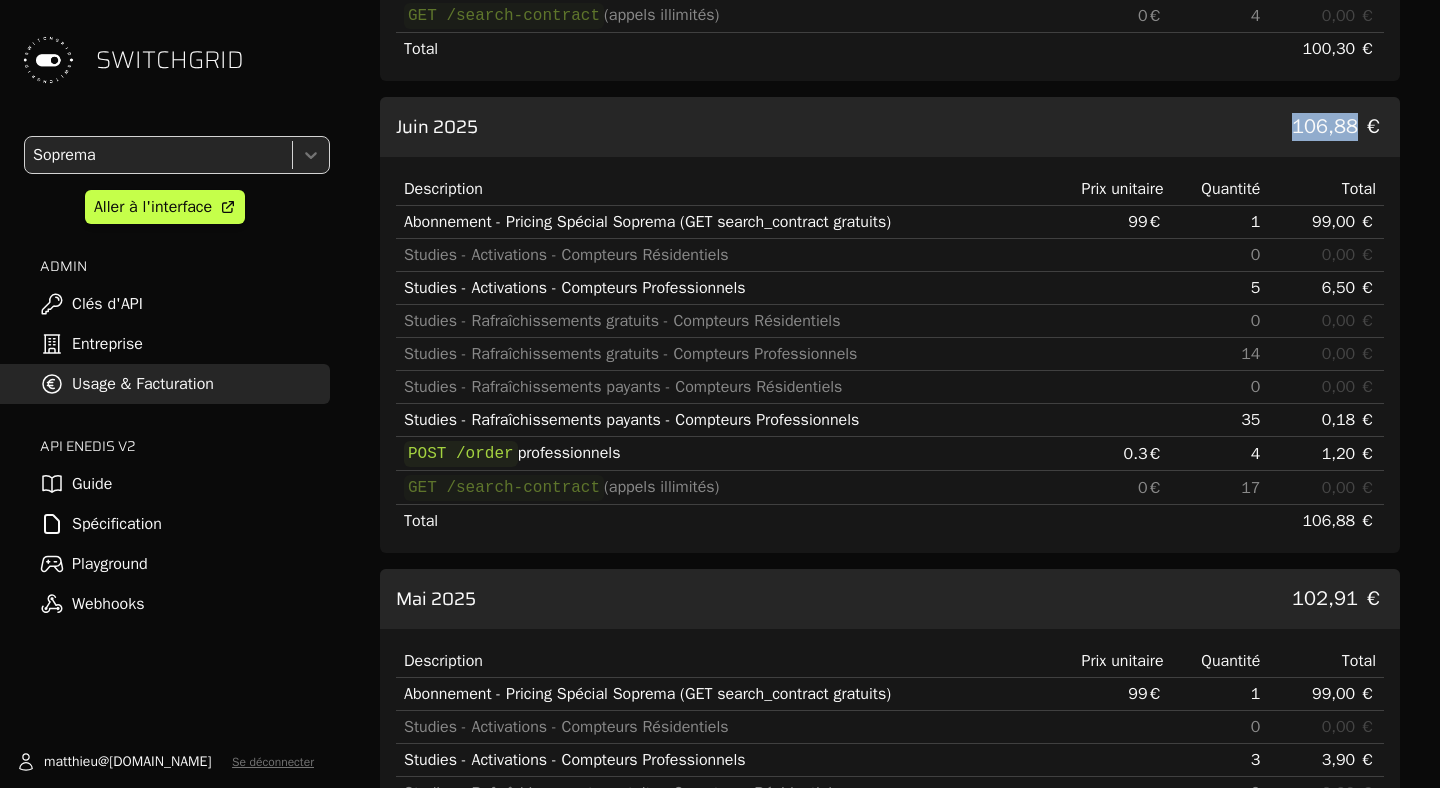 click on "106,88 €" at bounding box center [1338, 127] 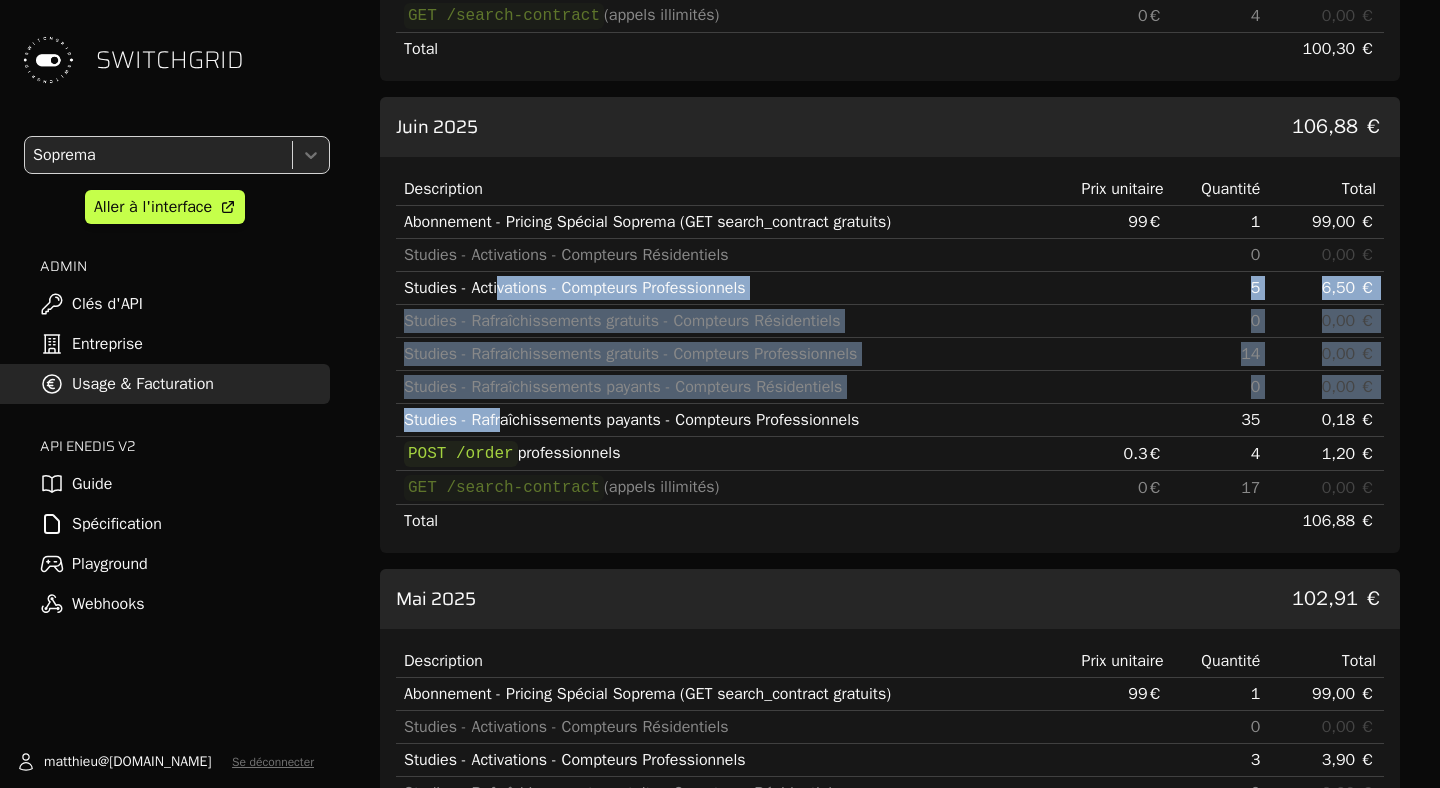 drag, startPoint x: 504, startPoint y: 425, endPoint x: 498, endPoint y: 292, distance: 133.13527 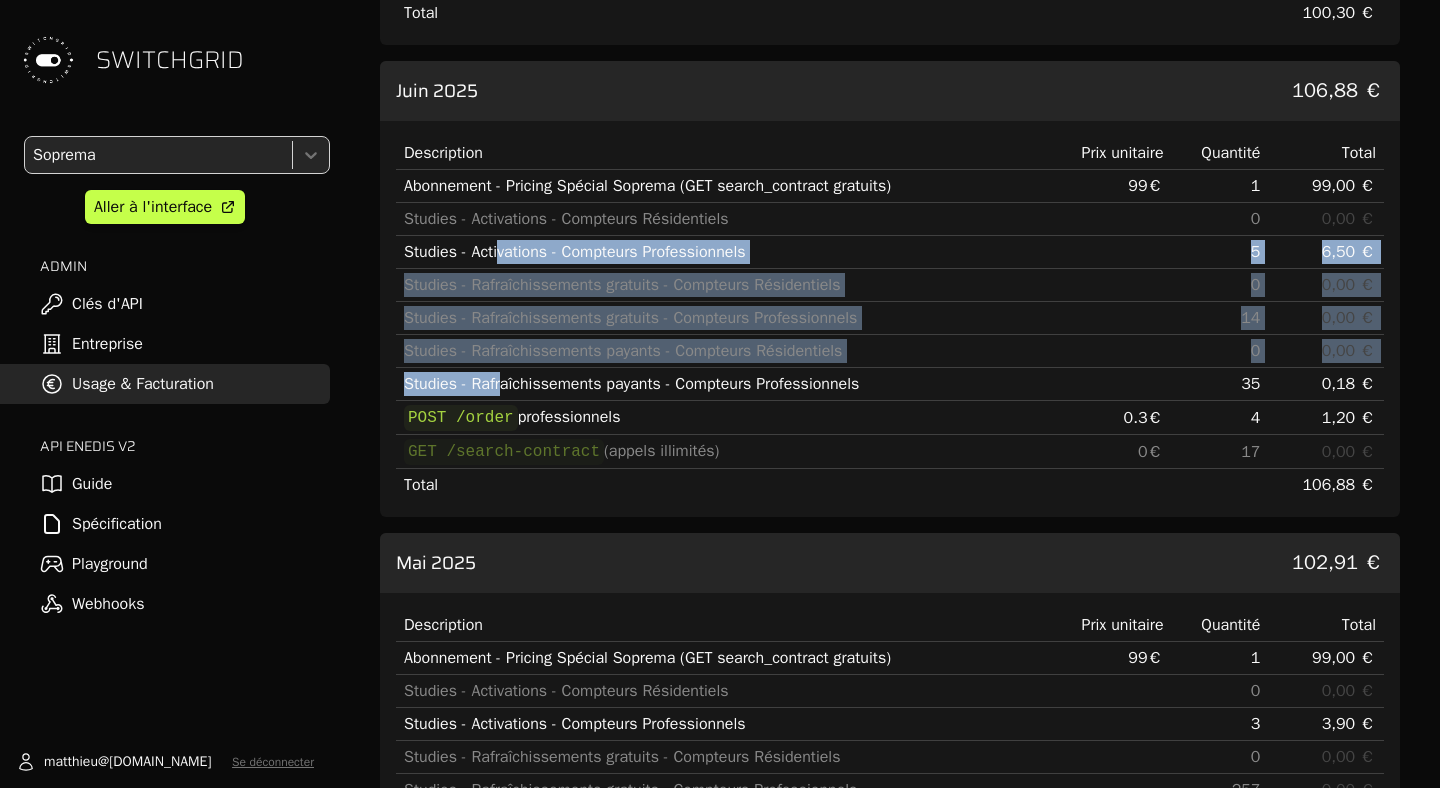 scroll, scrollTop: 0, scrollLeft: 0, axis: both 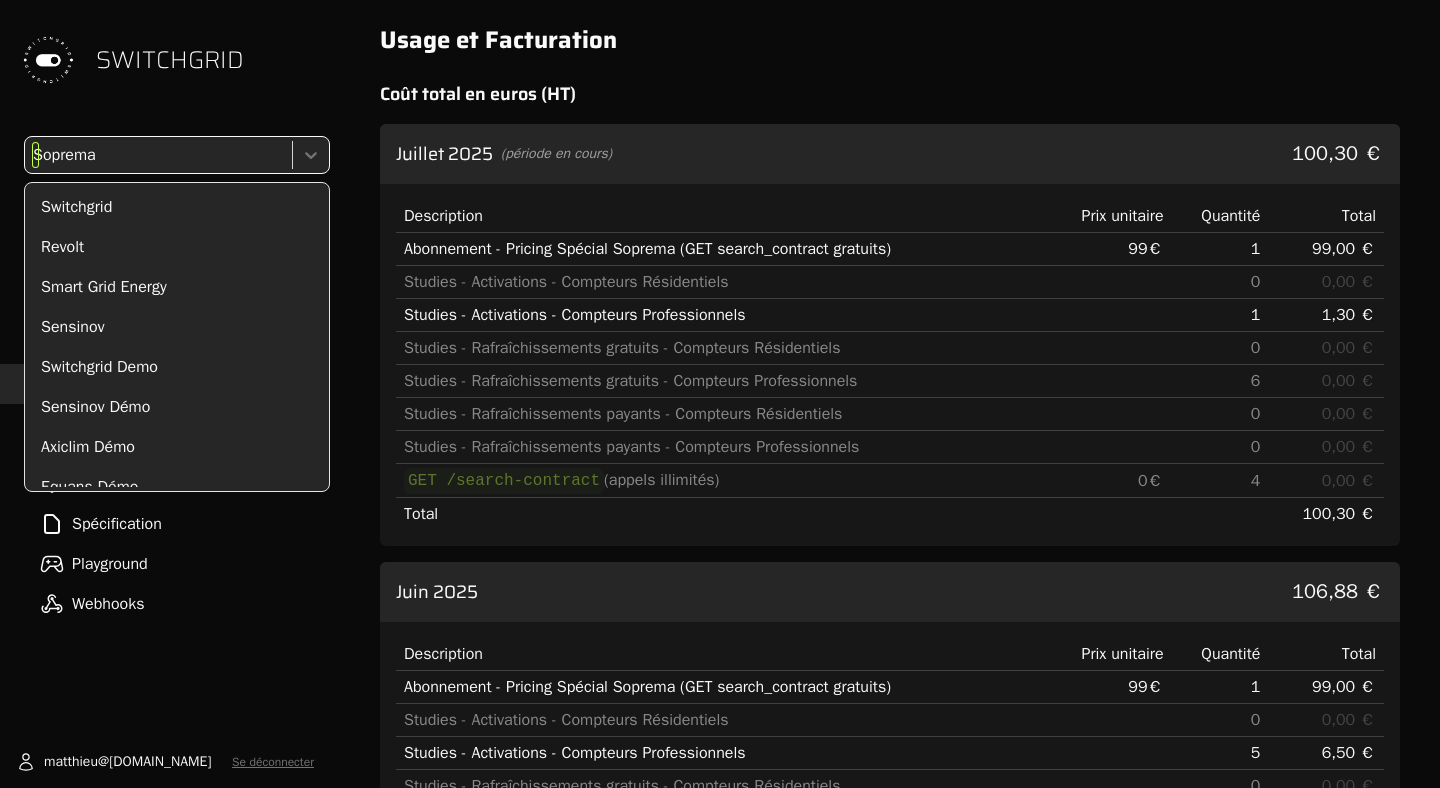 click at bounding box center (156, 155) 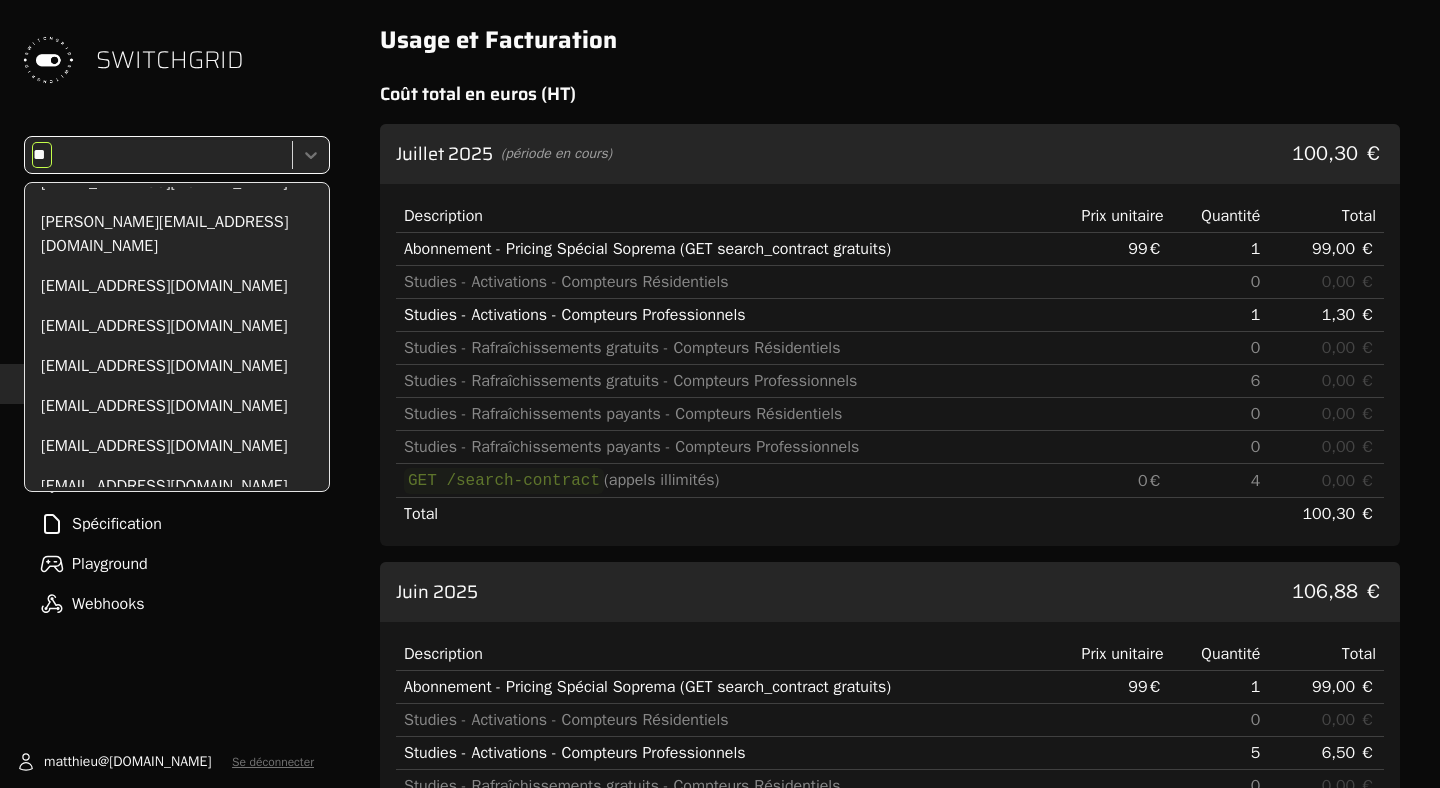 scroll, scrollTop: 0, scrollLeft: 0, axis: both 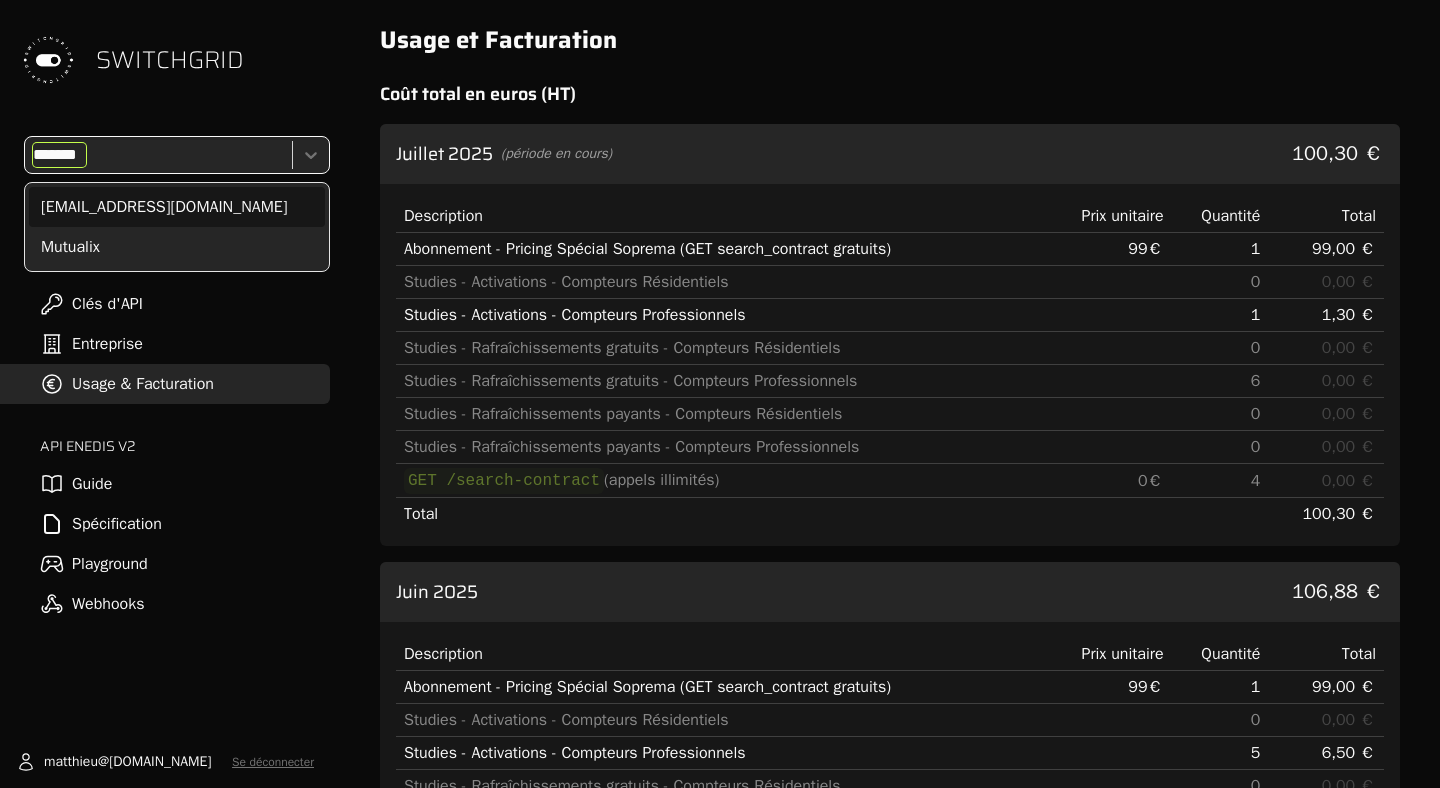 type on "********" 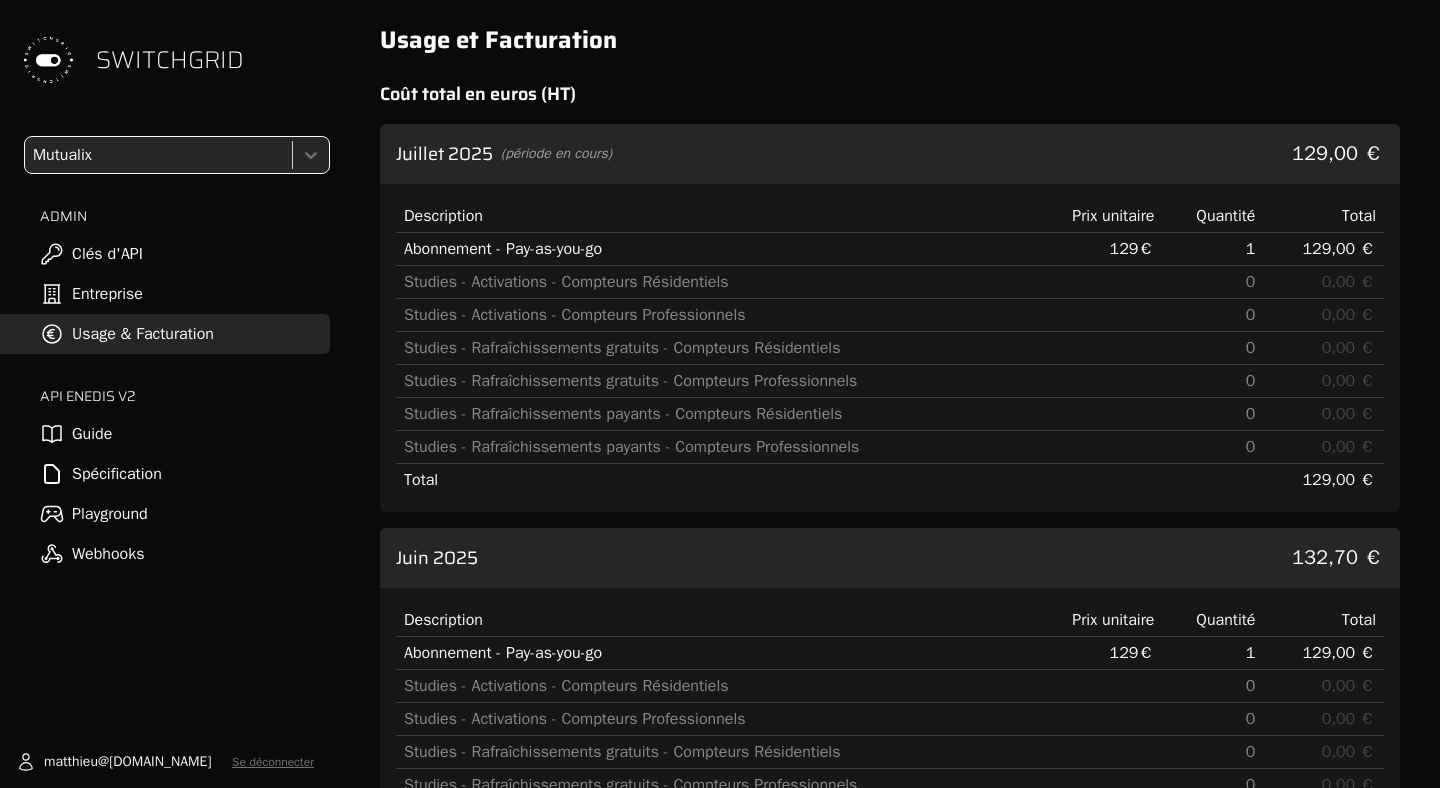 click on "option Mutualix, selected. Mutualix ADMIN Clés d'API Entreprise Usage & Facturation API ENEDIS v2 Guide Spécification Playground Webhooks" at bounding box center (165, 355) 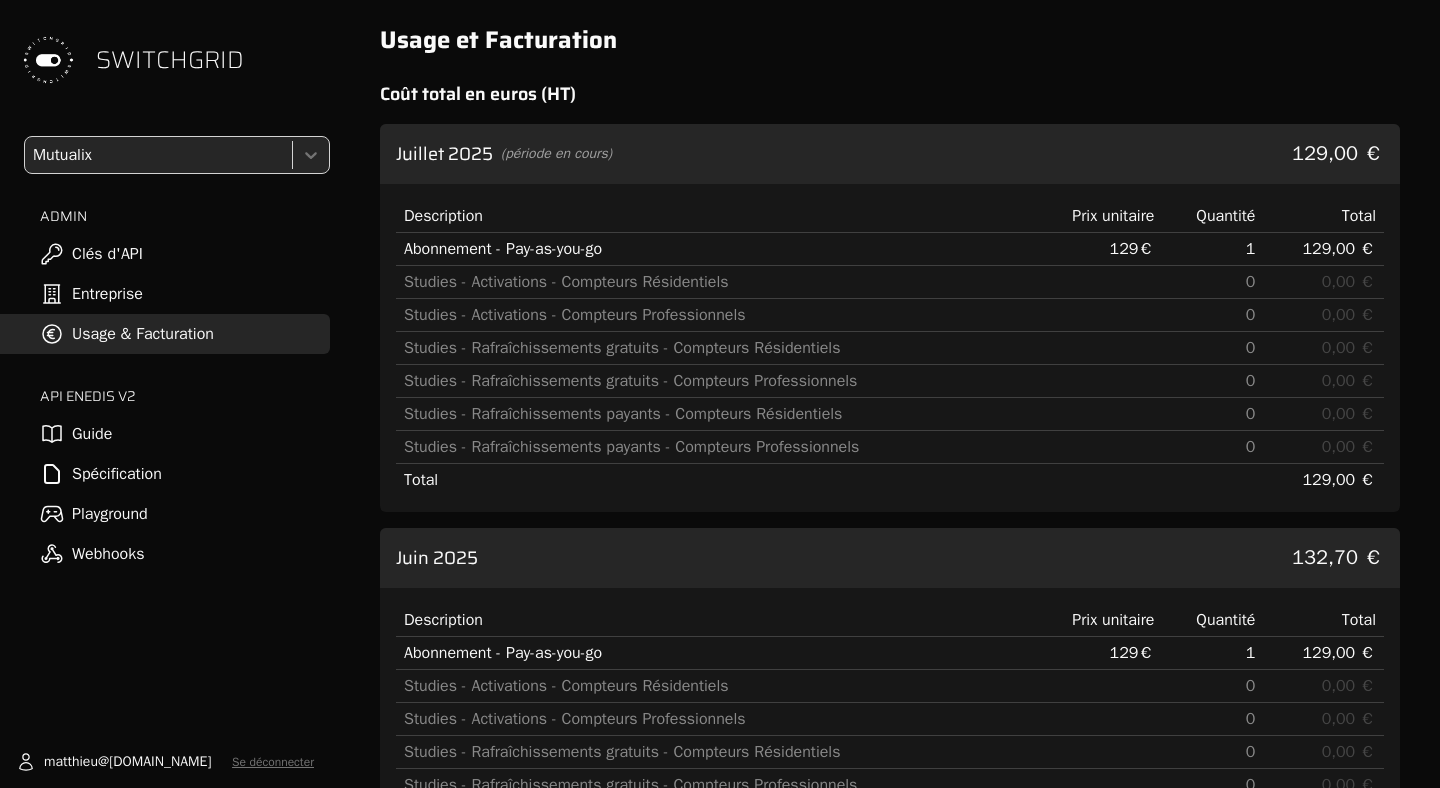 click on "Usage & Facturation" at bounding box center [165, 334] 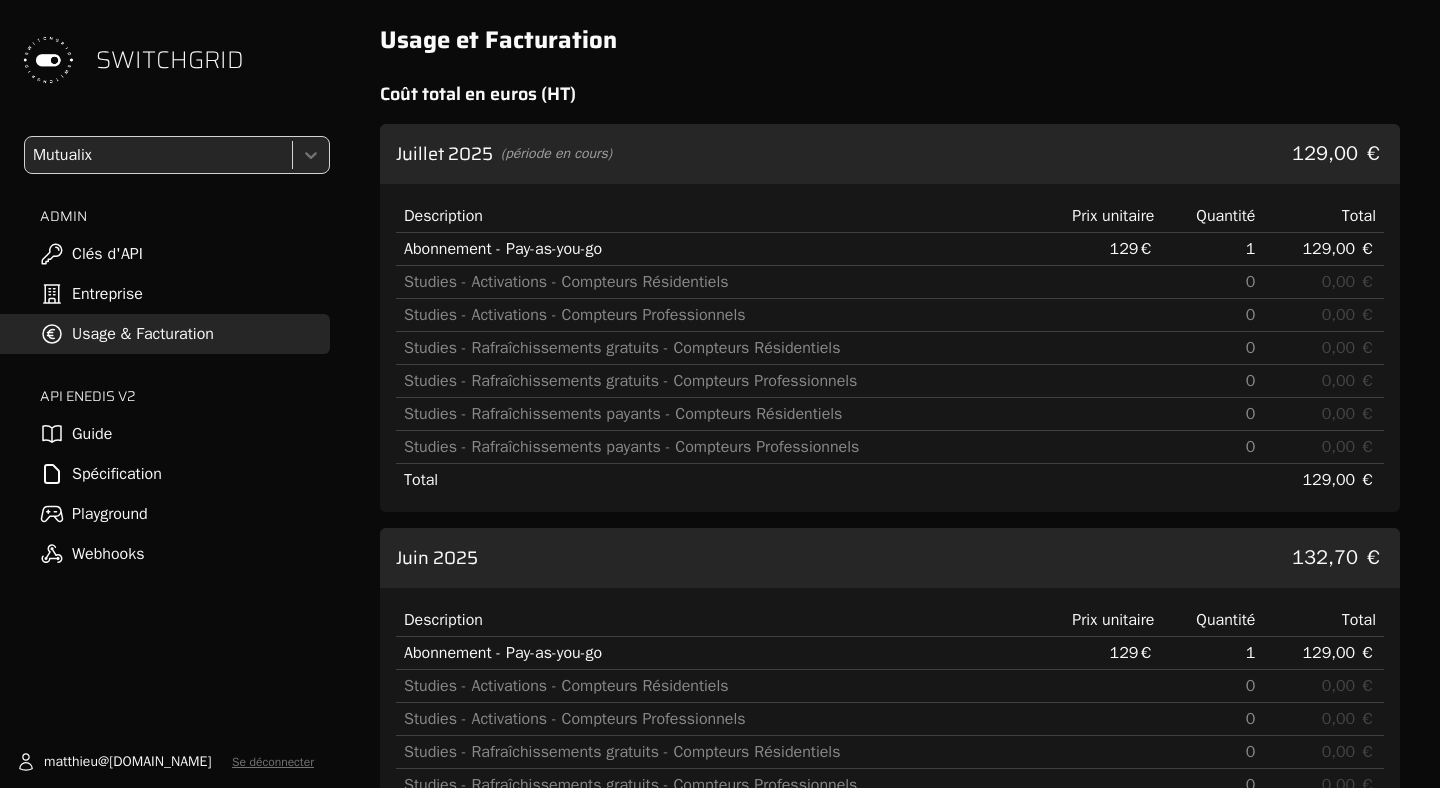 scroll, scrollTop: 364, scrollLeft: 0, axis: vertical 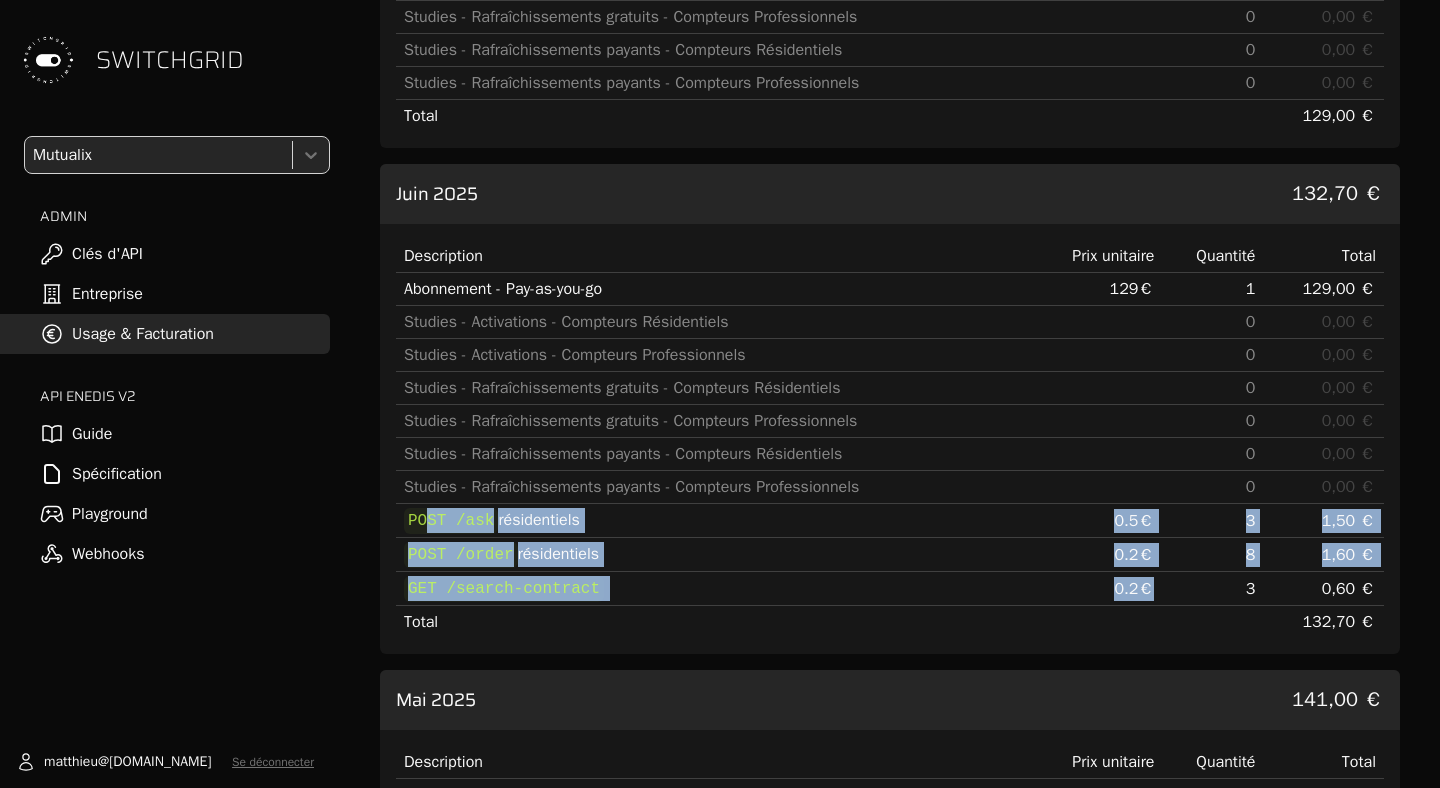 drag, startPoint x: 429, startPoint y: 531, endPoint x: 1286, endPoint y: 602, distance: 859.93604 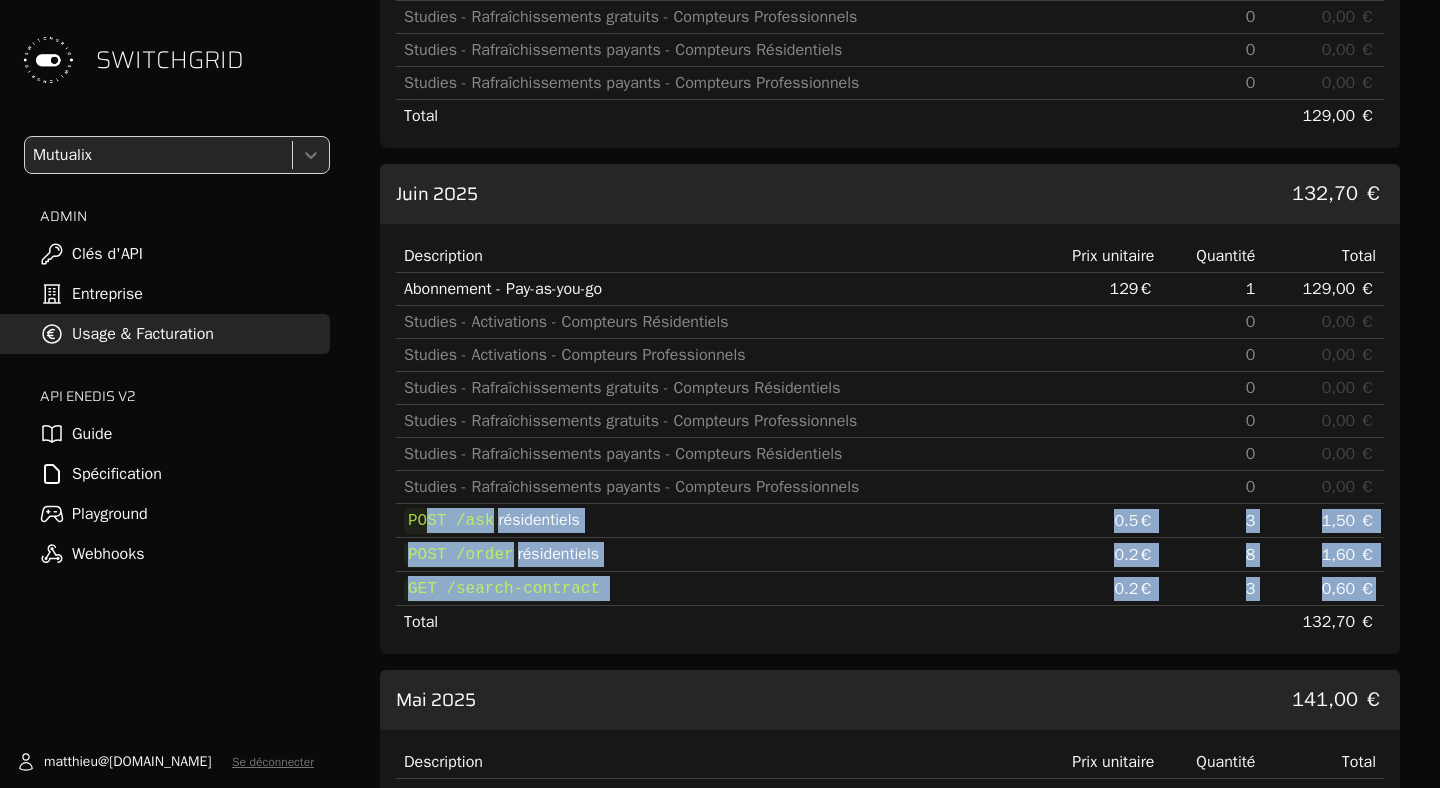click on "0.2  €" at bounding box center [1096, 555] 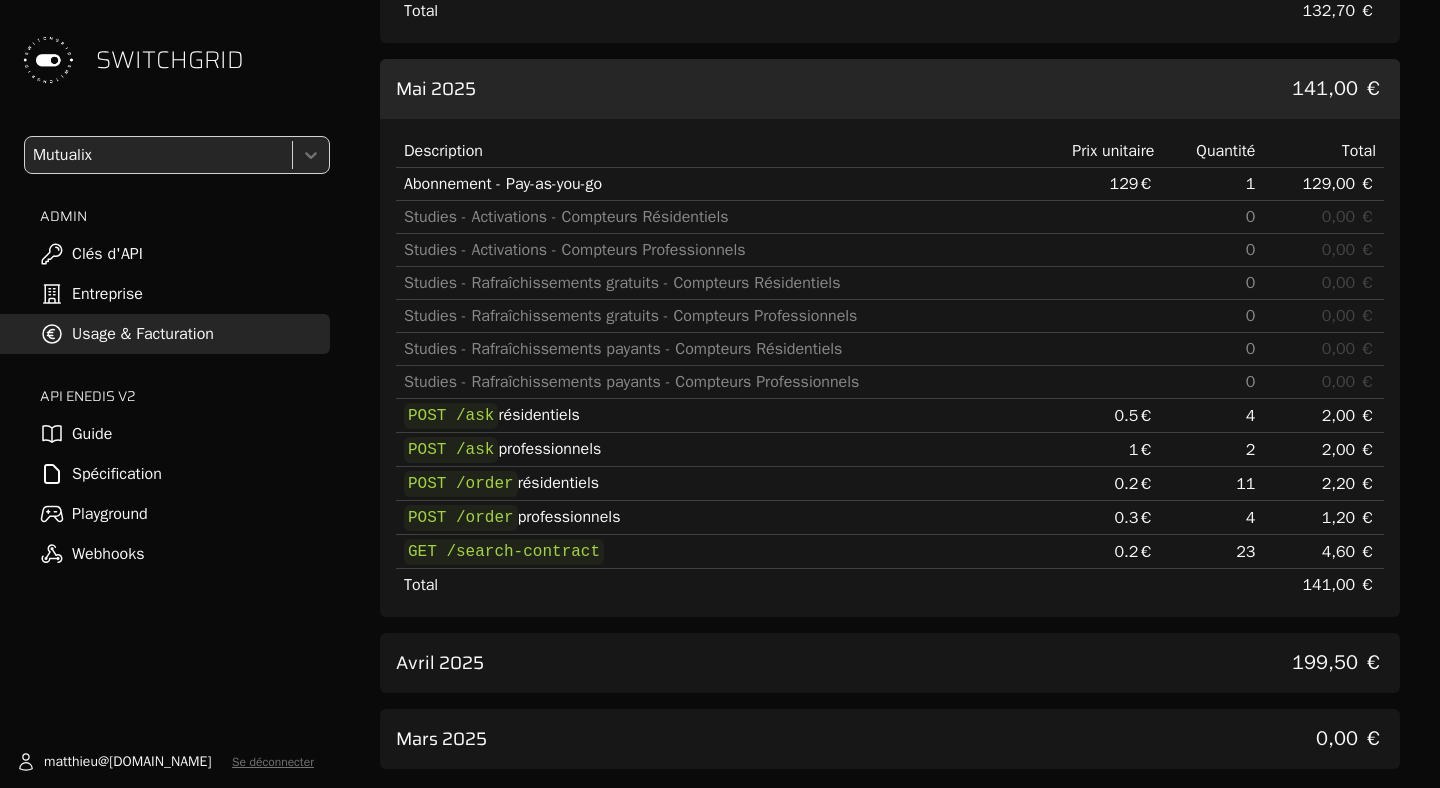 scroll, scrollTop: 976, scrollLeft: 0, axis: vertical 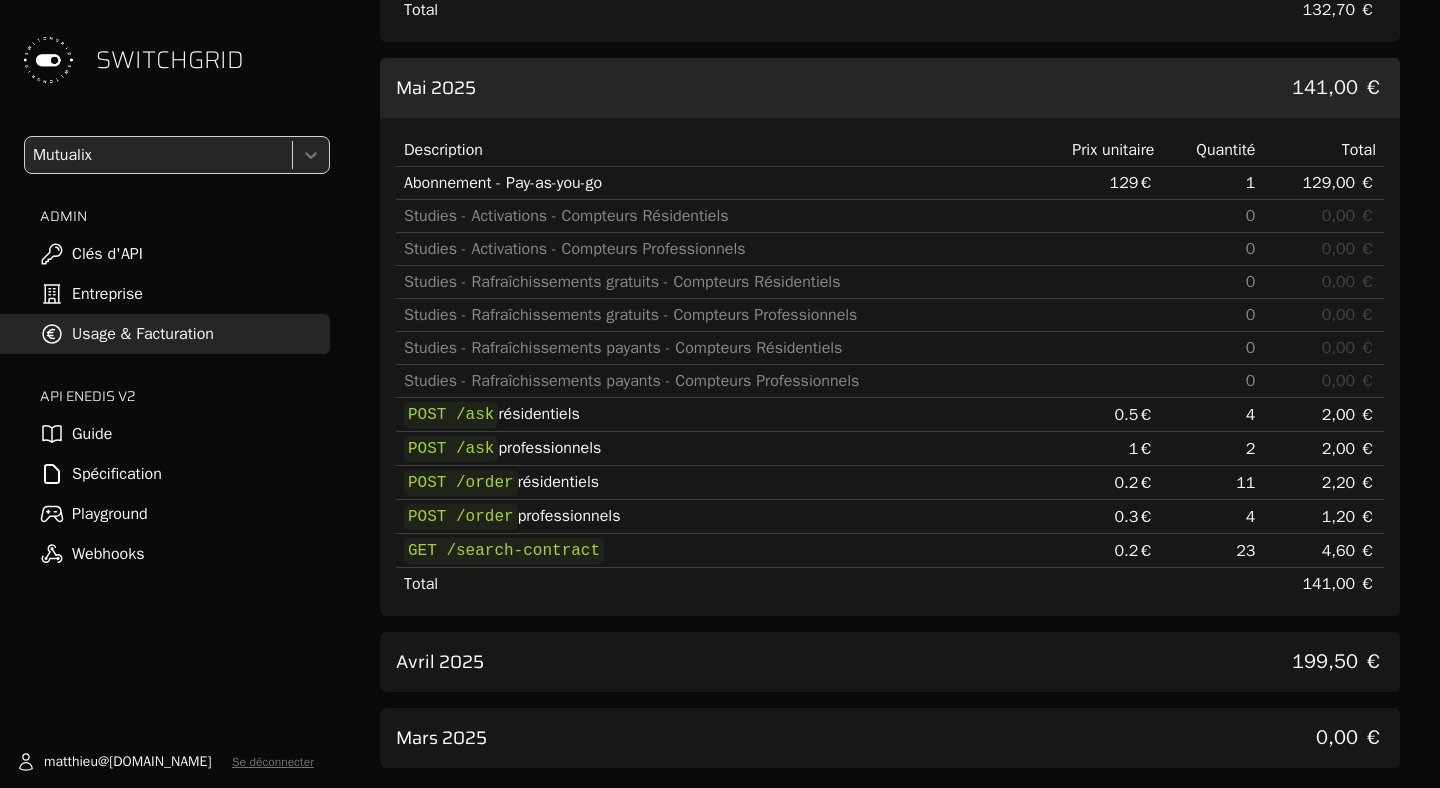 click on "[DATE] 199,50 €" at bounding box center [890, 662] 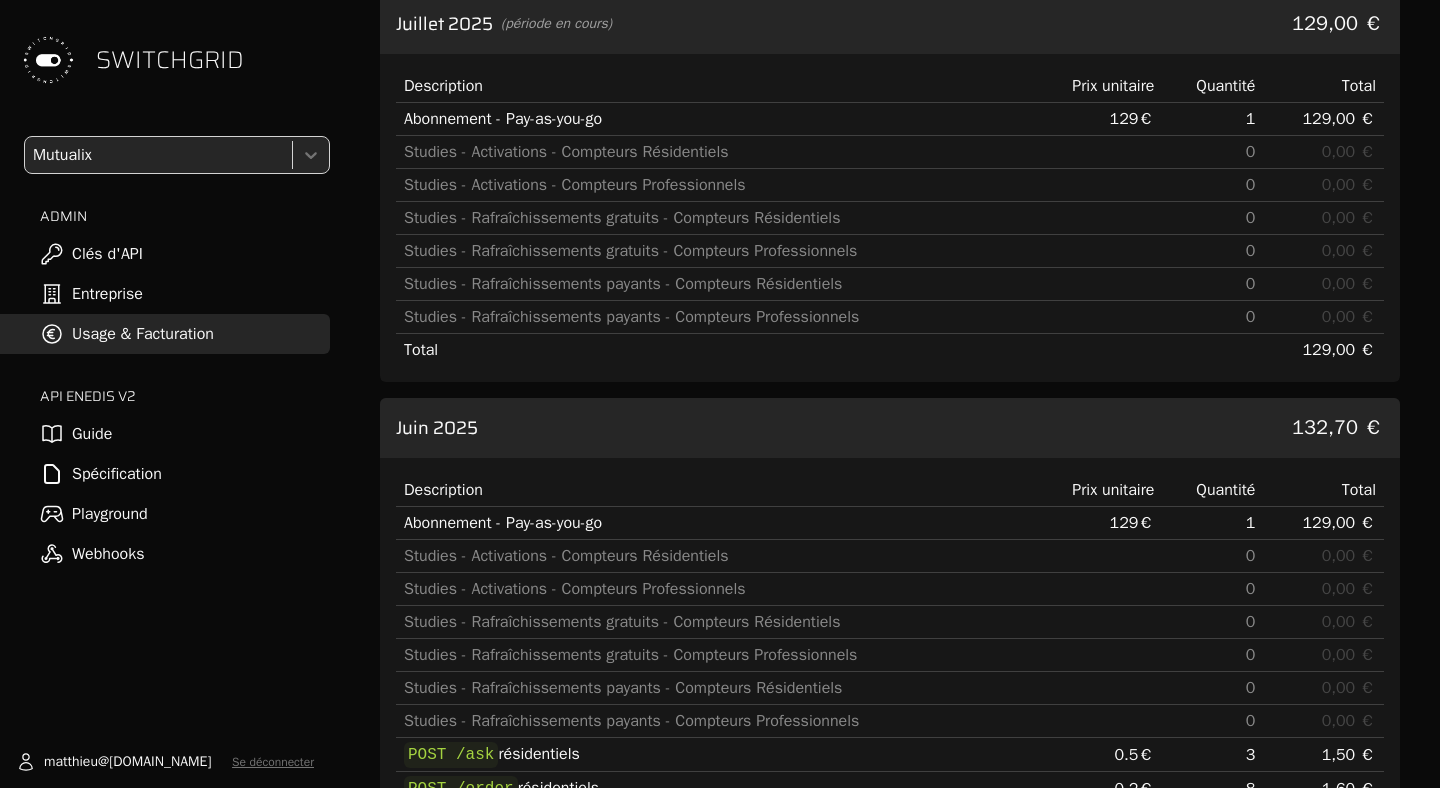 scroll, scrollTop: 157, scrollLeft: 0, axis: vertical 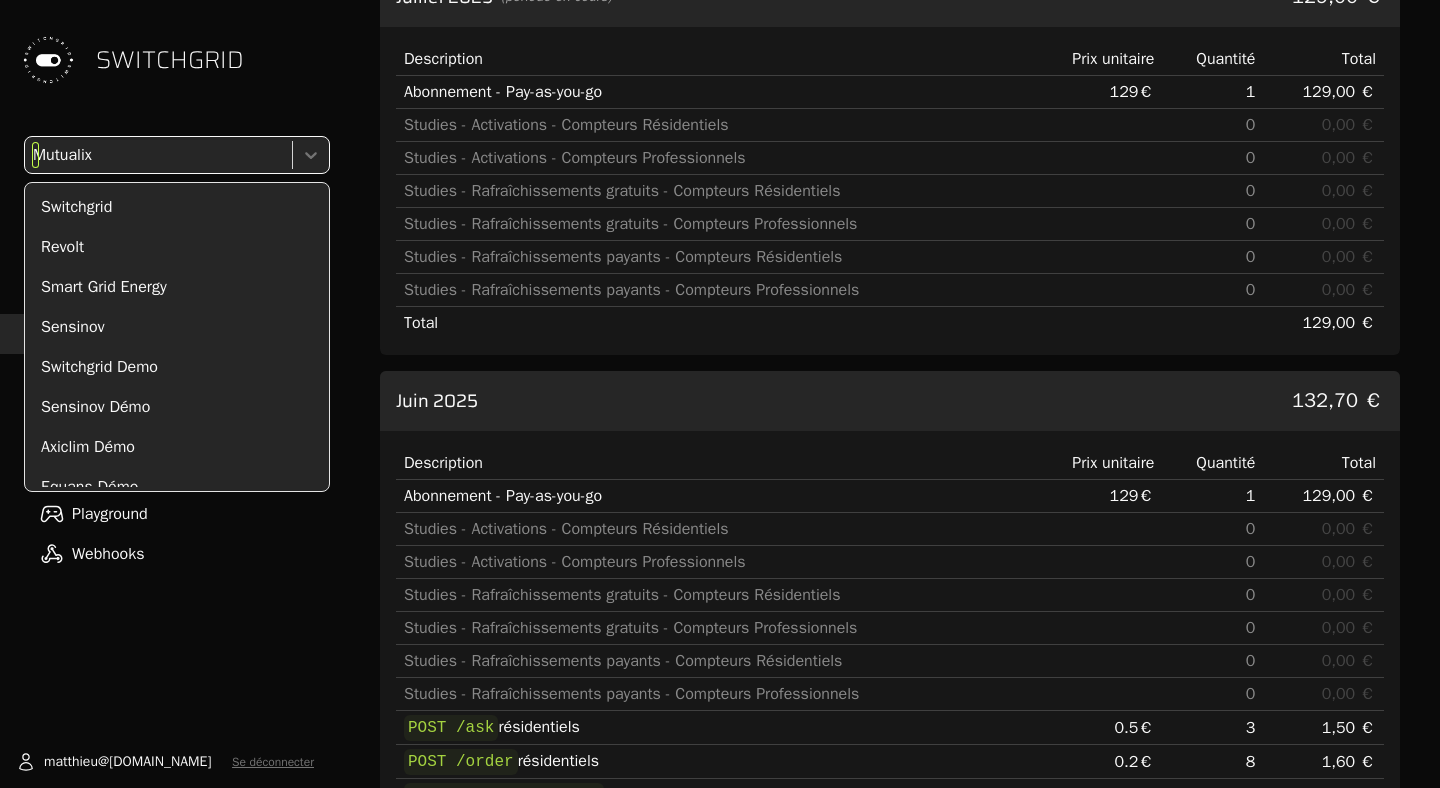 click at bounding box center (156, 155) 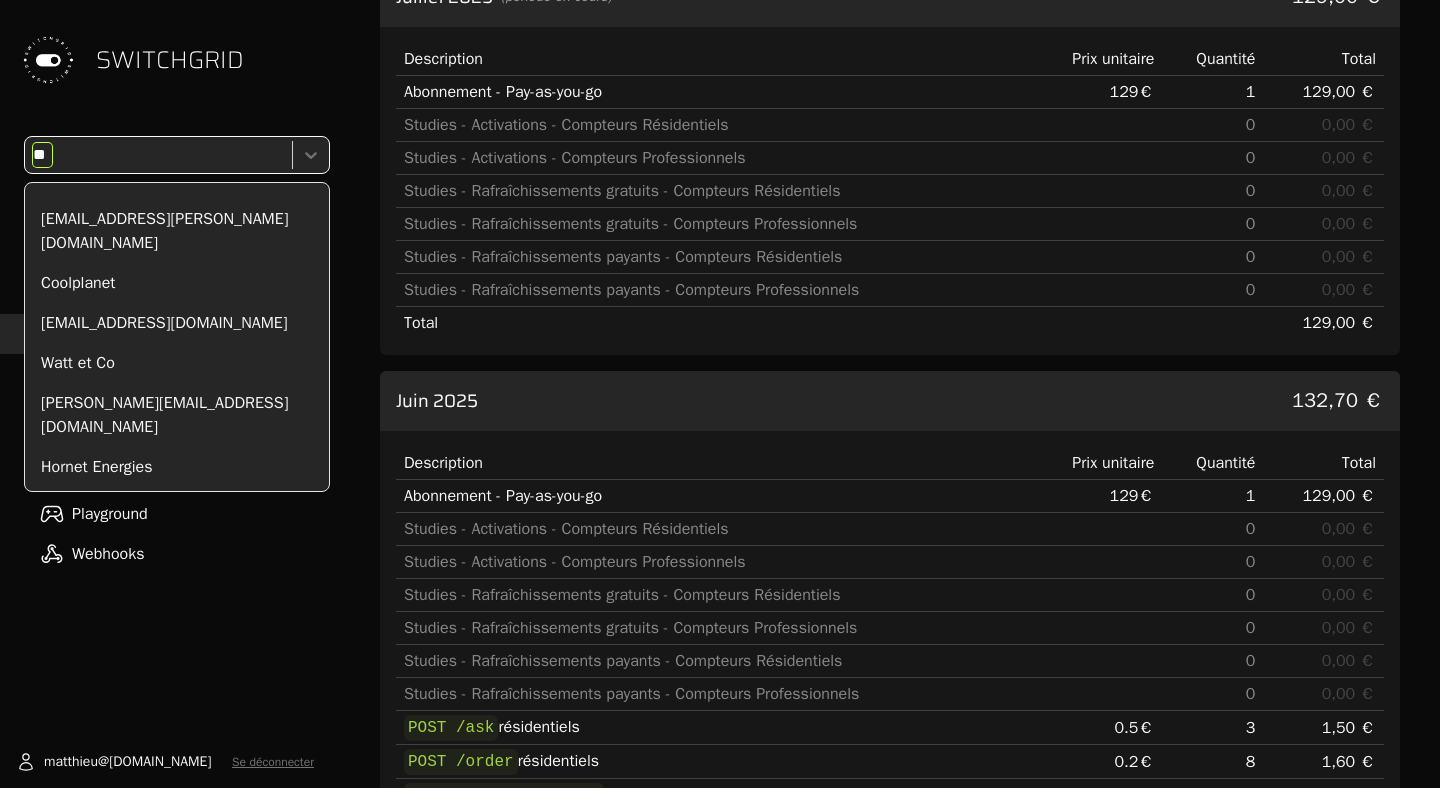 scroll, scrollTop: 0, scrollLeft: 0, axis: both 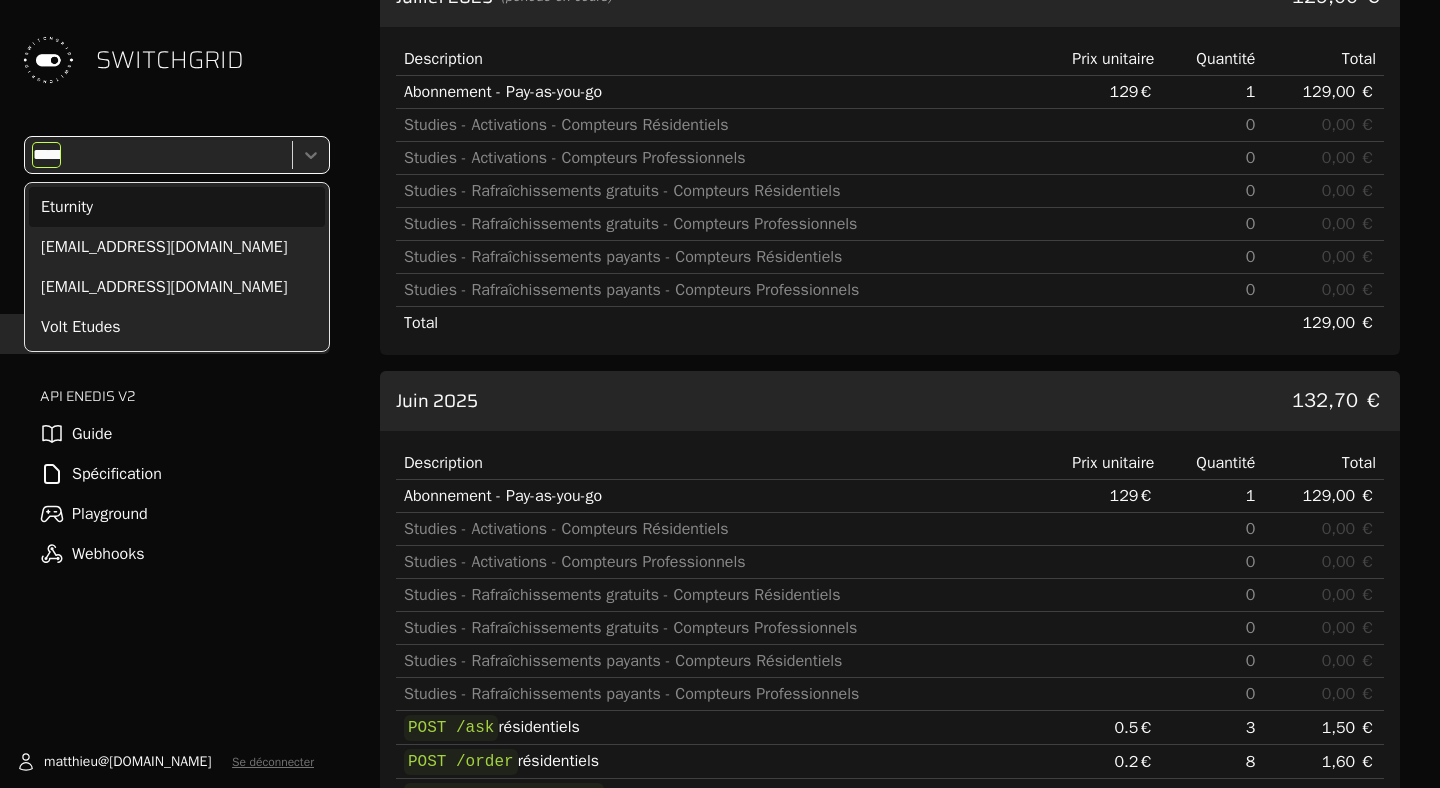 type on "******" 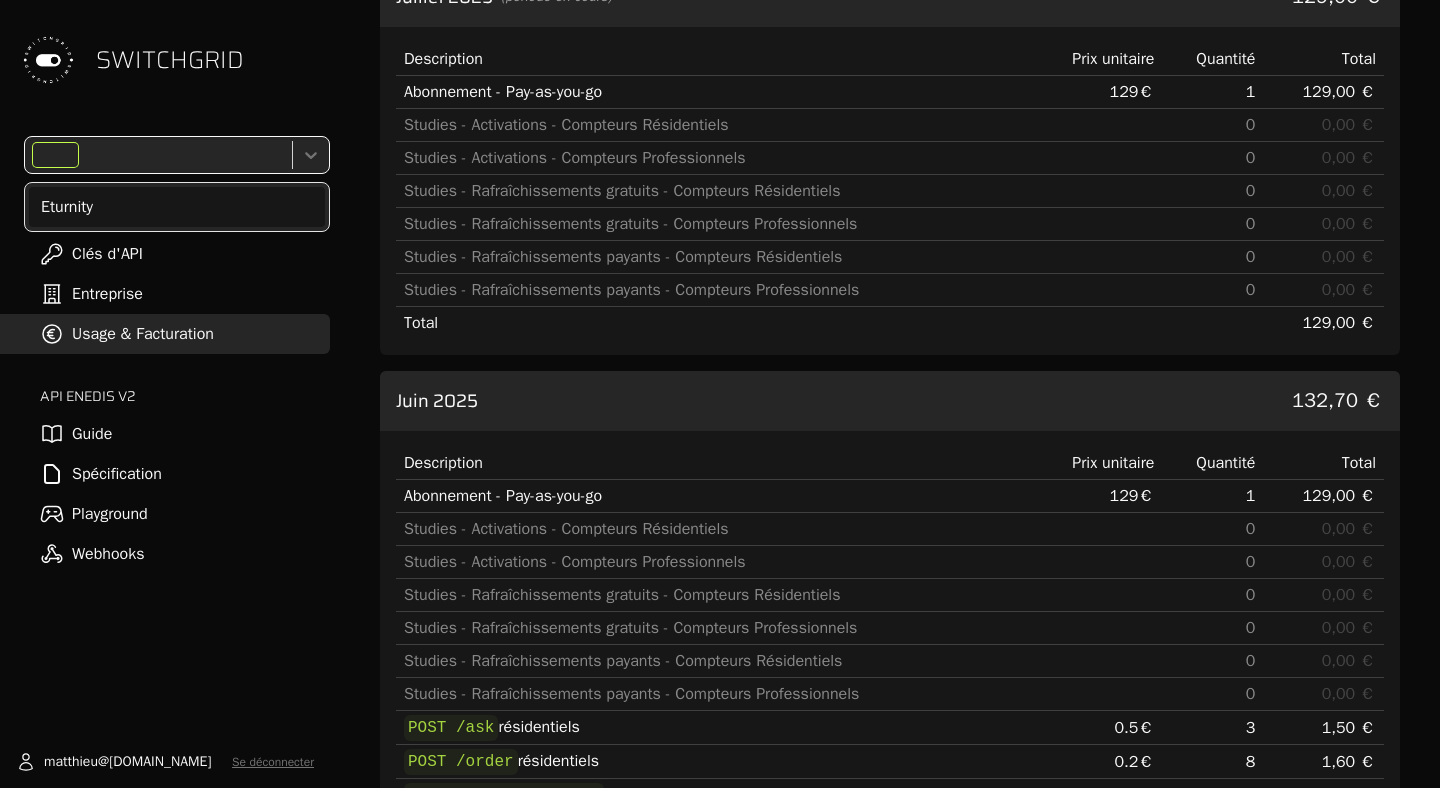 scroll, scrollTop: 945, scrollLeft: 0, axis: vertical 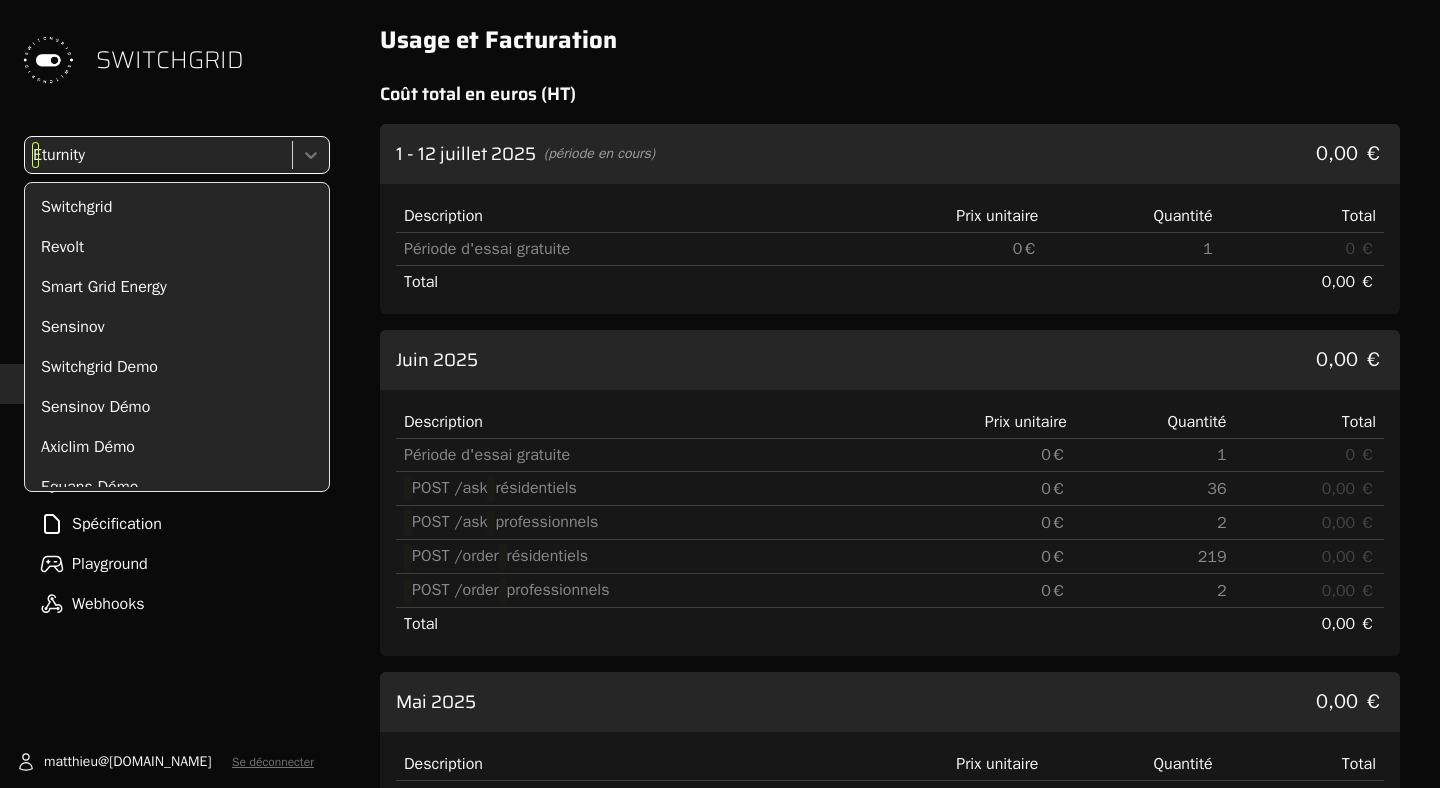click at bounding box center [156, 155] 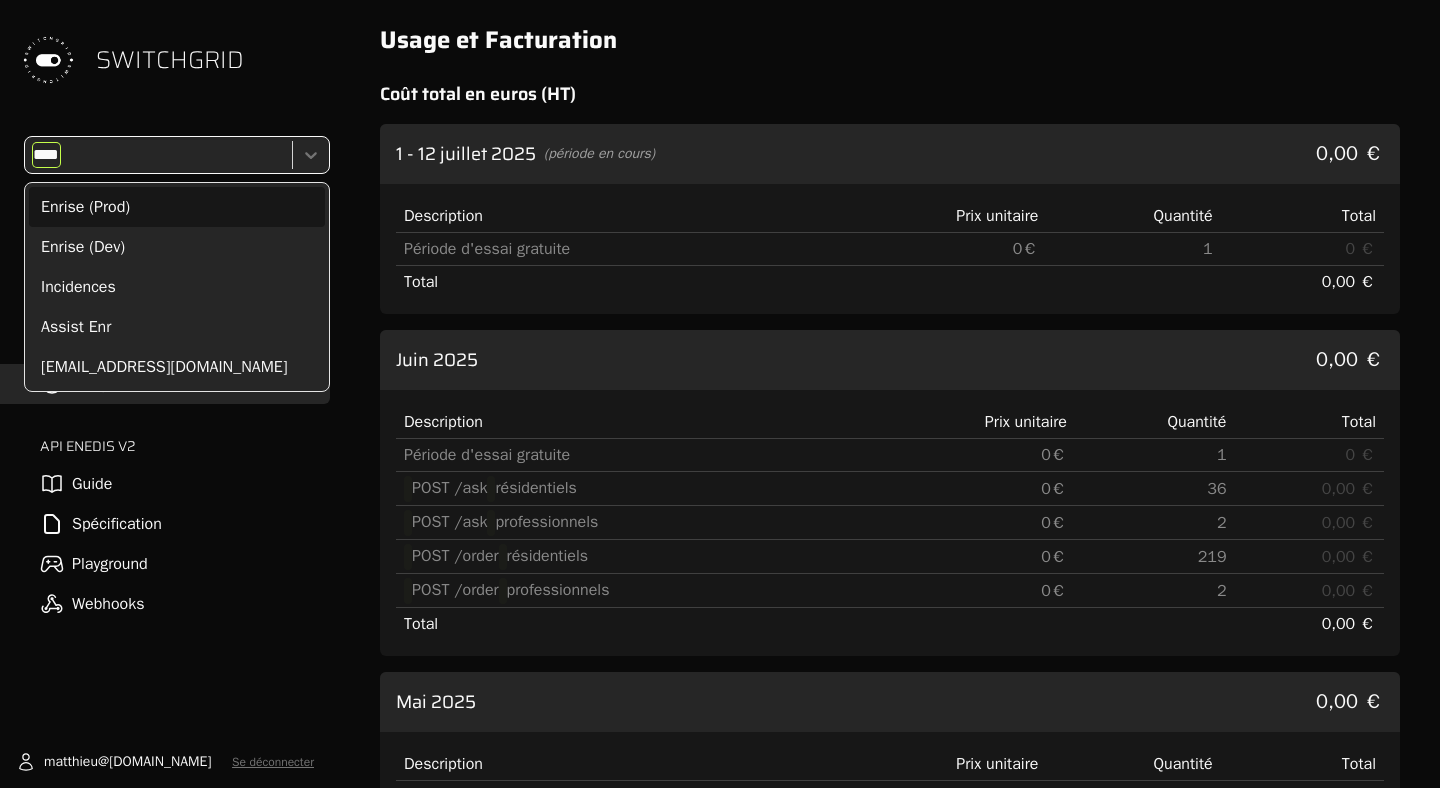 scroll, scrollTop: 0, scrollLeft: 0, axis: both 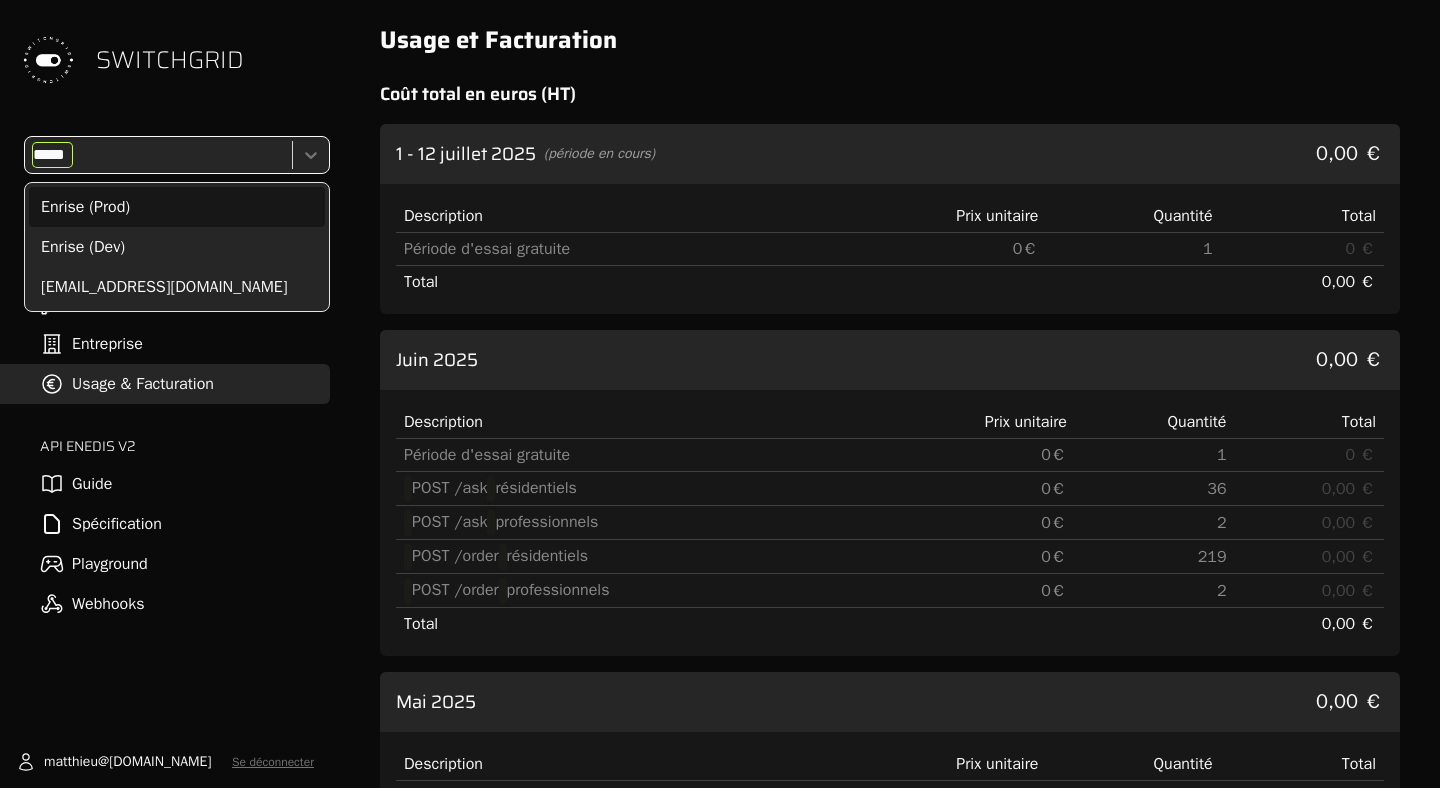 type on "******" 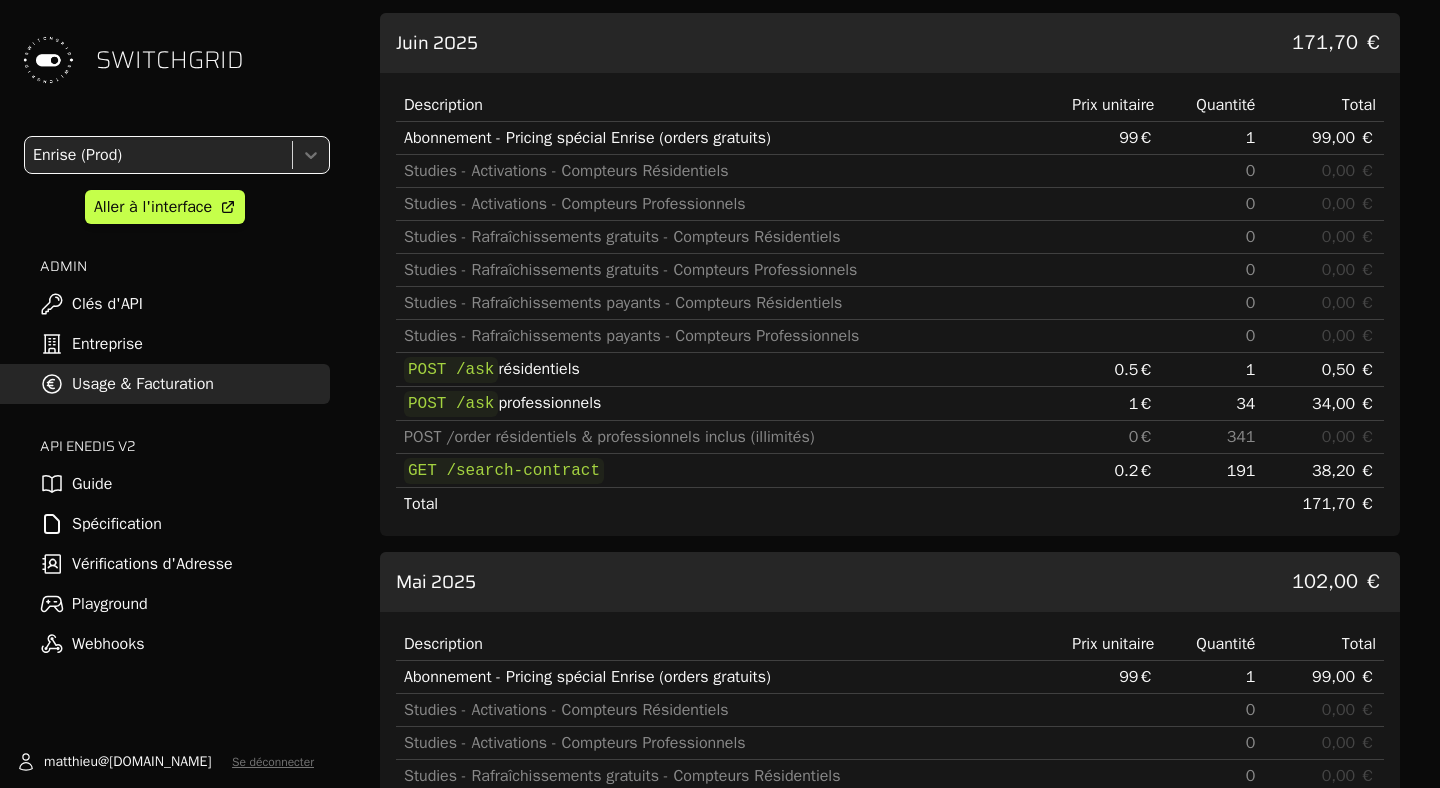 scroll, scrollTop: 583, scrollLeft: 0, axis: vertical 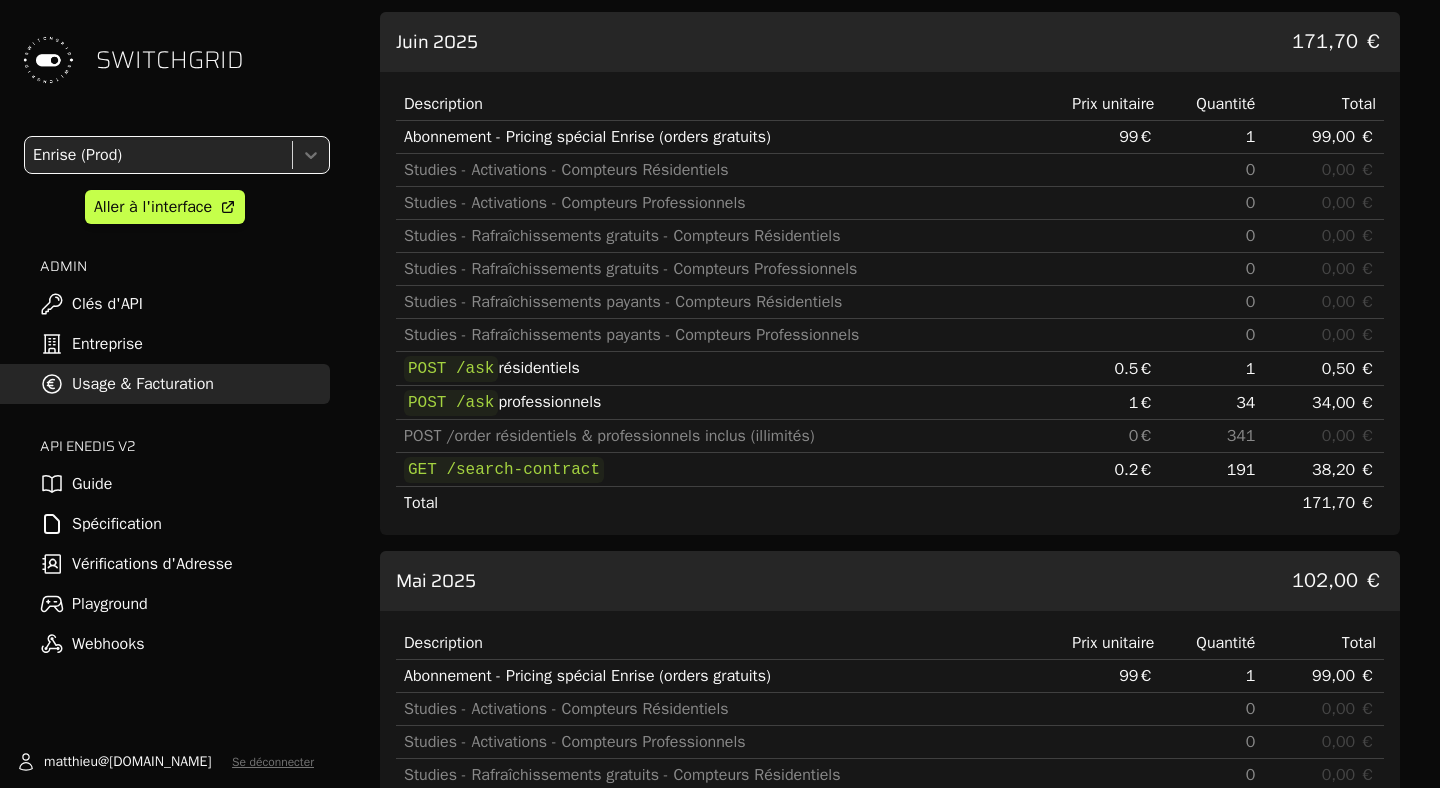 click at bounding box center (1096, 269) 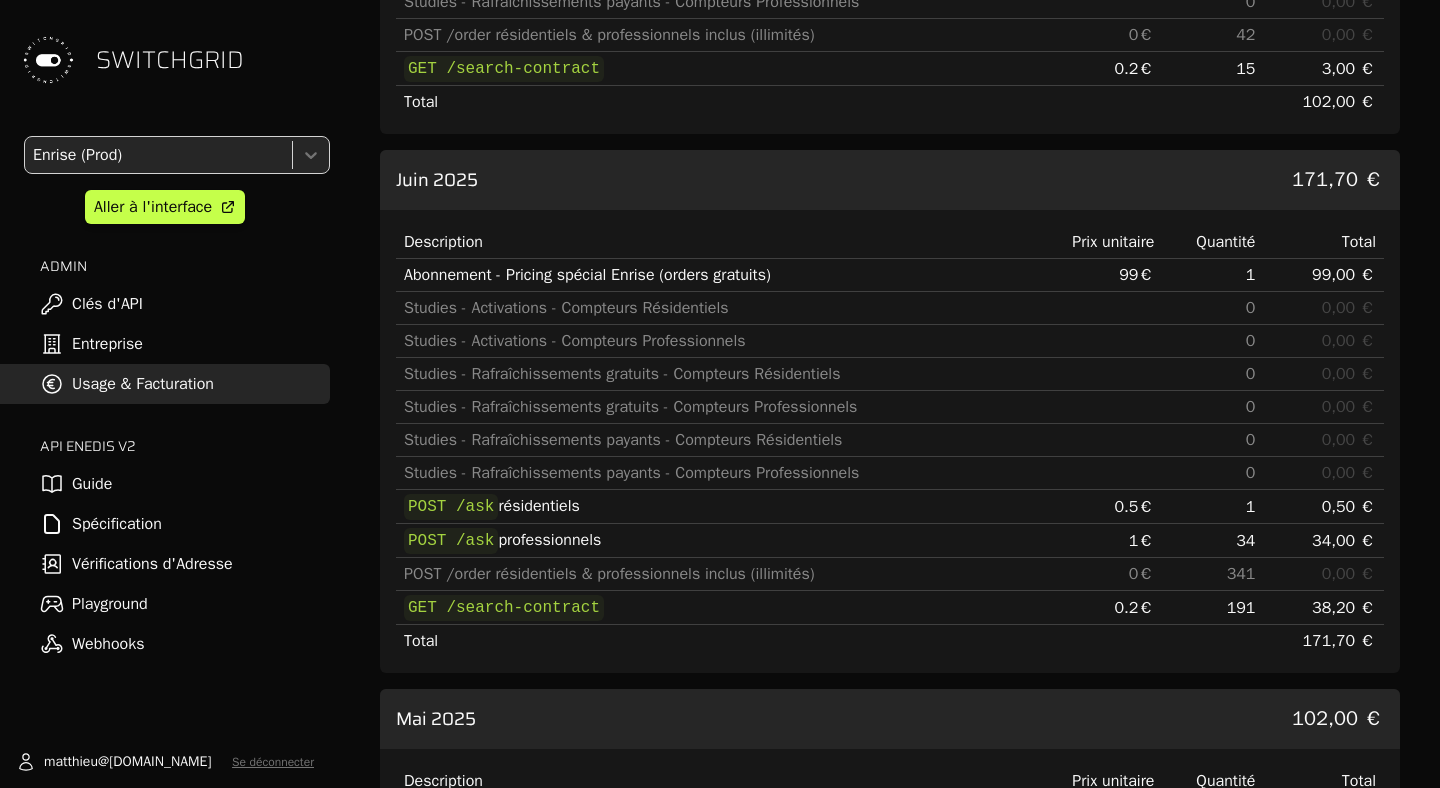 scroll, scrollTop: 460, scrollLeft: 0, axis: vertical 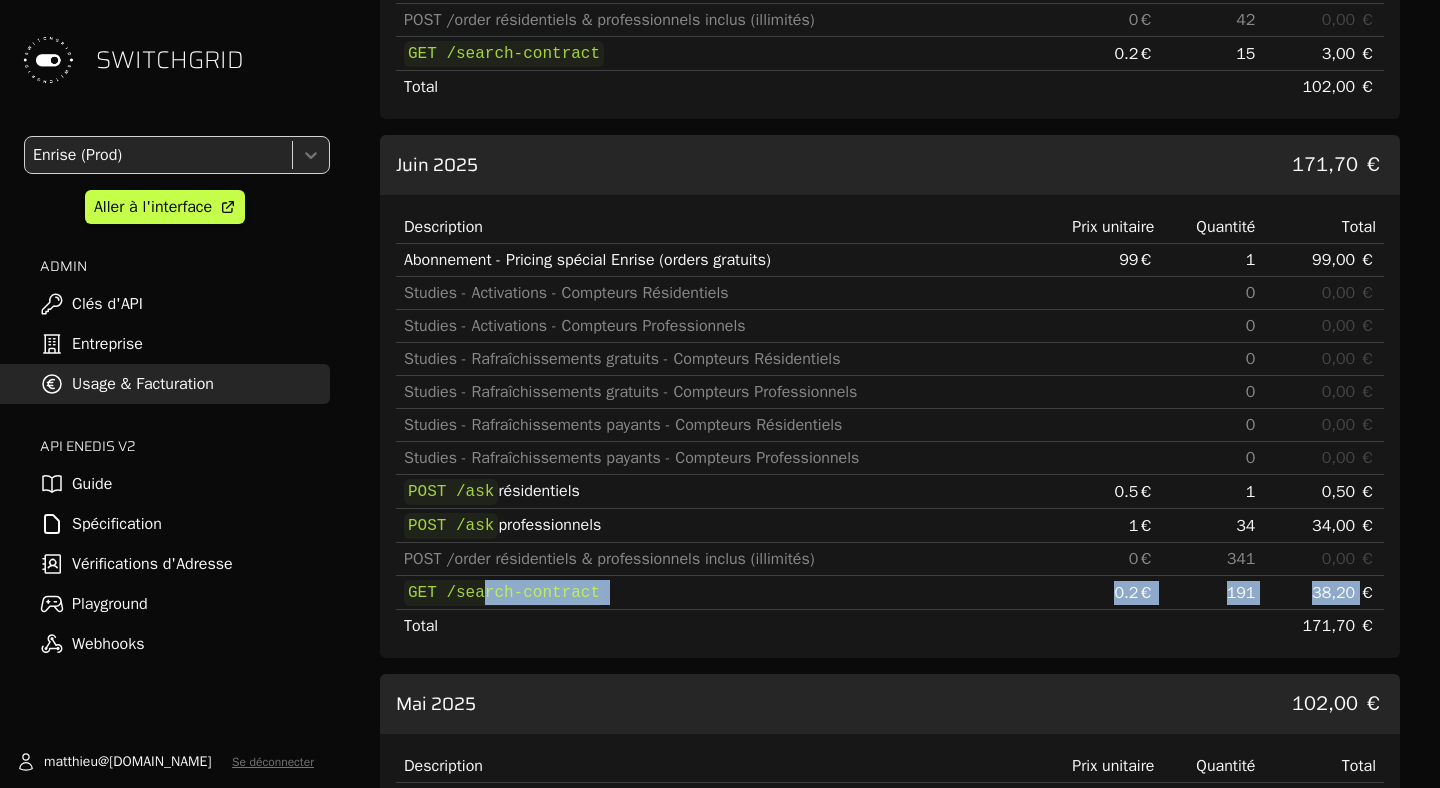 drag, startPoint x: 1369, startPoint y: 597, endPoint x: 455, endPoint y: 568, distance: 914.45996 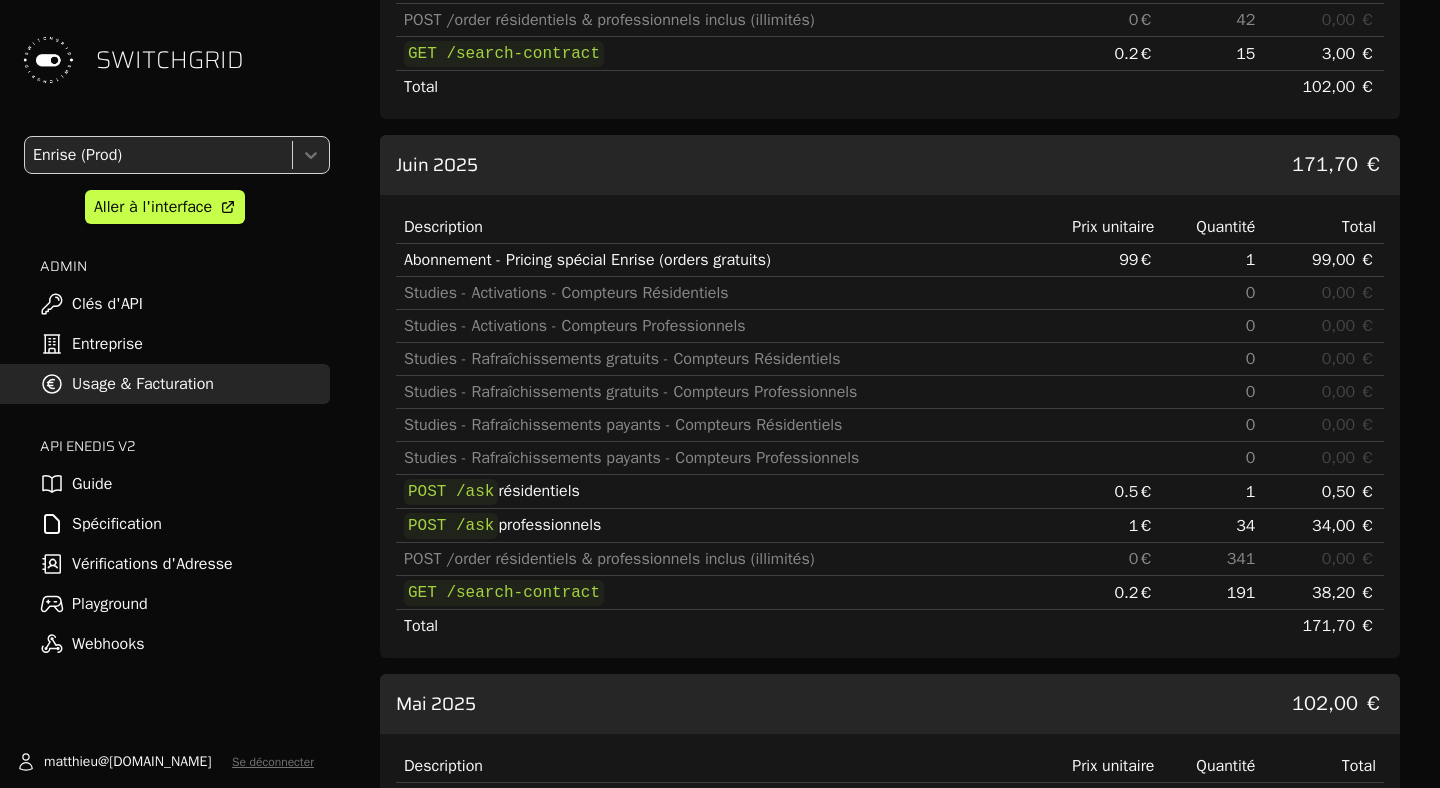 click at bounding box center (156, 155) 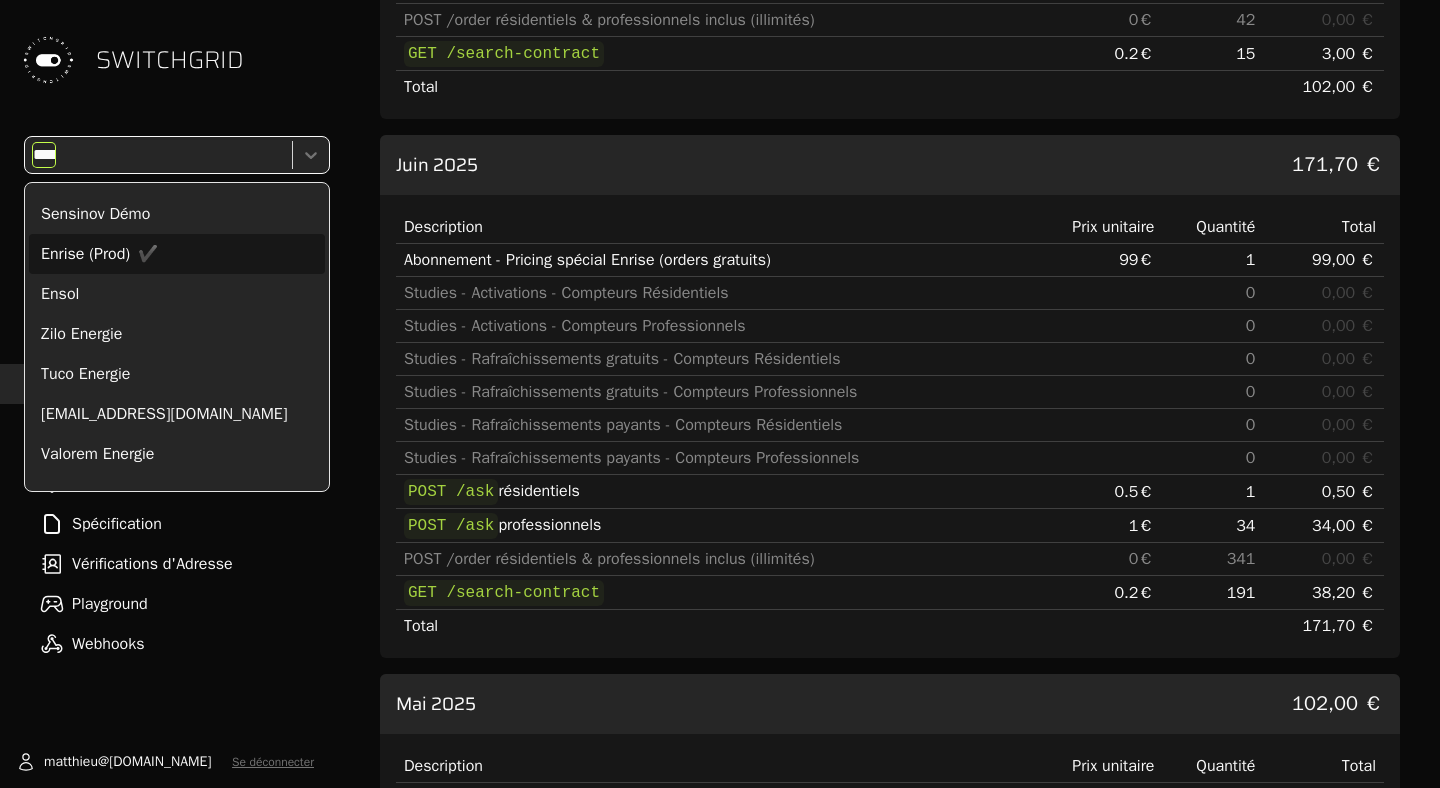 scroll, scrollTop: 0, scrollLeft: 0, axis: both 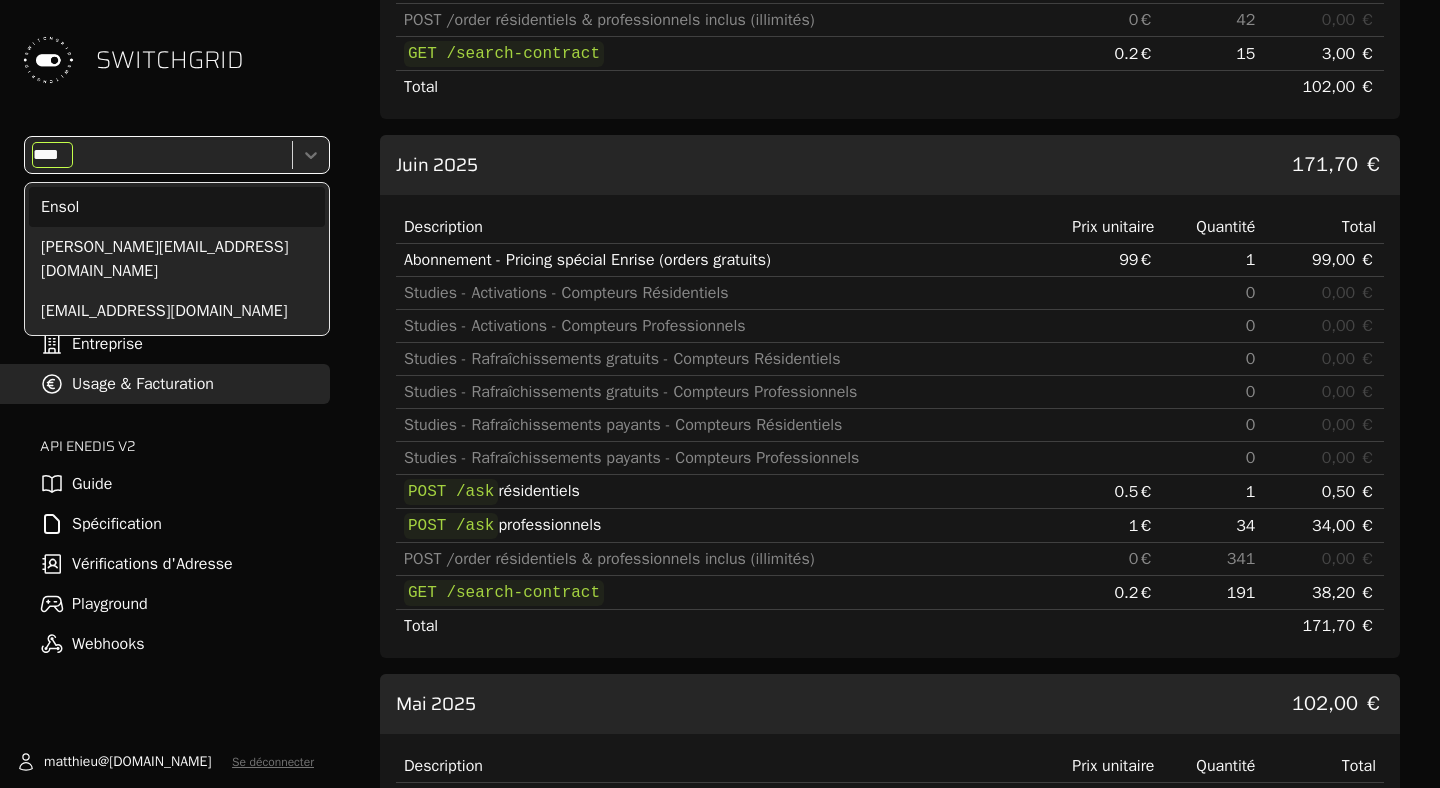 type on "*****" 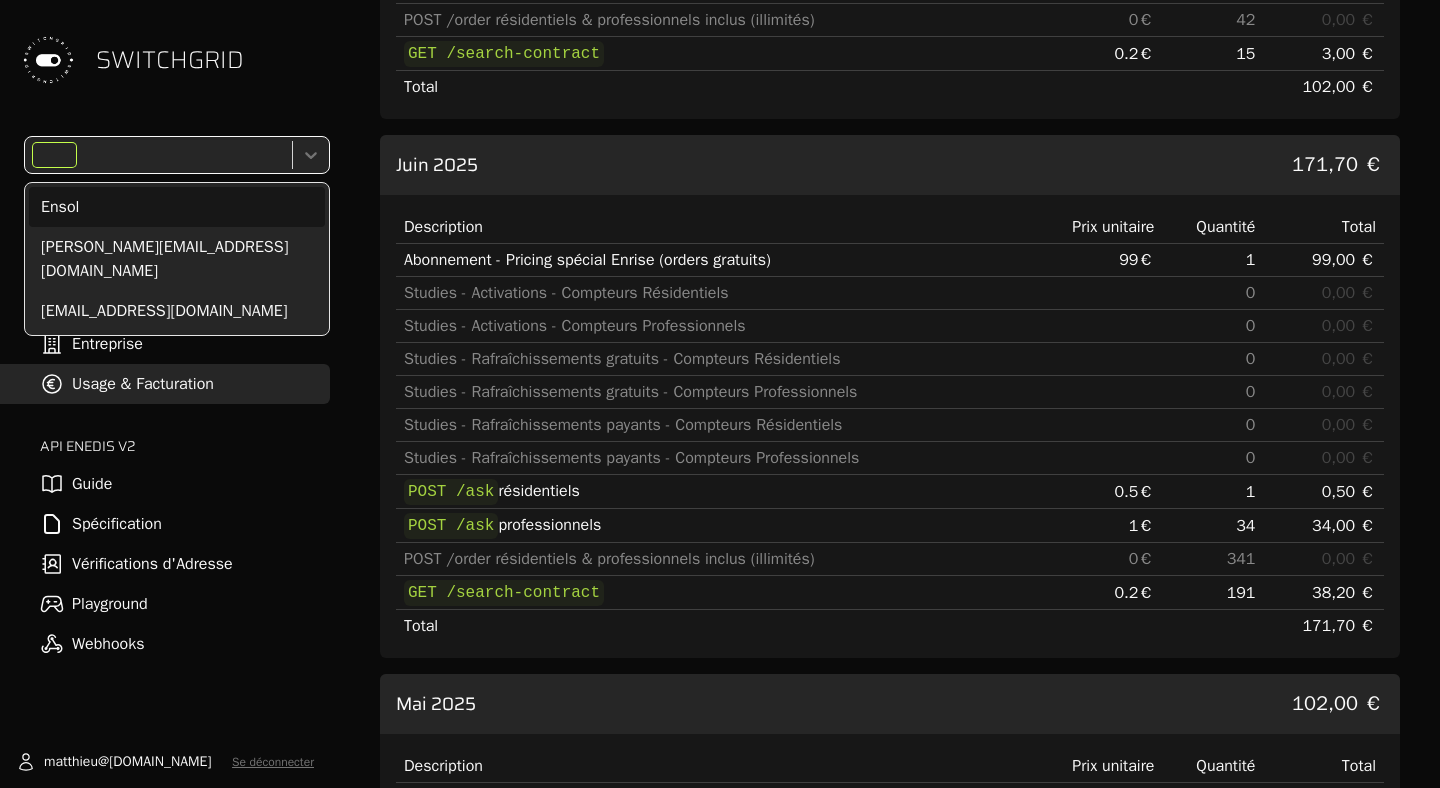 scroll, scrollTop: 1248, scrollLeft: 0, axis: vertical 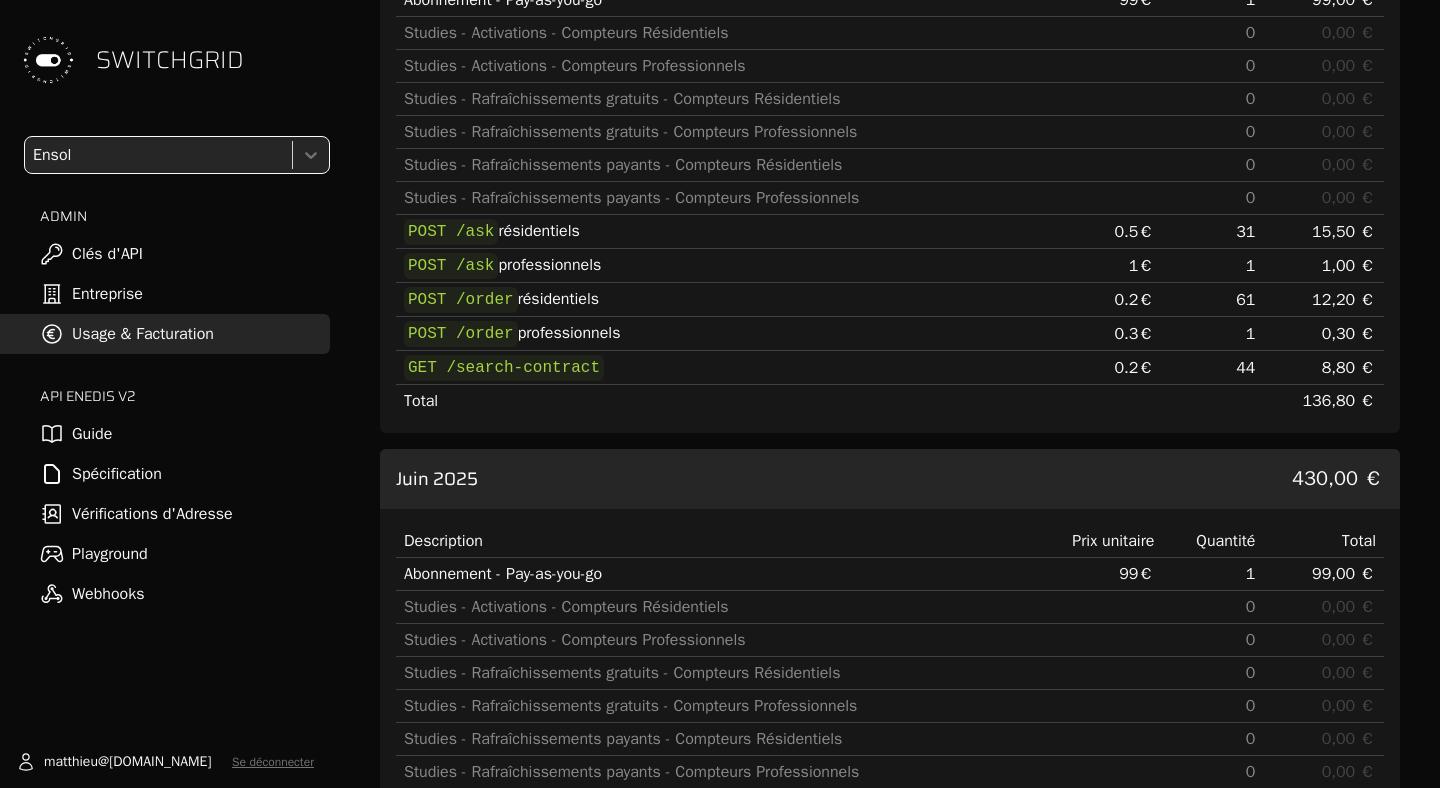 click on "[DATE] 430,00 €" at bounding box center (890, 479) 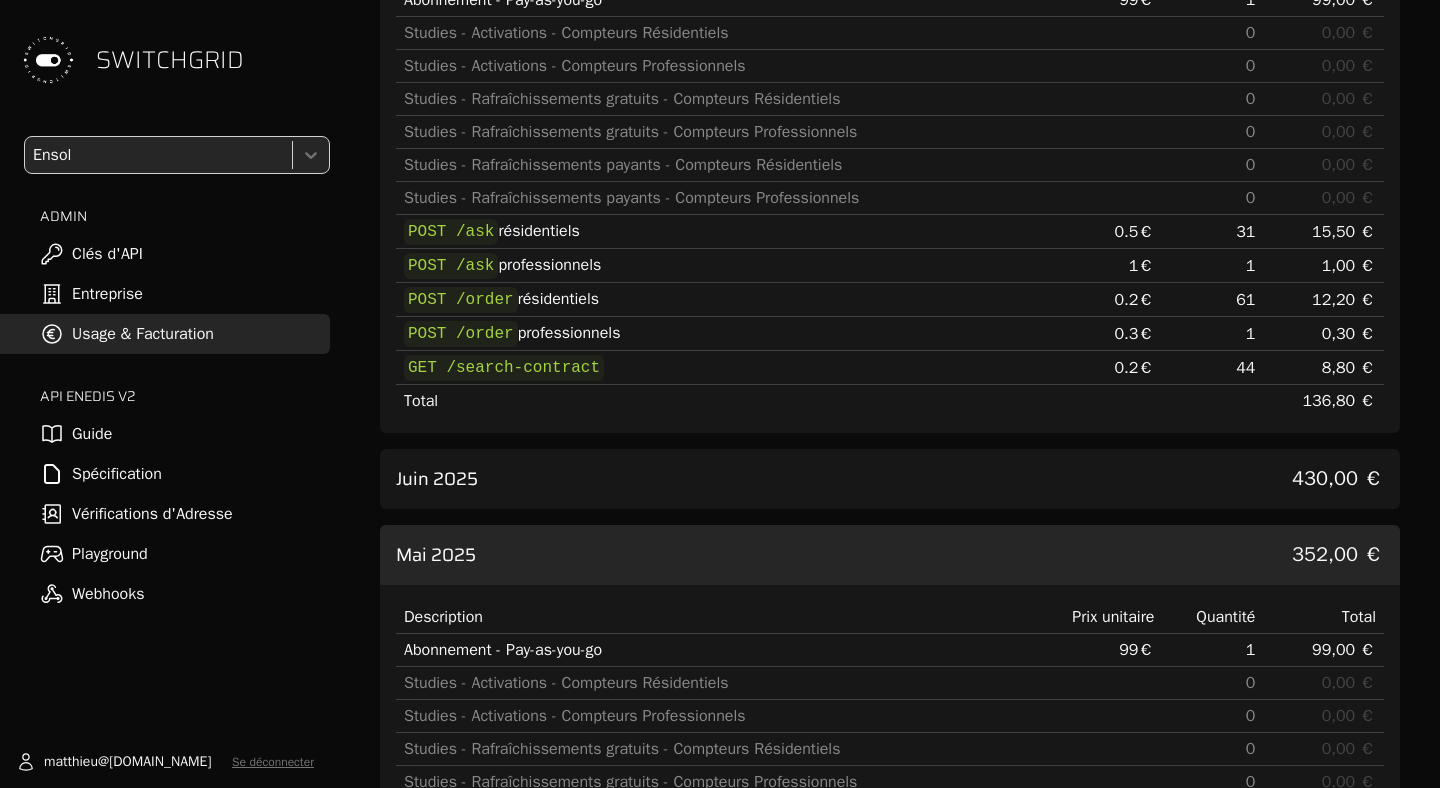 click on "[DATE] 430,00 €" at bounding box center [890, 479] 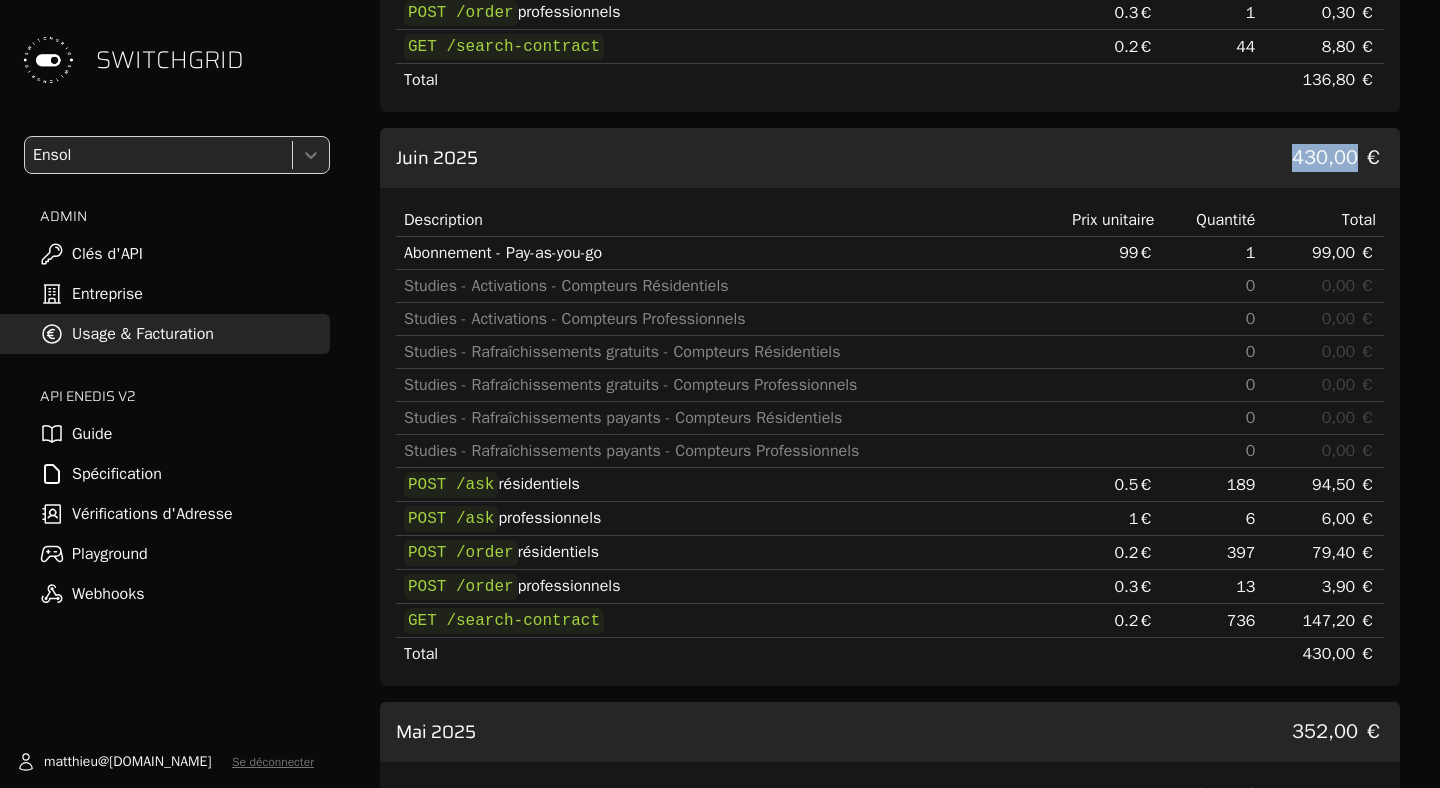 scroll, scrollTop: 567, scrollLeft: 0, axis: vertical 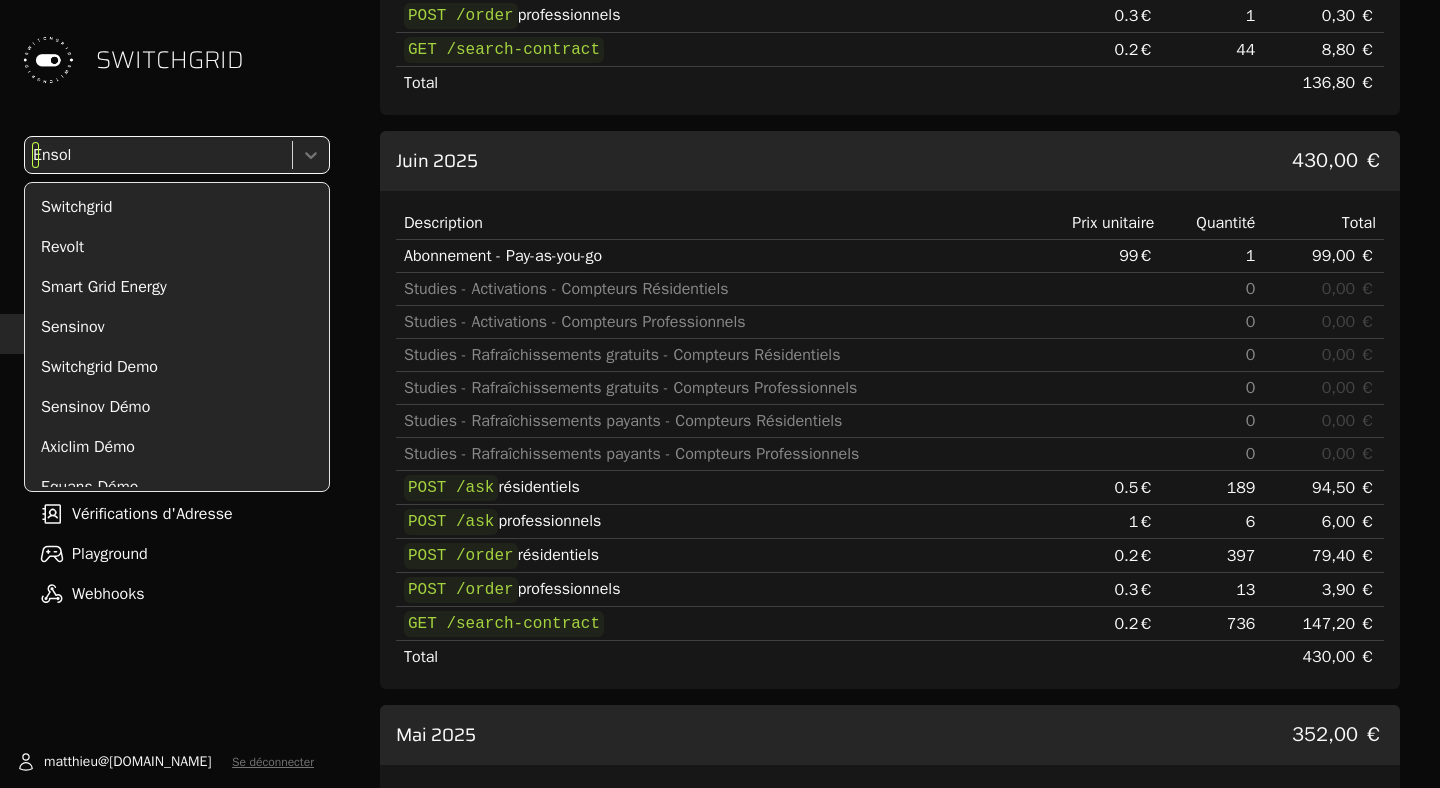 click at bounding box center [156, 155] 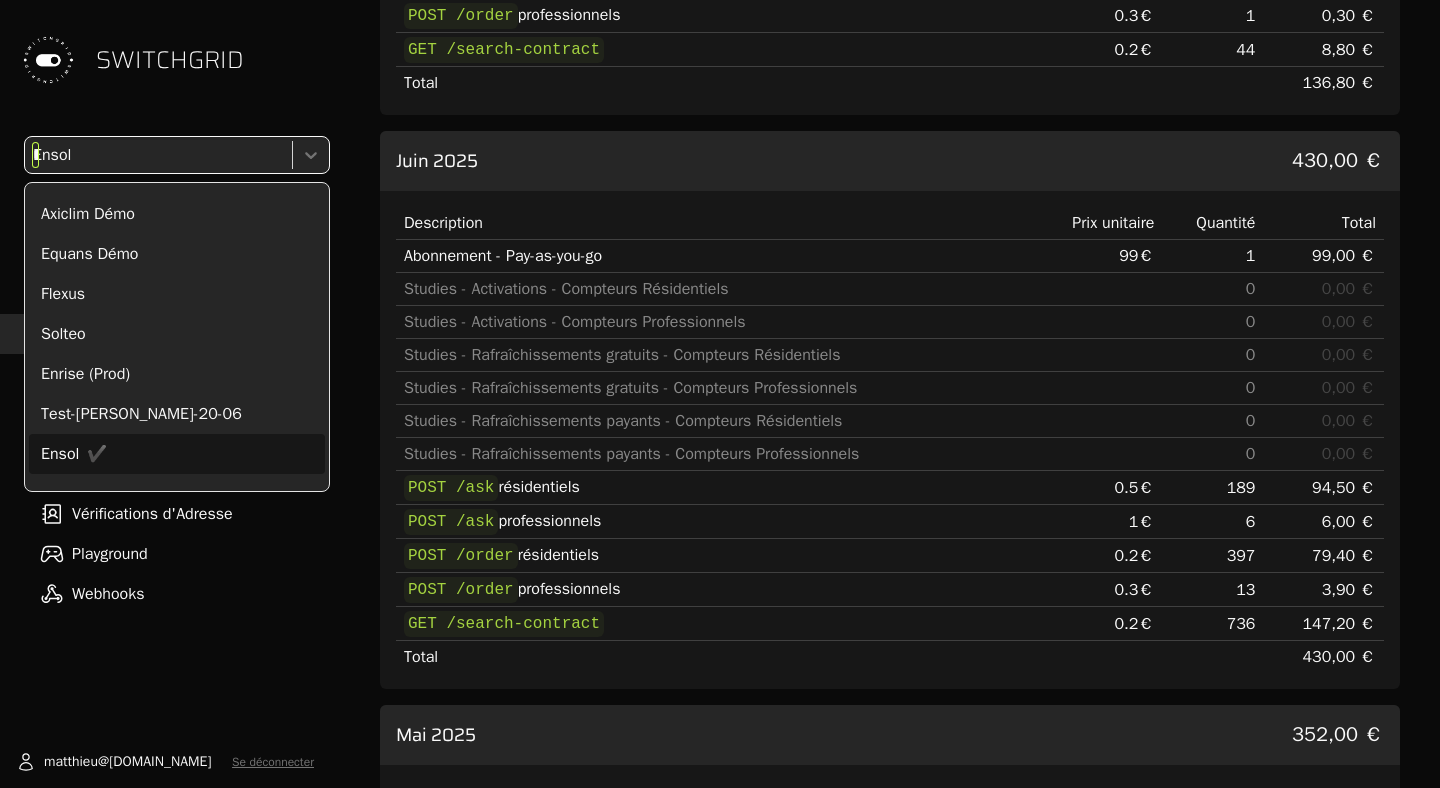 scroll, scrollTop: 0, scrollLeft: 0, axis: both 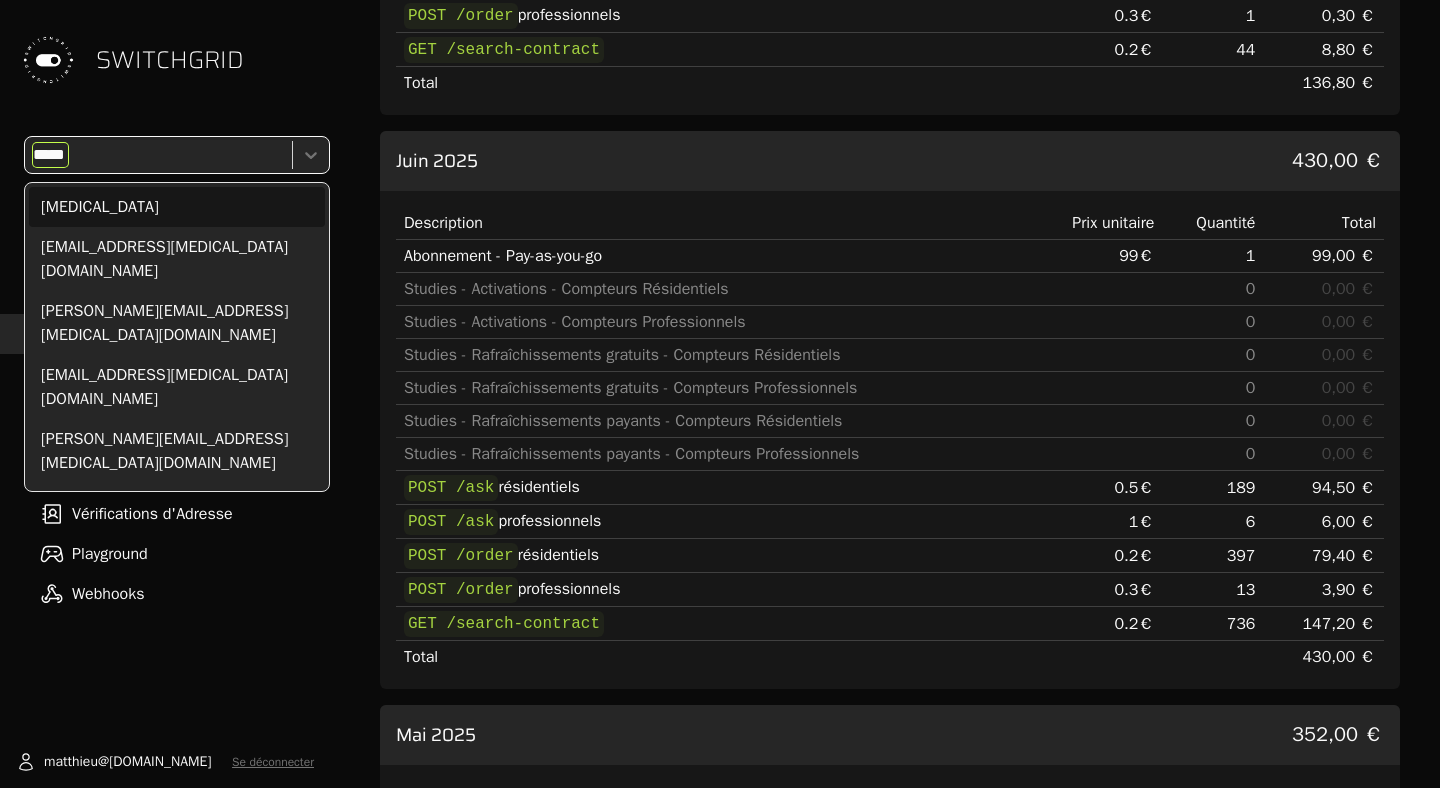 type on "******" 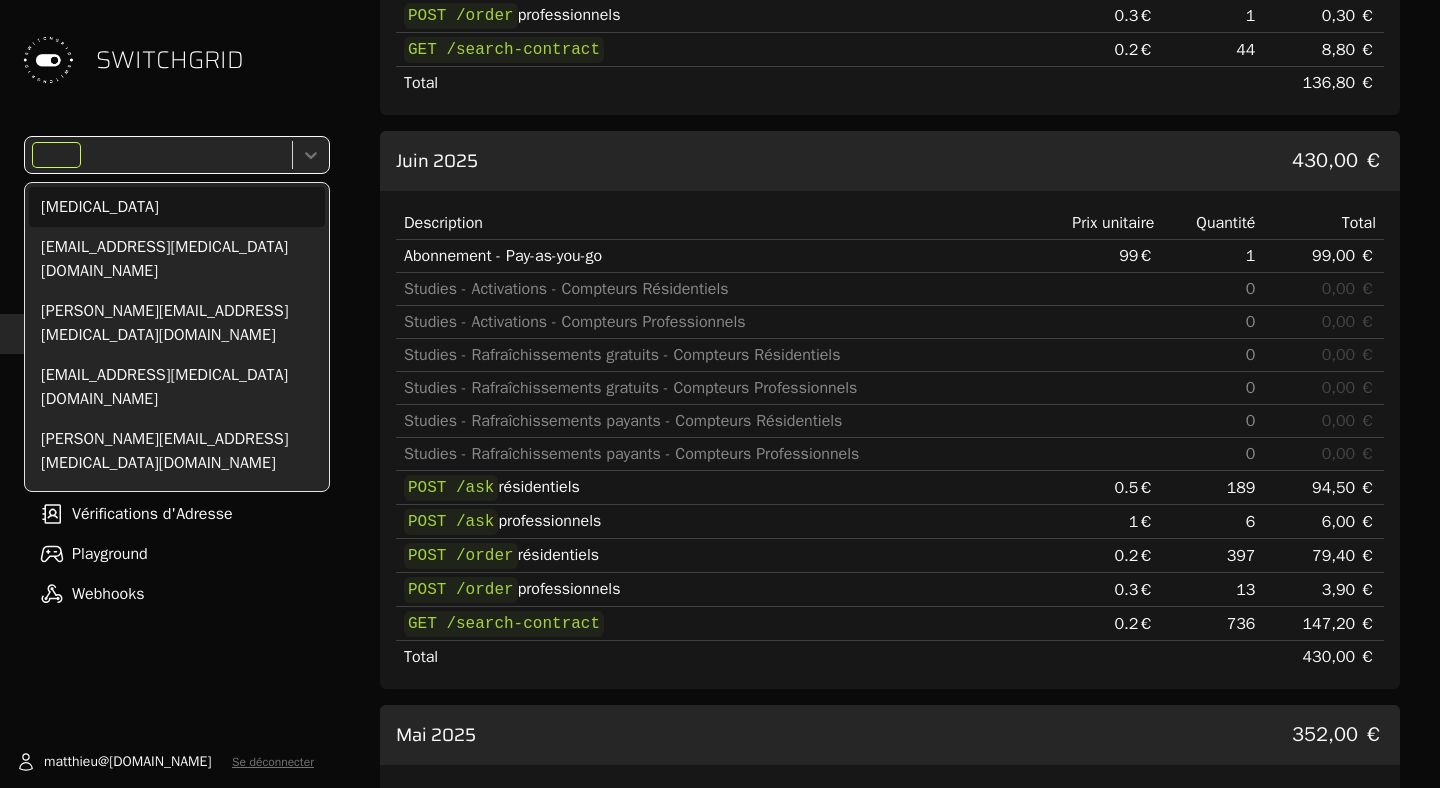 scroll, scrollTop: 1355, scrollLeft: 0, axis: vertical 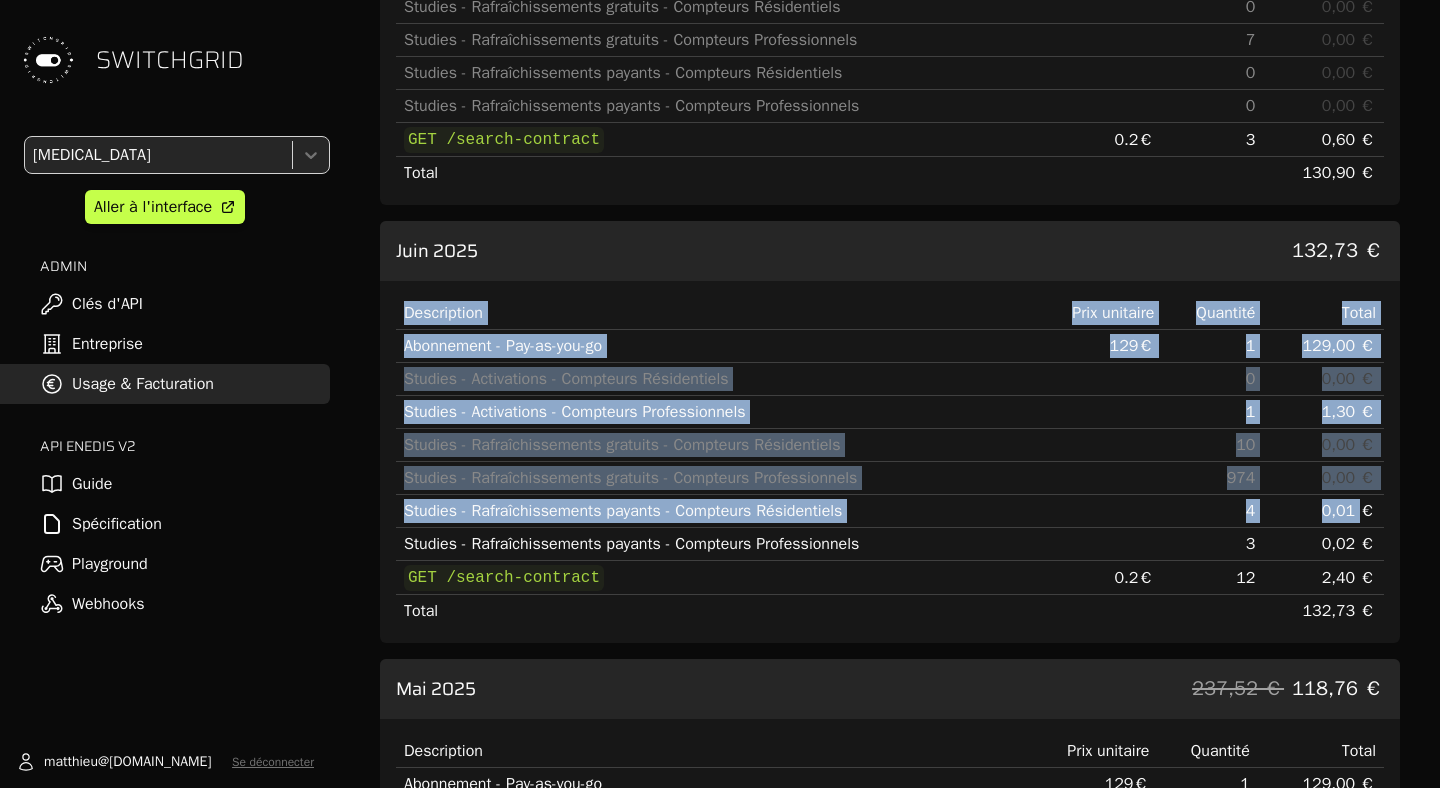 drag, startPoint x: 1367, startPoint y: 518, endPoint x: 1388, endPoint y: 509, distance: 22.847319 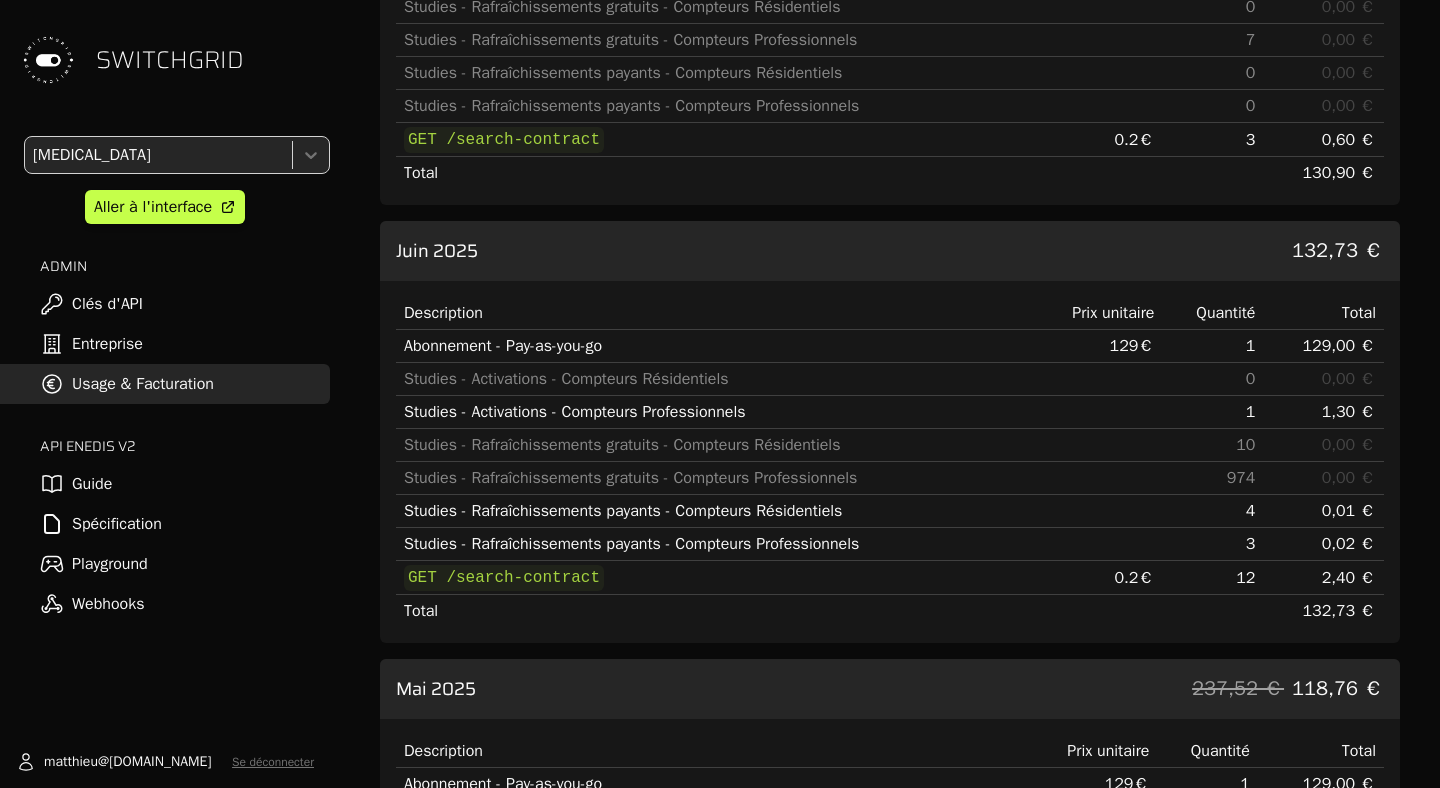 click on "Description Prix unitaire Quantité Total Abonnement - Pay-as-you-go 129  € 1 129,00 € Studies - Activations - Compteurs Résidentiels 0 0,00 € Studies - Activations - Compteurs Professionnels 1 1,30 € Studies - Rafraîchissements gratuits - Compteurs Résidentiels 10 0,00 € Studies - Rafraîchissements gratuits - Compteurs Professionnels 974 0,00 € Studies - Rafraîchissements payants - Compteurs Résidentiels 4 0,01 € Studies - Rafraîchissements payants - Compteurs Professionnels 3 0,02 € GET /search-contract 0.2  € 12 2,40 € Total 132,73 €" at bounding box center [890, 462] 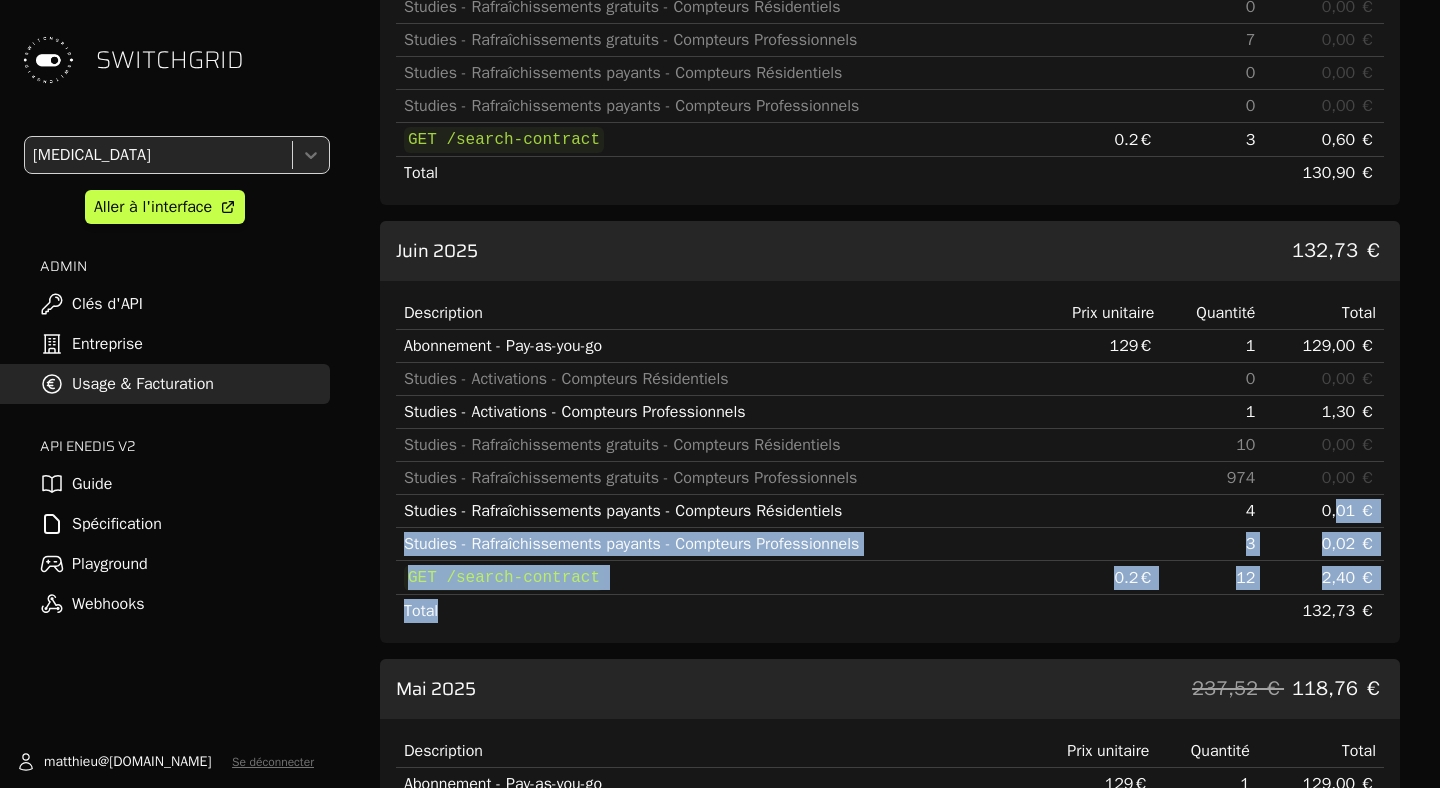 drag, startPoint x: 1347, startPoint y: 517, endPoint x: 1370, endPoint y: 595, distance: 81.32035 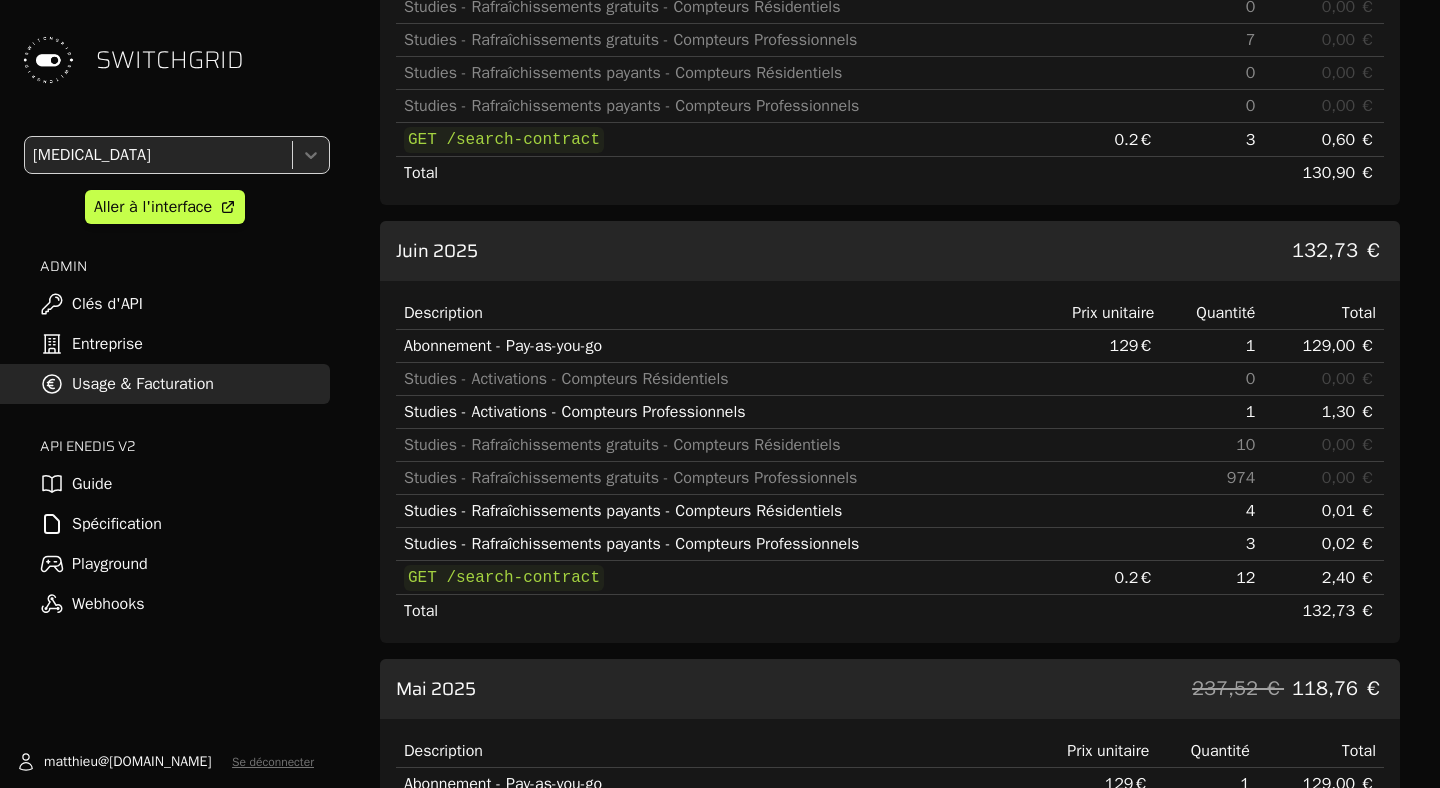 drag, startPoint x: 1081, startPoint y: 565, endPoint x: 1125, endPoint y: 565, distance: 44 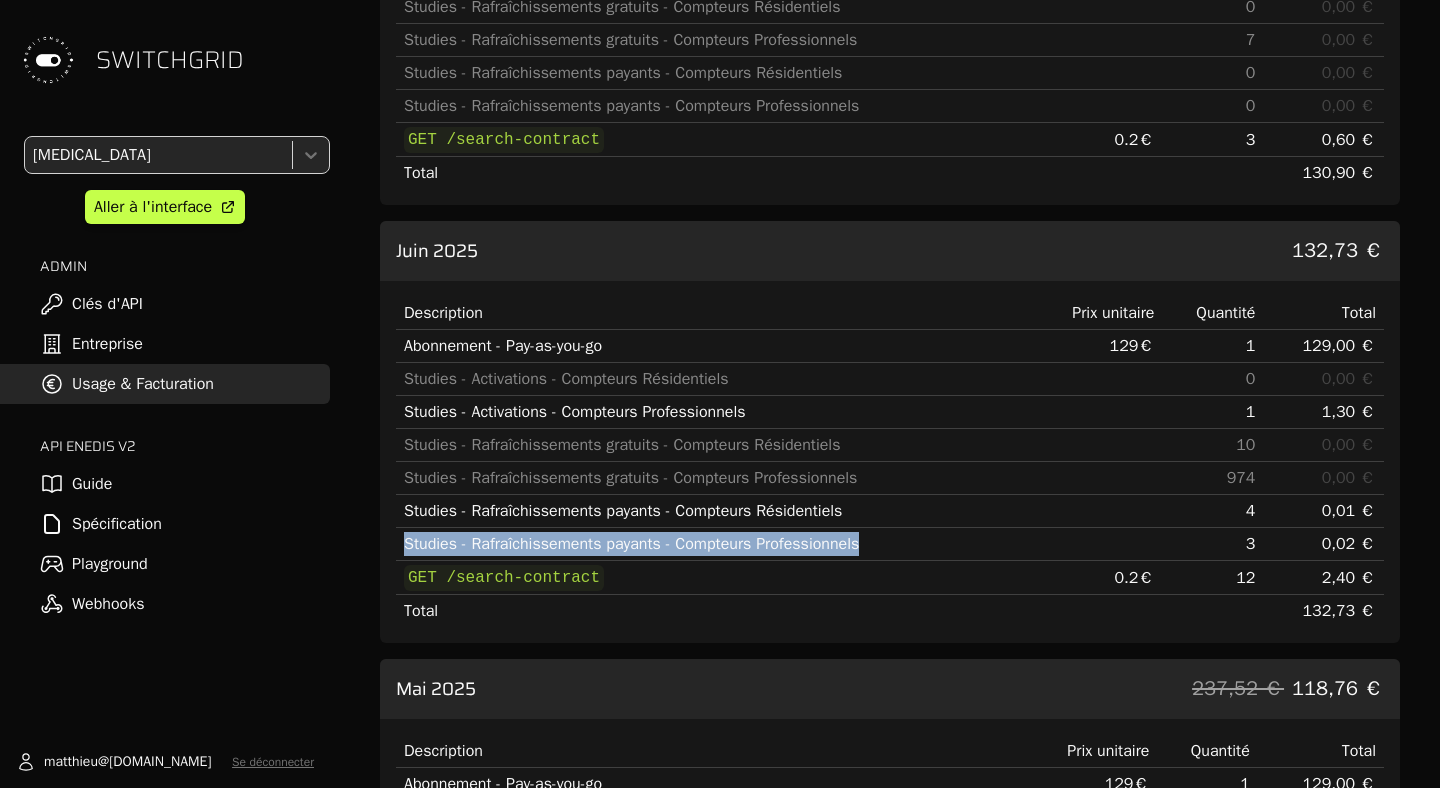 drag, startPoint x: 1190, startPoint y: 547, endPoint x: 1347, endPoint y: 525, distance: 158.5339 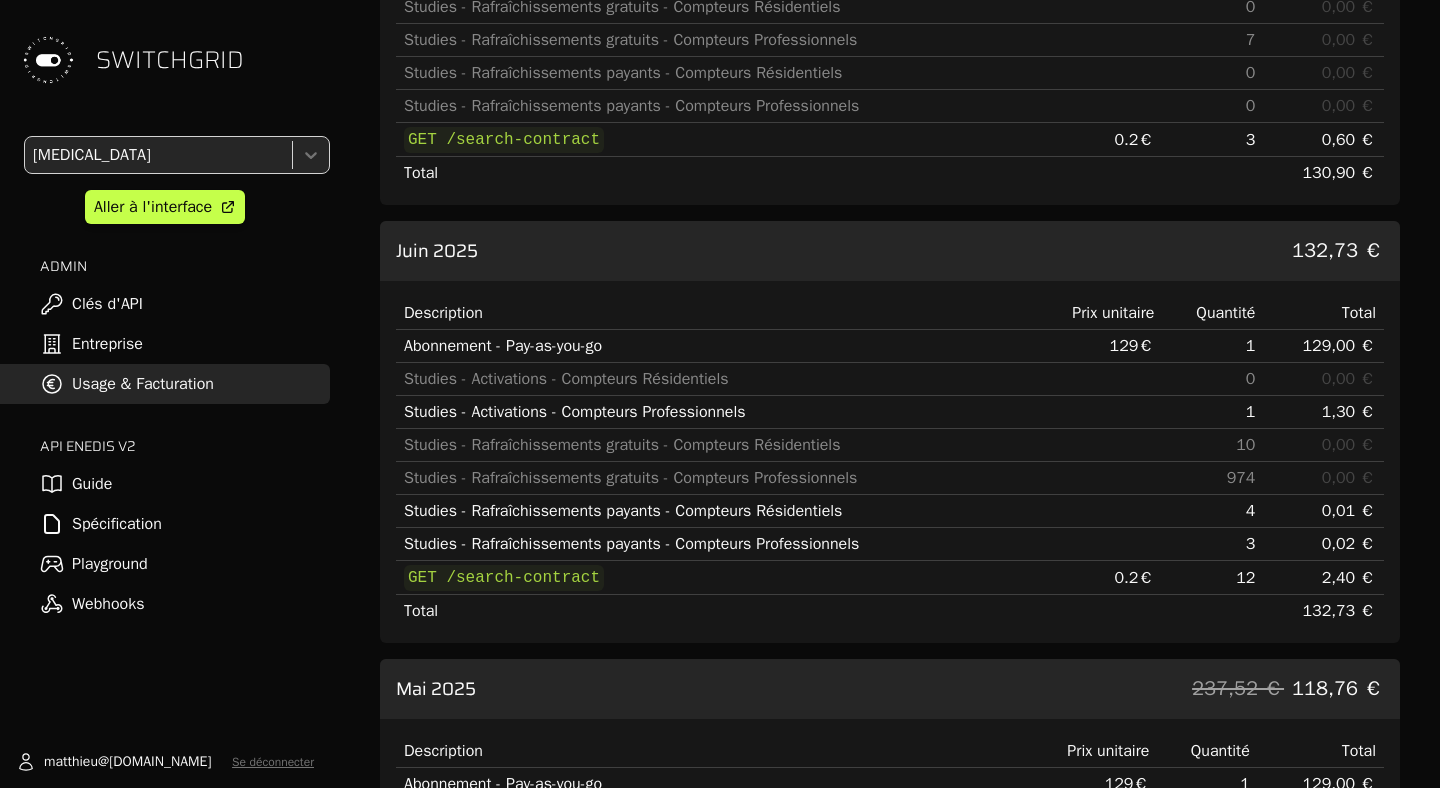 click on "[MEDICAL_DATA] Aller à l'interface ADMIN Clés d'API Entreprise Usage & Facturation API ENEDIS v2 Guide Spécification Playground Webhooks" at bounding box center [165, 380] 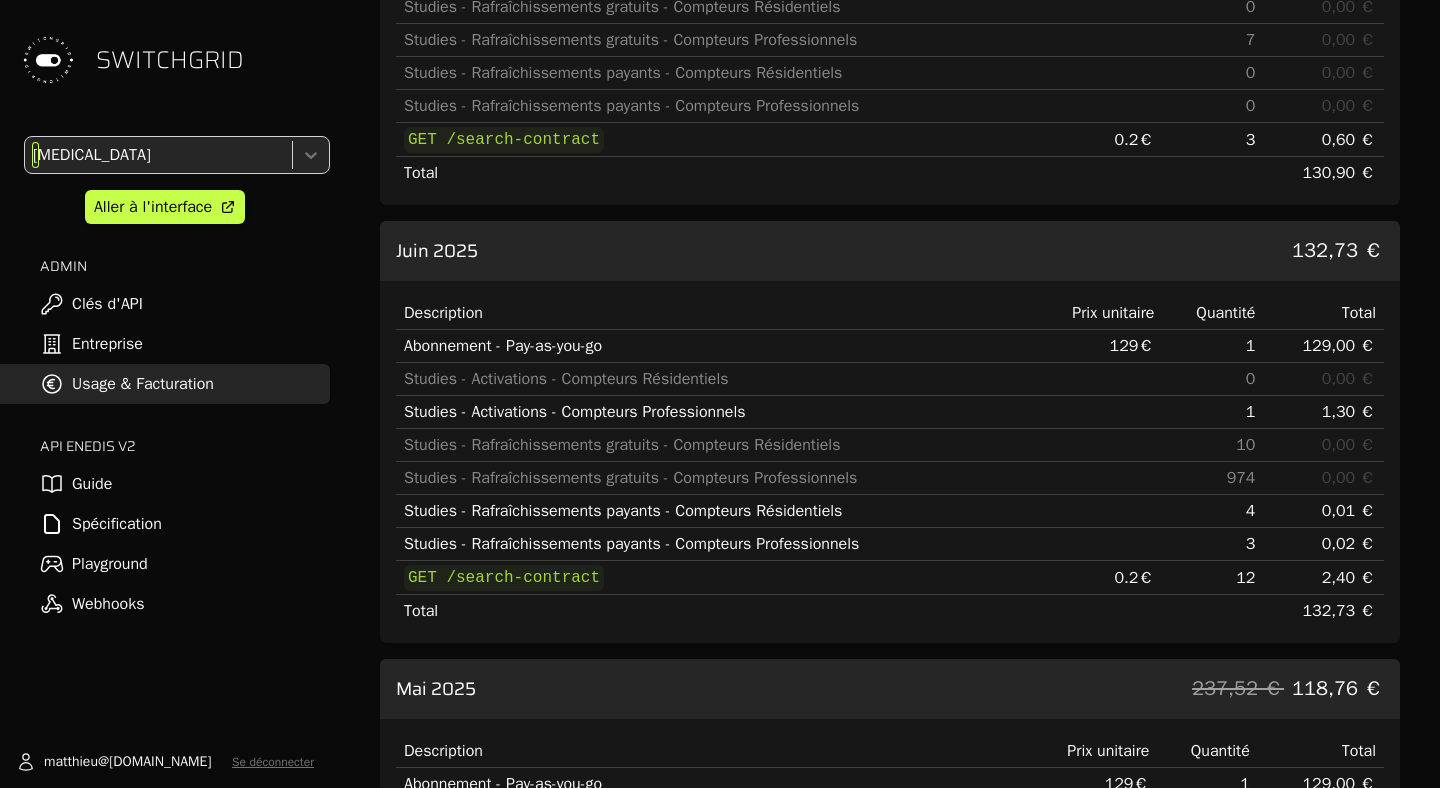 click at bounding box center [156, 155] 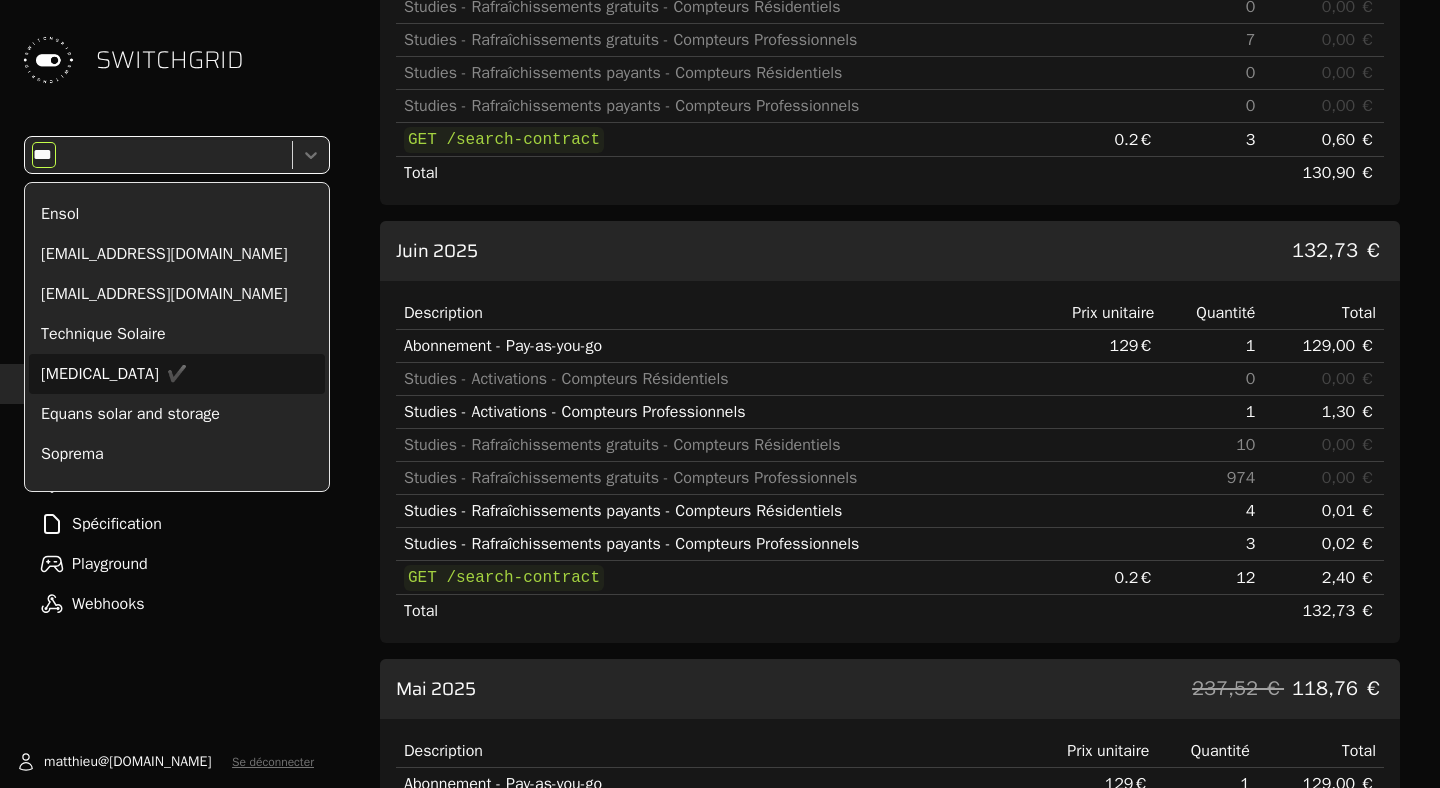 scroll, scrollTop: 0, scrollLeft: 0, axis: both 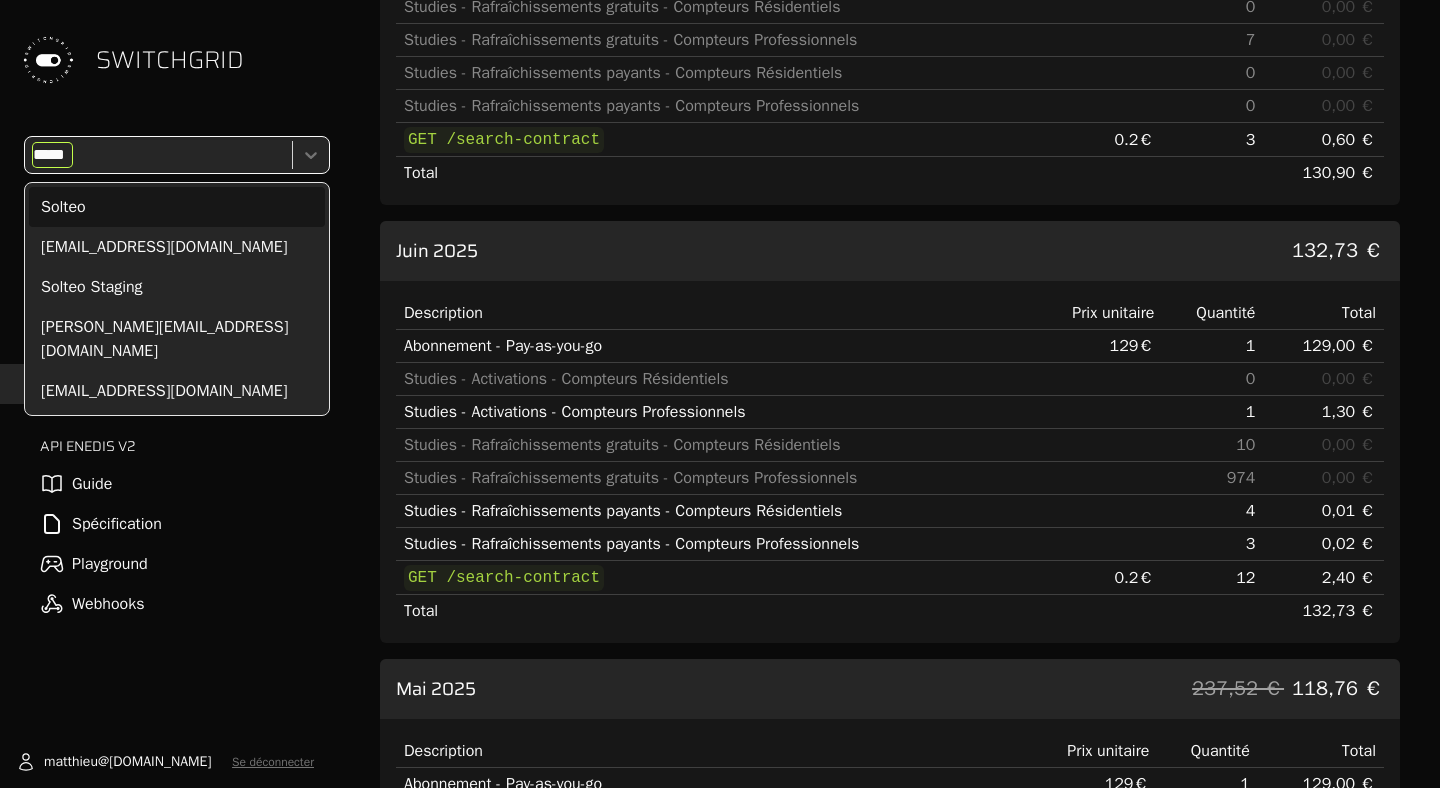 type on "******" 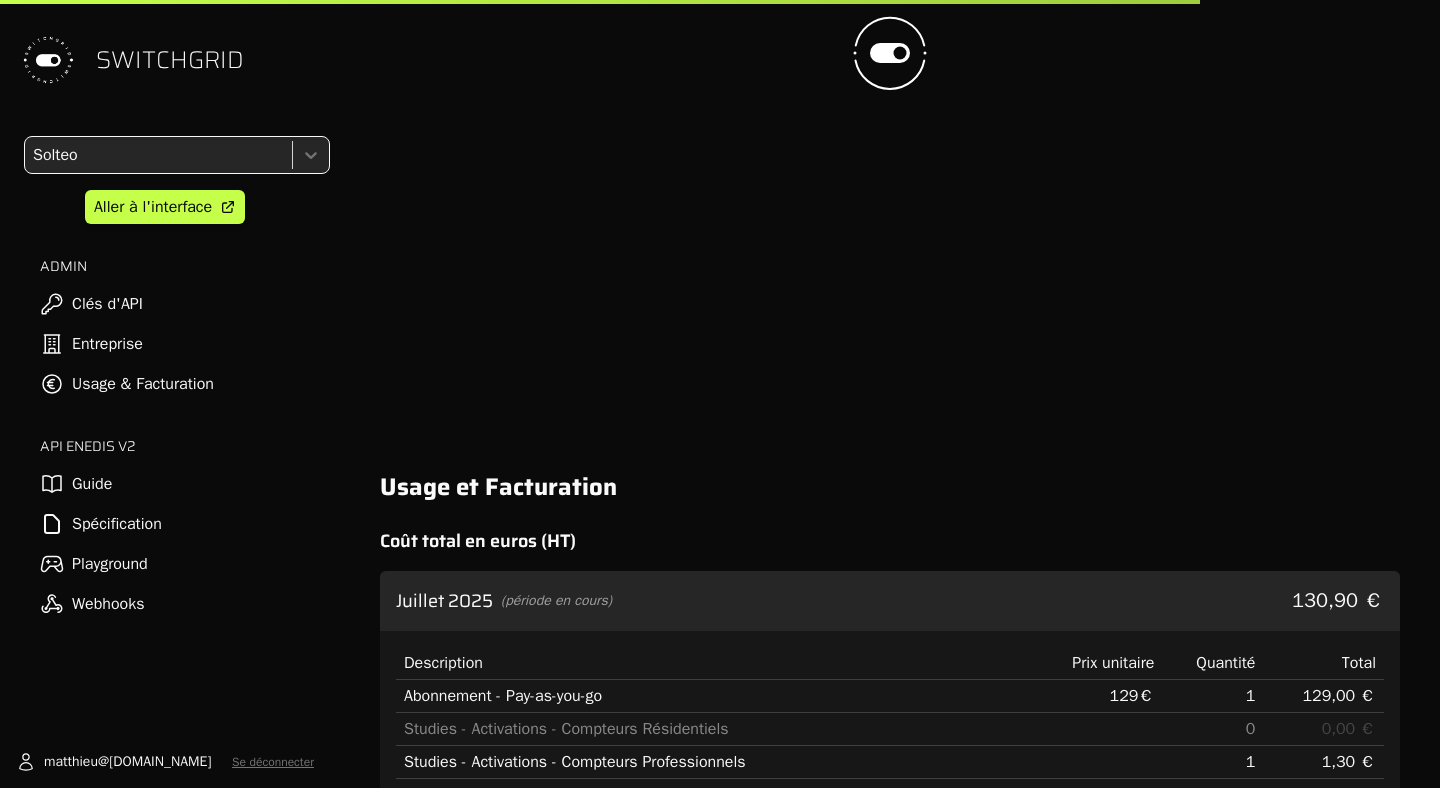 scroll, scrollTop: 1129, scrollLeft: 0, axis: vertical 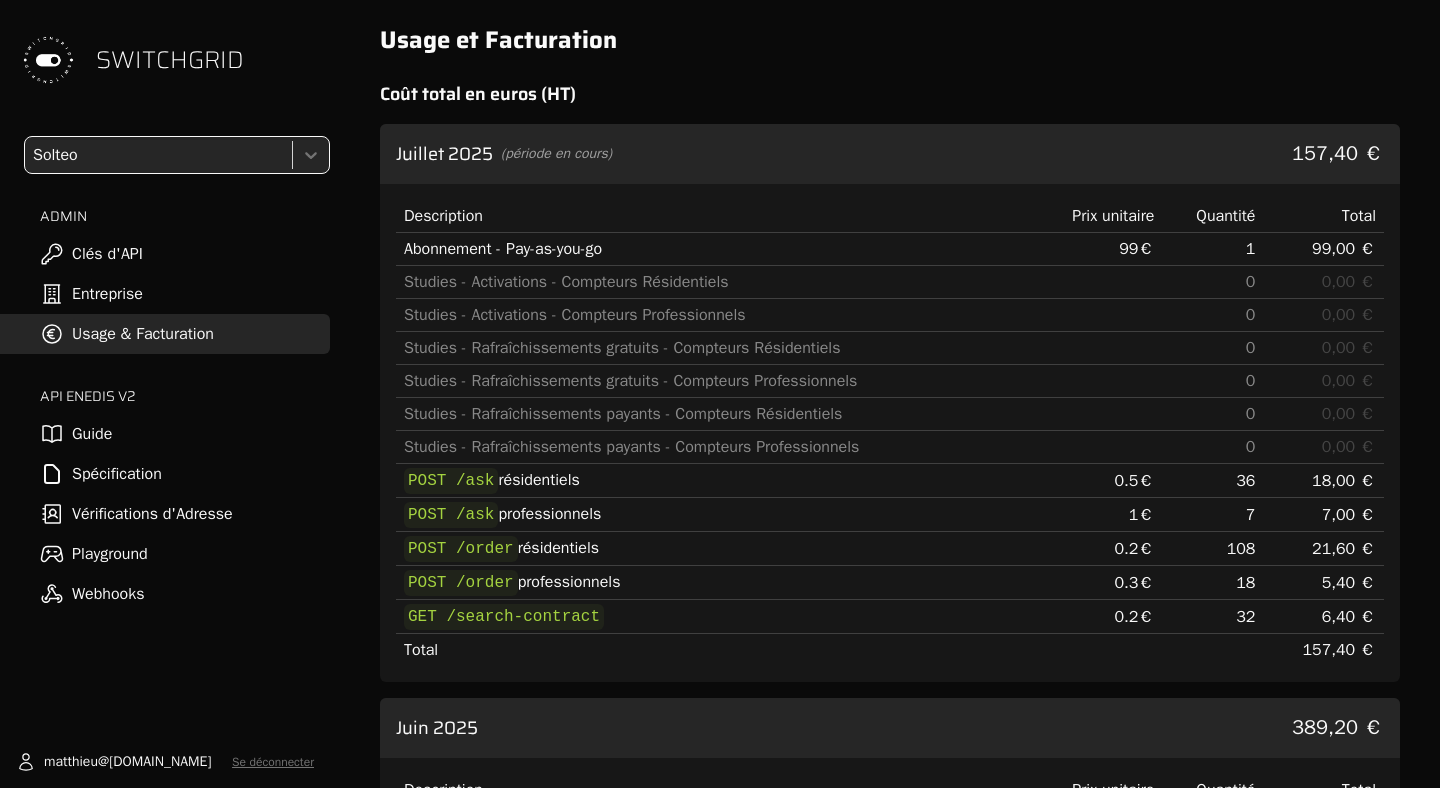 click on "[DATE] (période en cours) 157,40 €" at bounding box center [890, 154] 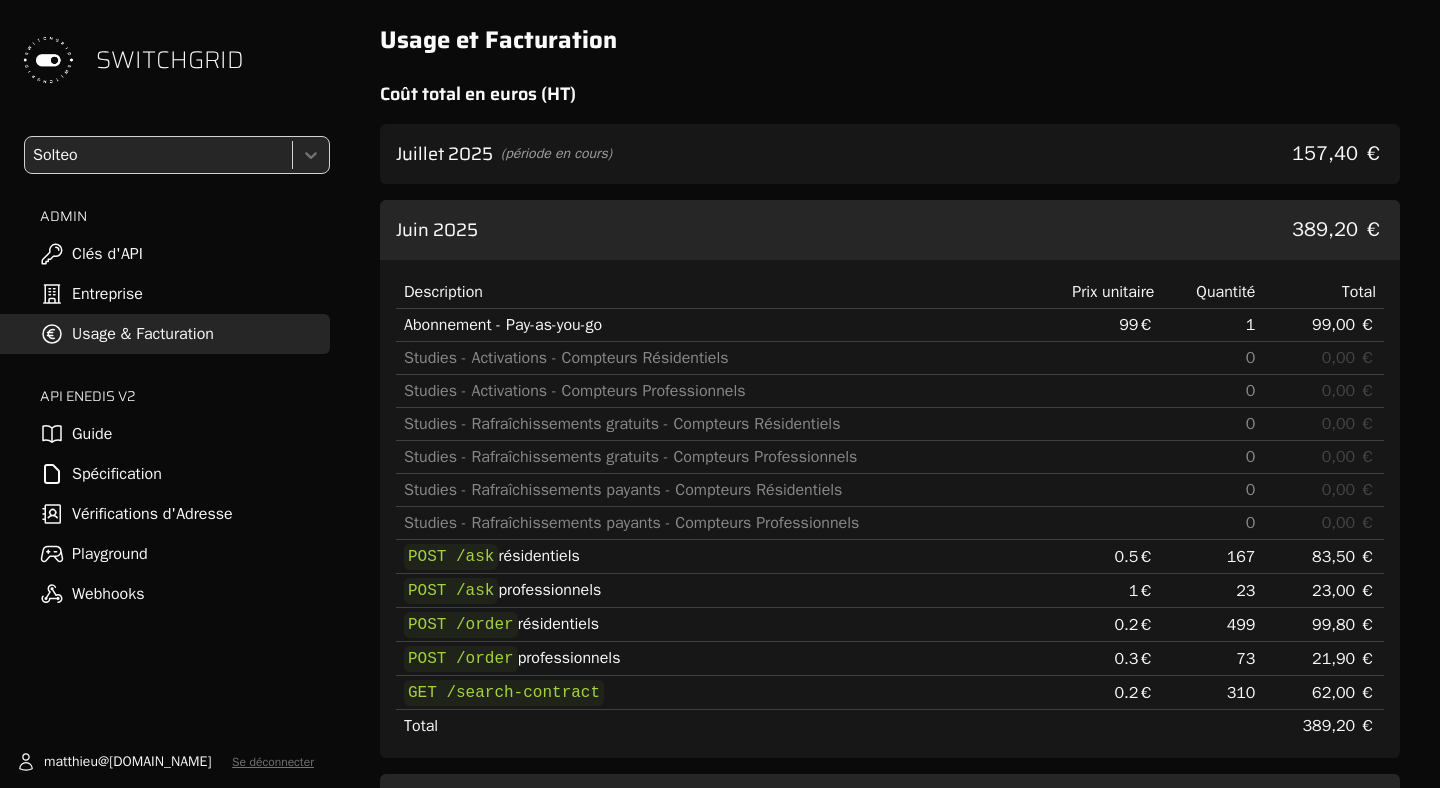 drag, startPoint x: 1057, startPoint y: 690, endPoint x: 1019, endPoint y: 583, distance: 113.54735 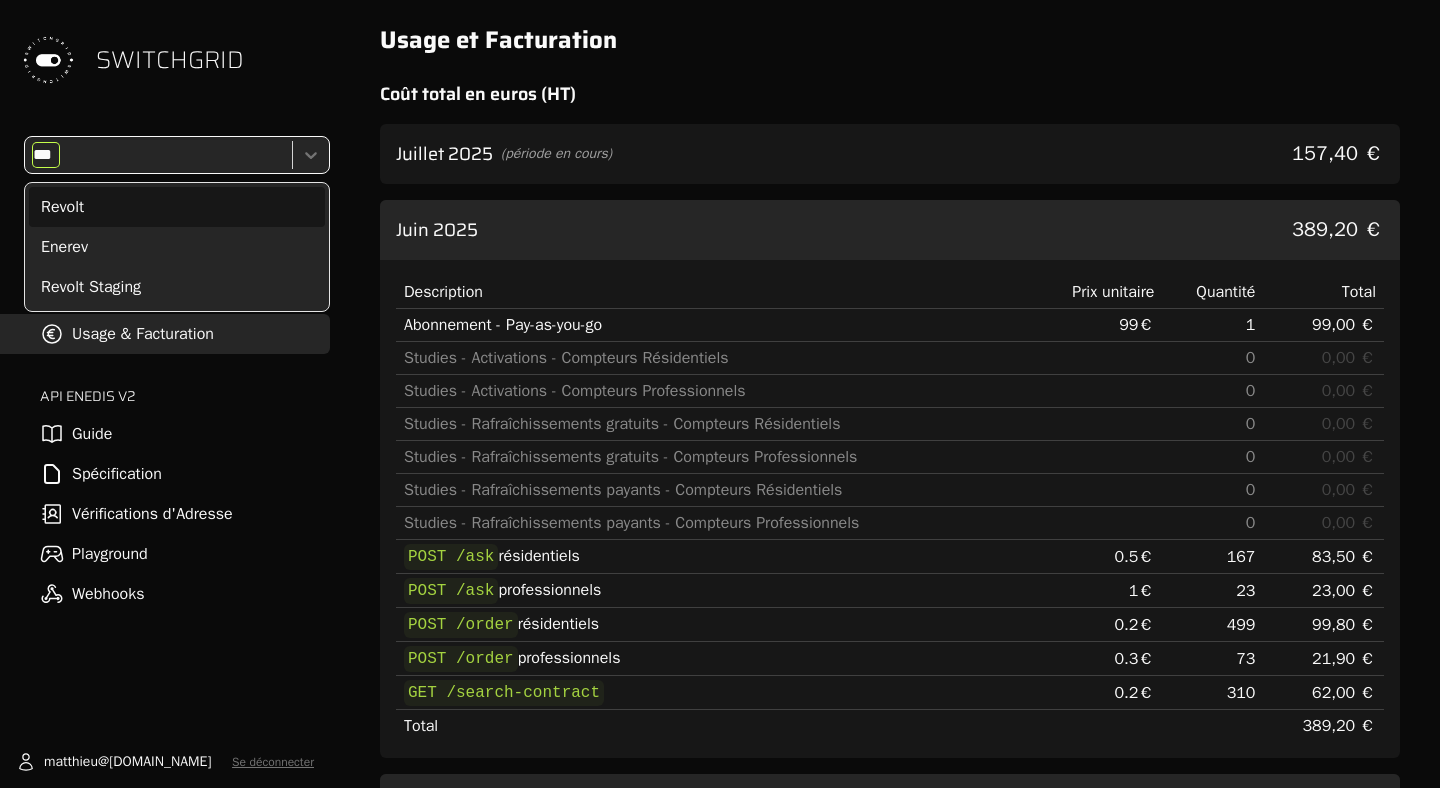 scroll, scrollTop: 0, scrollLeft: 0, axis: both 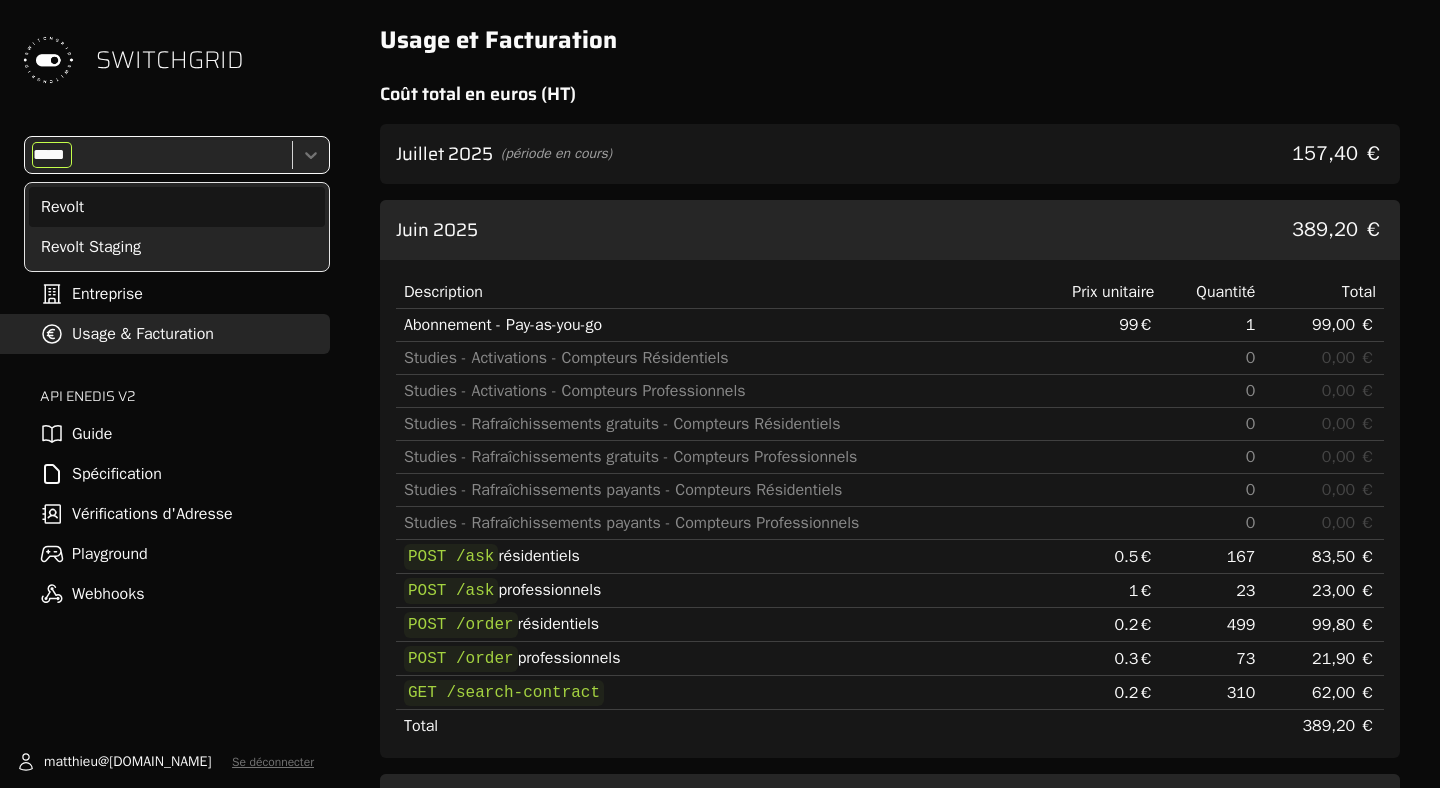 type on "******" 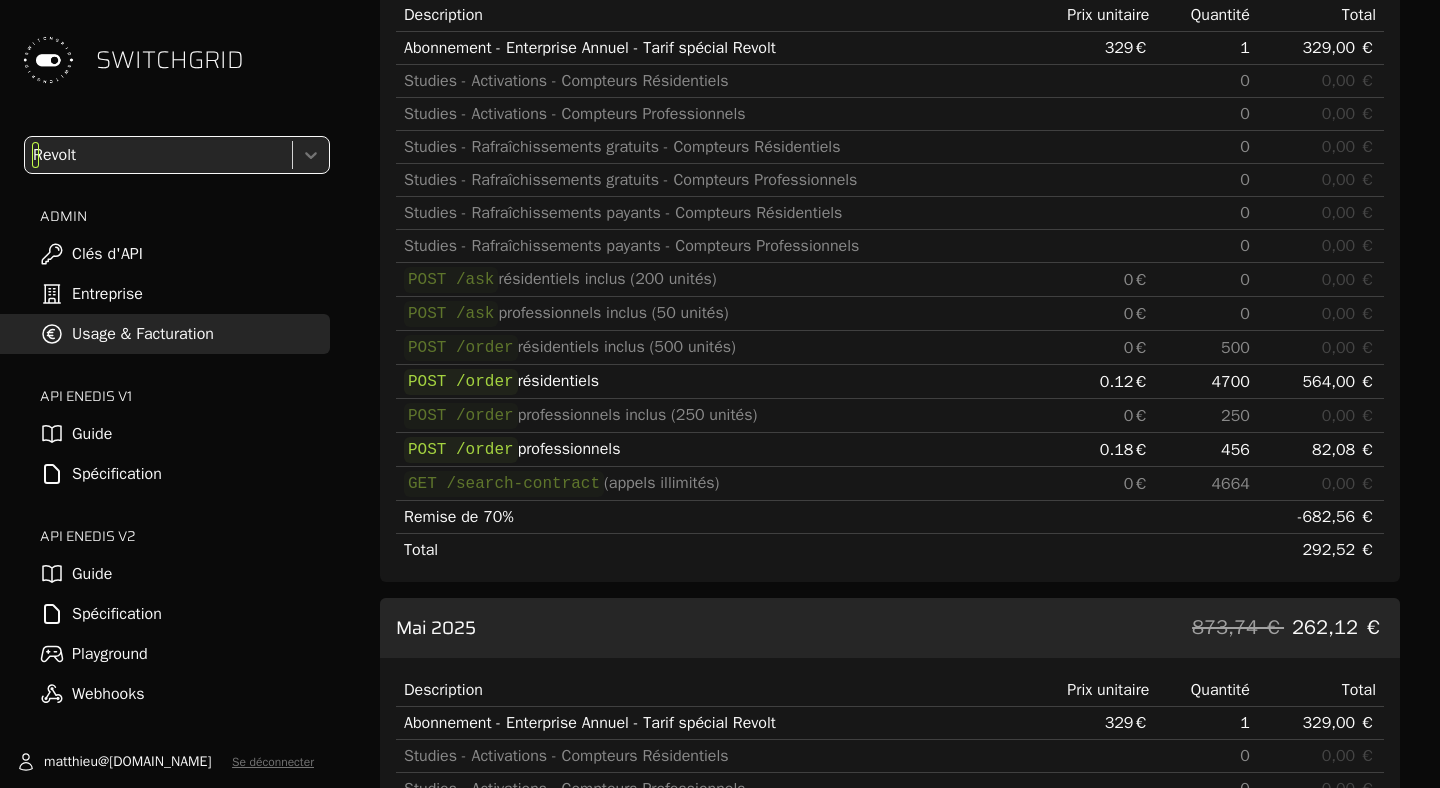 scroll, scrollTop: 275, scrollLeft: 0, axis: vertical 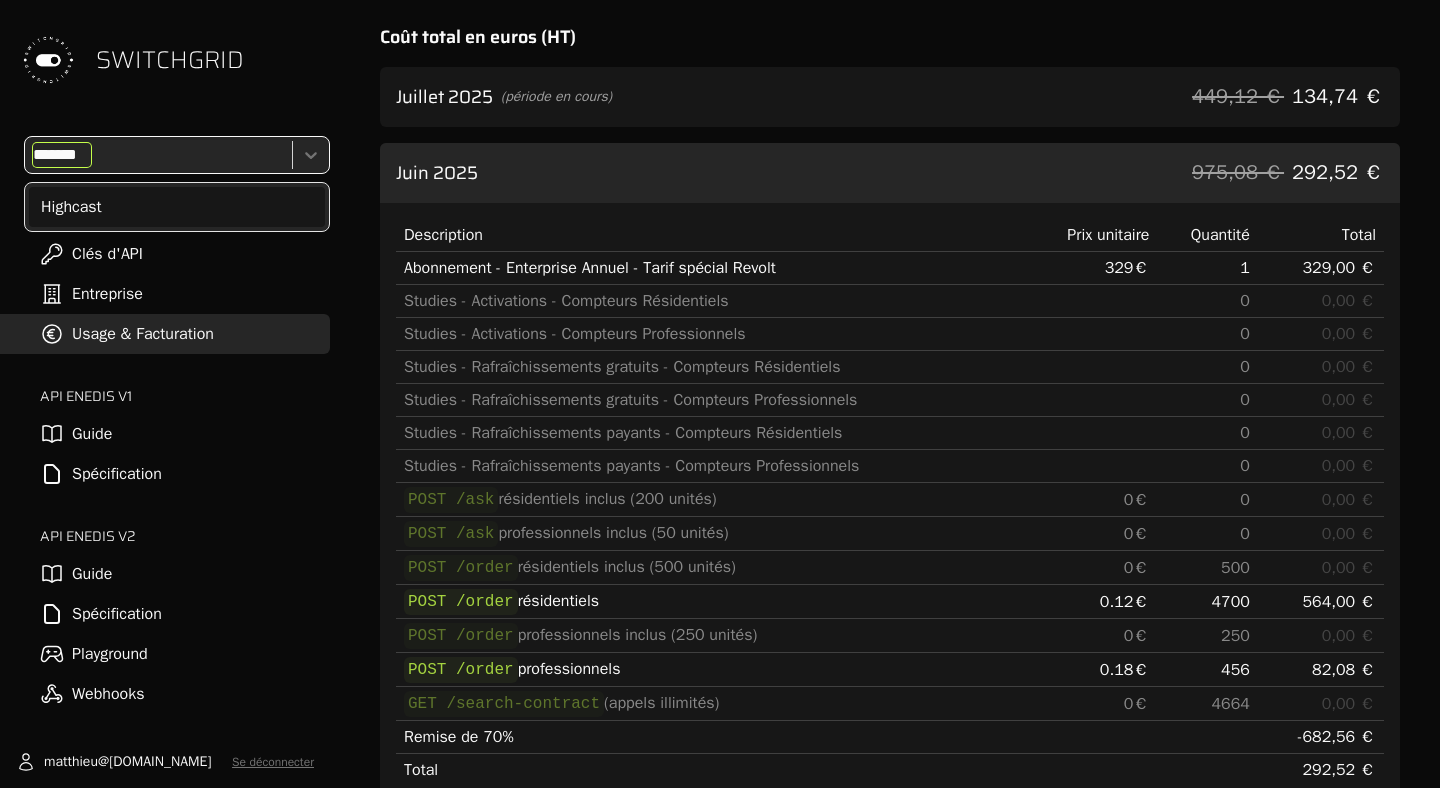 type on "********" 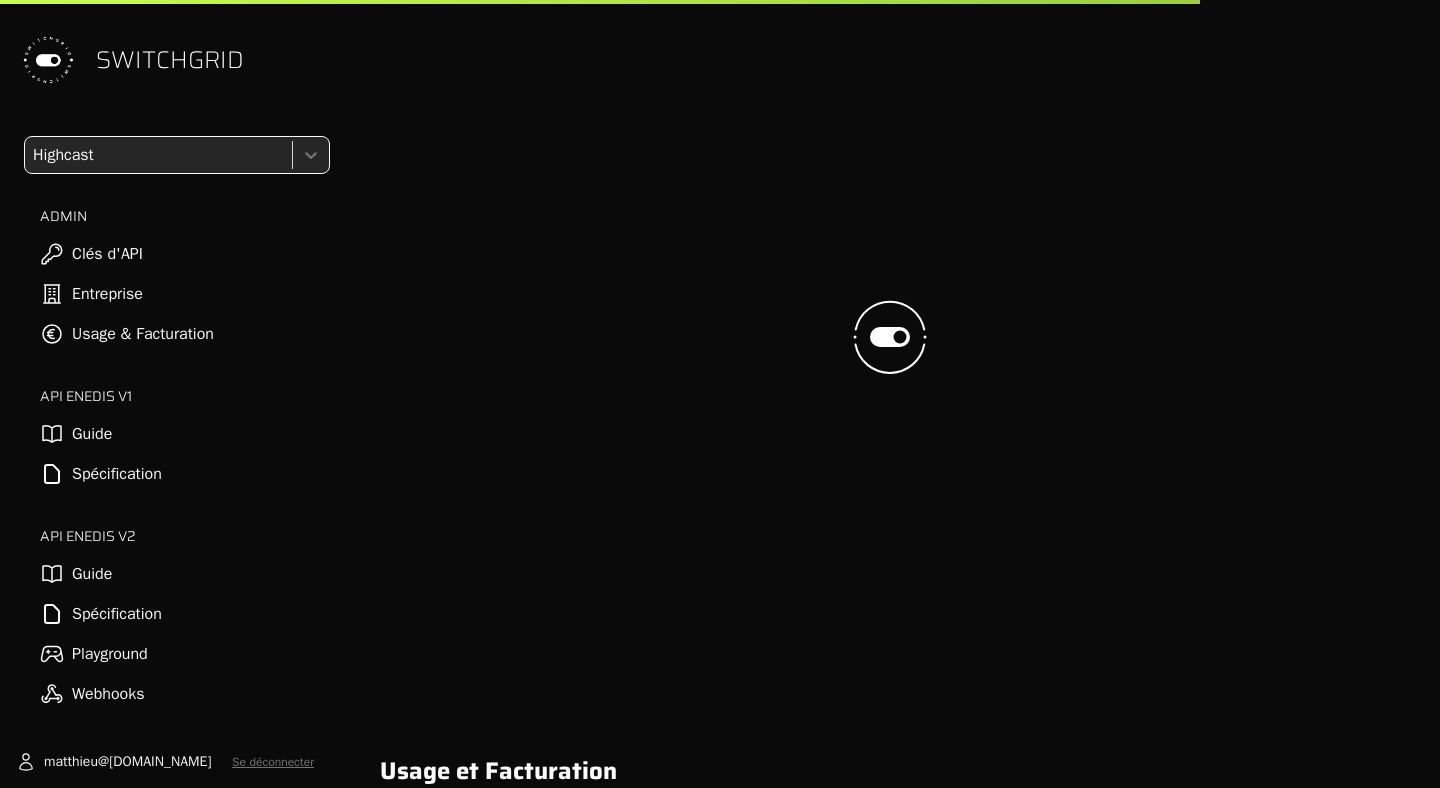 scroll, scrollTop: 845, scrollLeft: 0, axis: vertical 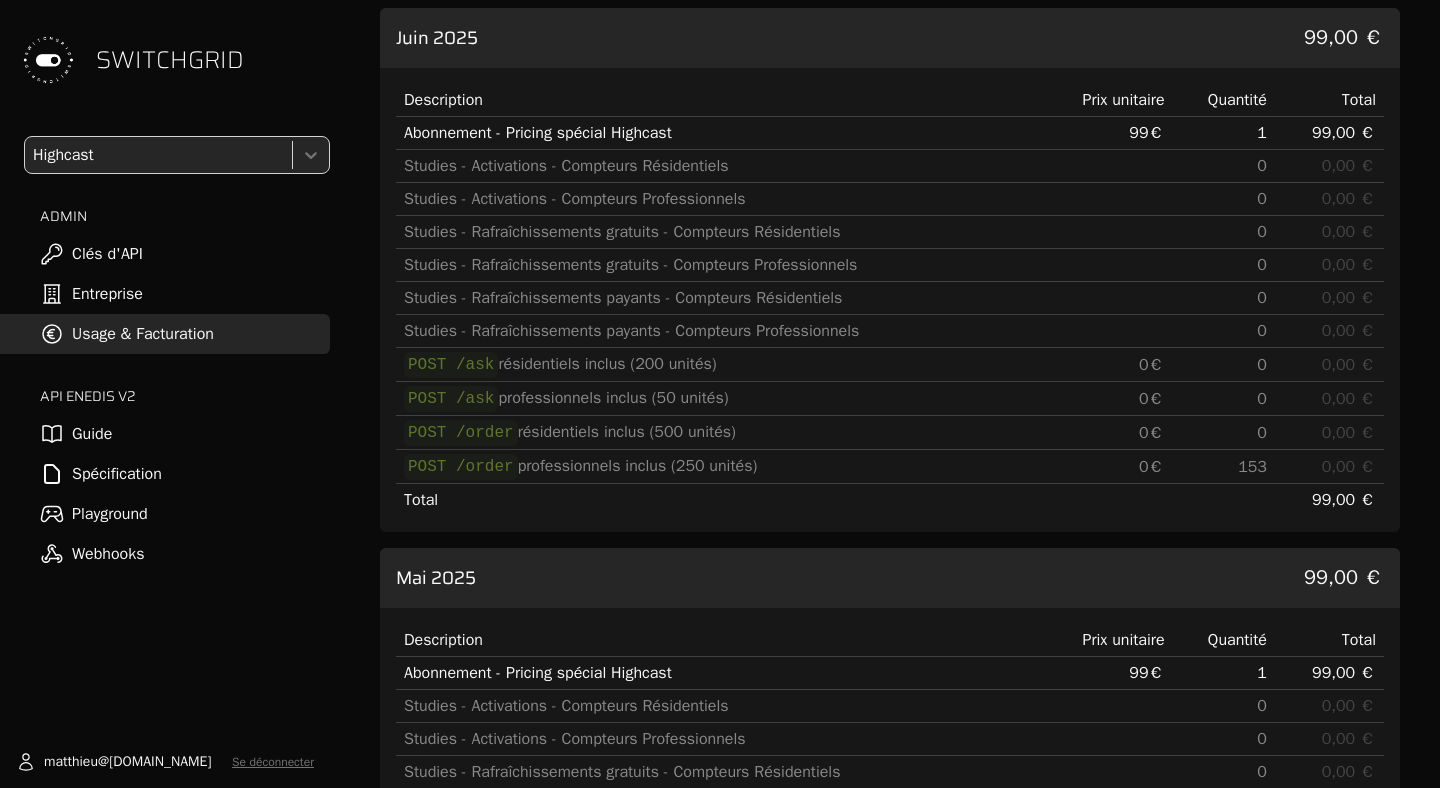 drag, startPoint x: 873, startPoint y: 455, endPoint x: 495, endPoint y: 329, distance: 398.447 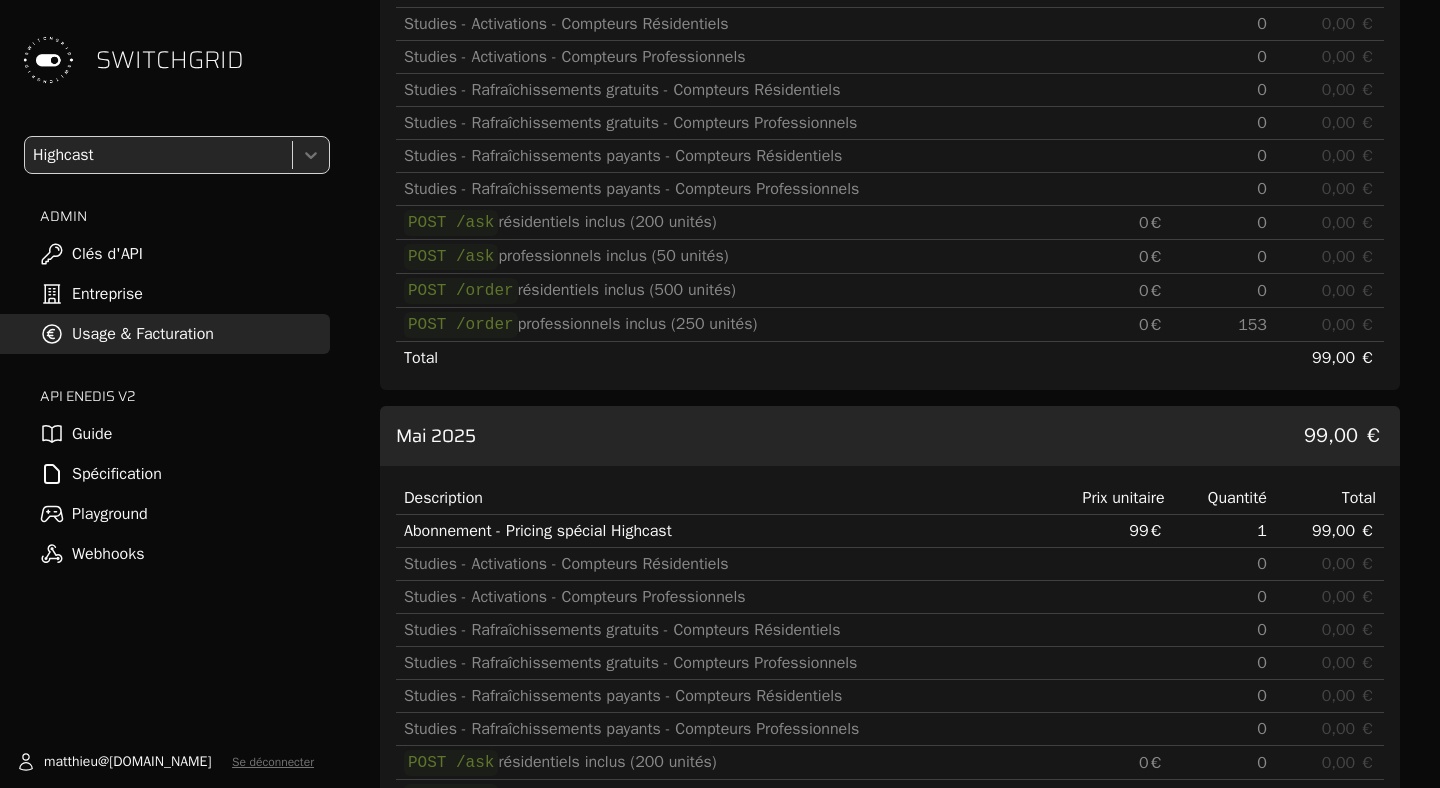 scroll, scrollTop: 340, scrollLeft: 0, axis: vertical 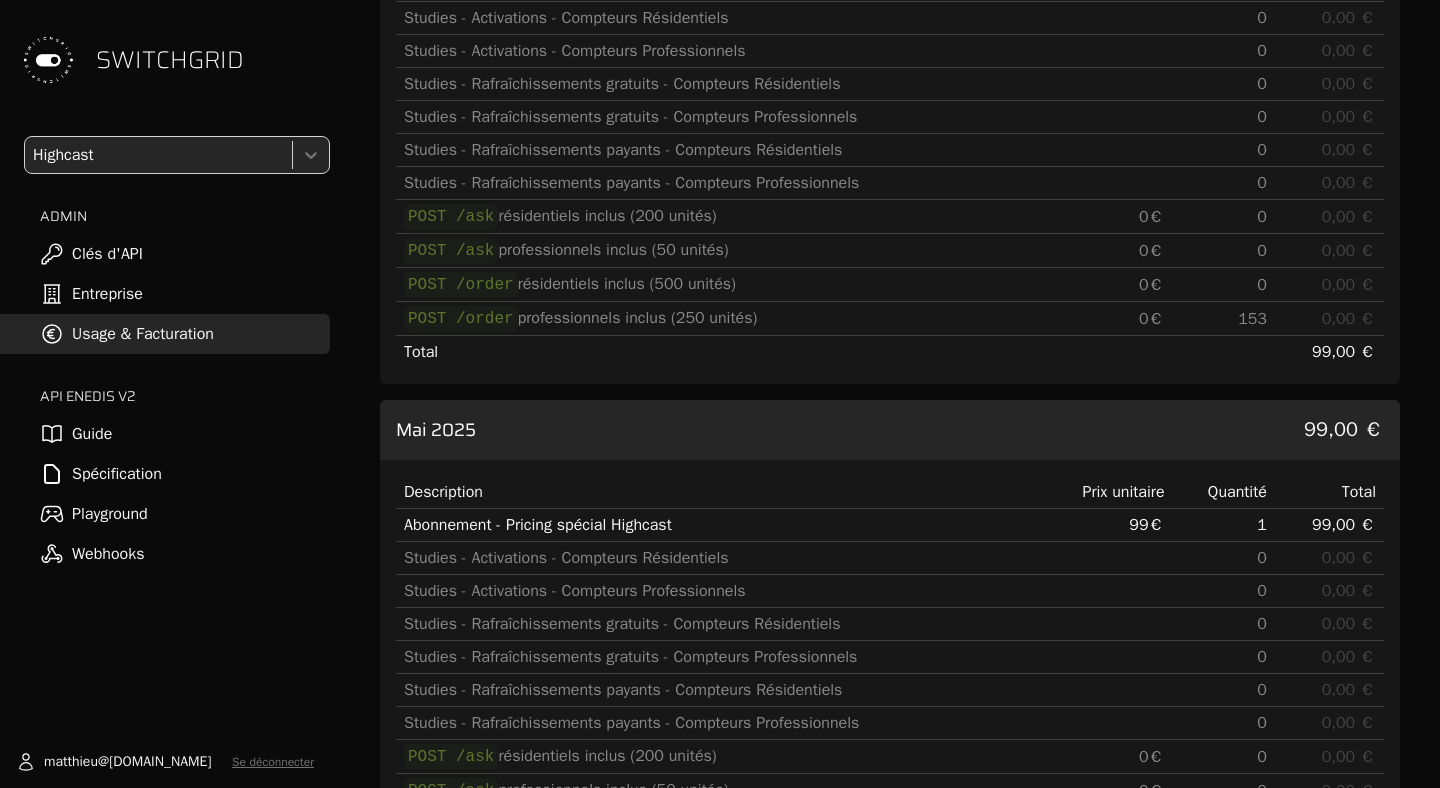 click at bounding box center (156, 155) 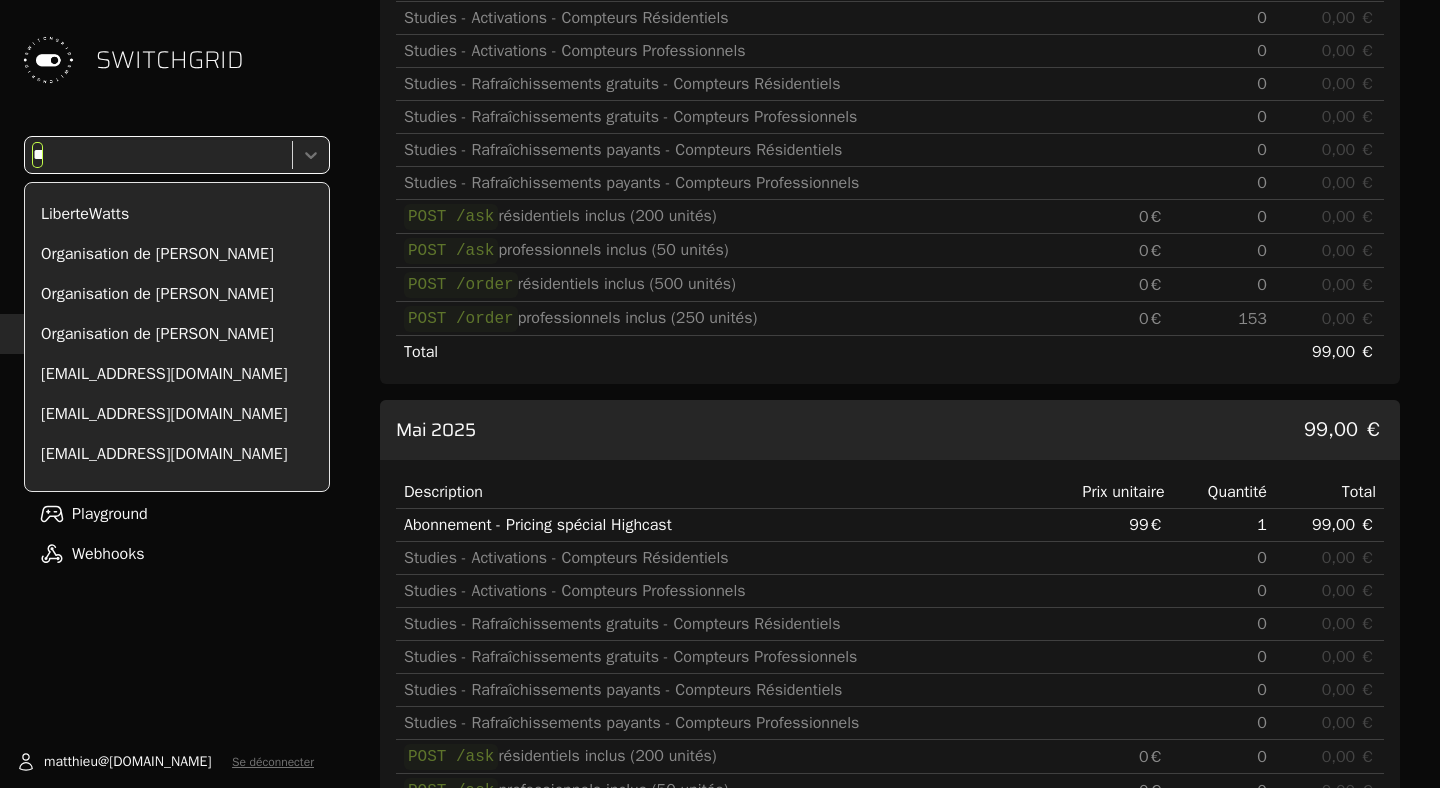 scroll, scrollTop: 0, scrollLeft: 0, axis: both 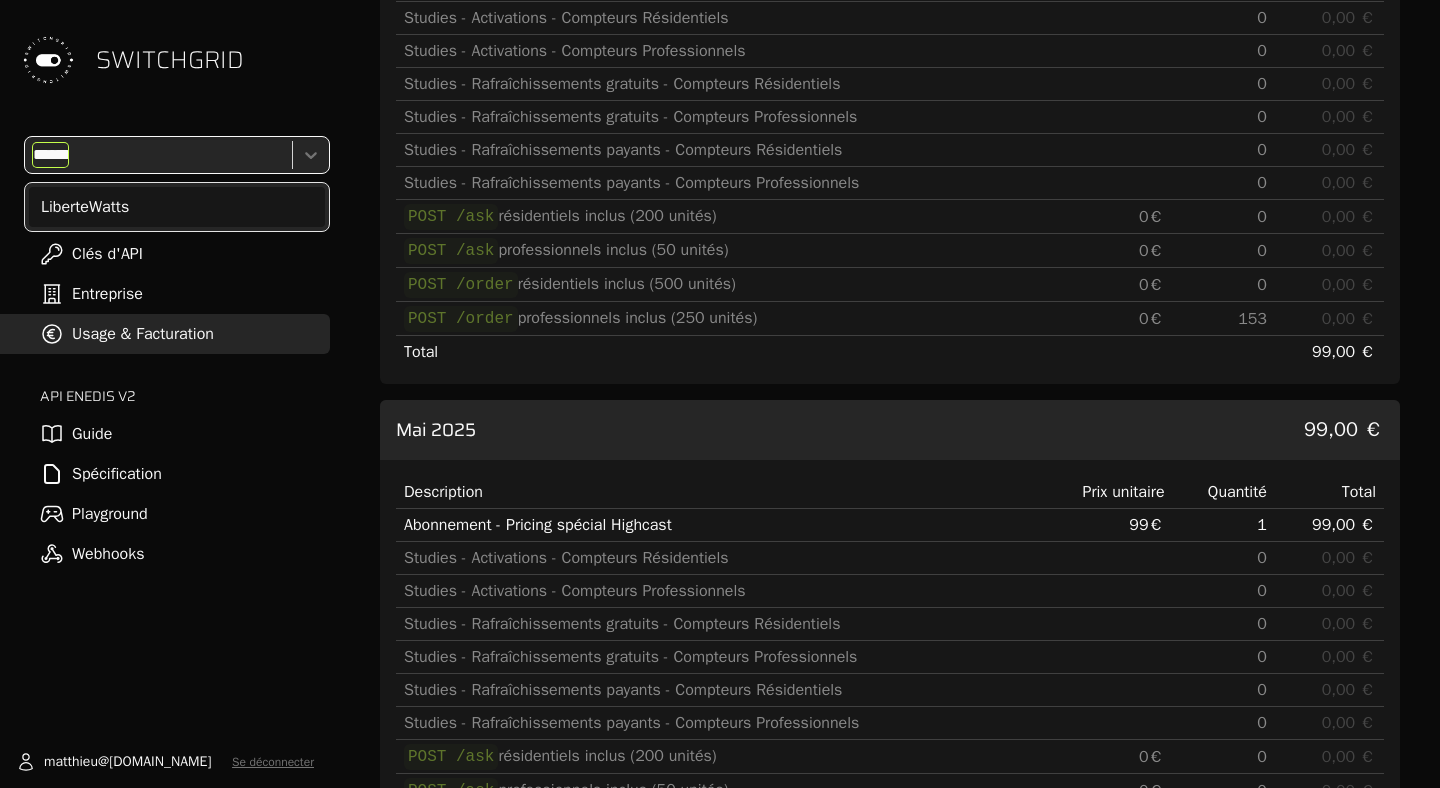 type on "*******" 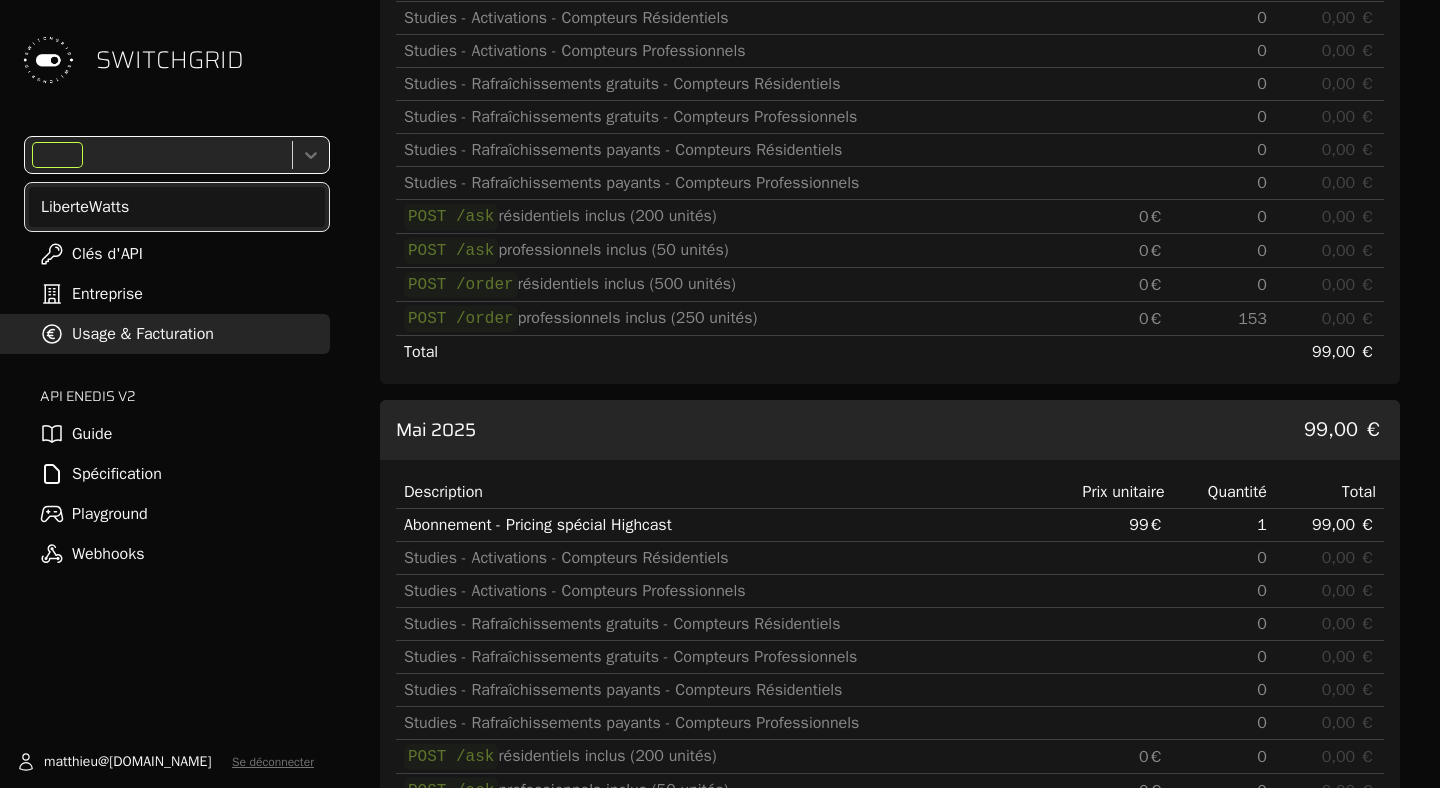 scroll, scrollTop: 1128, scrollLeft: 0, axis: vertical 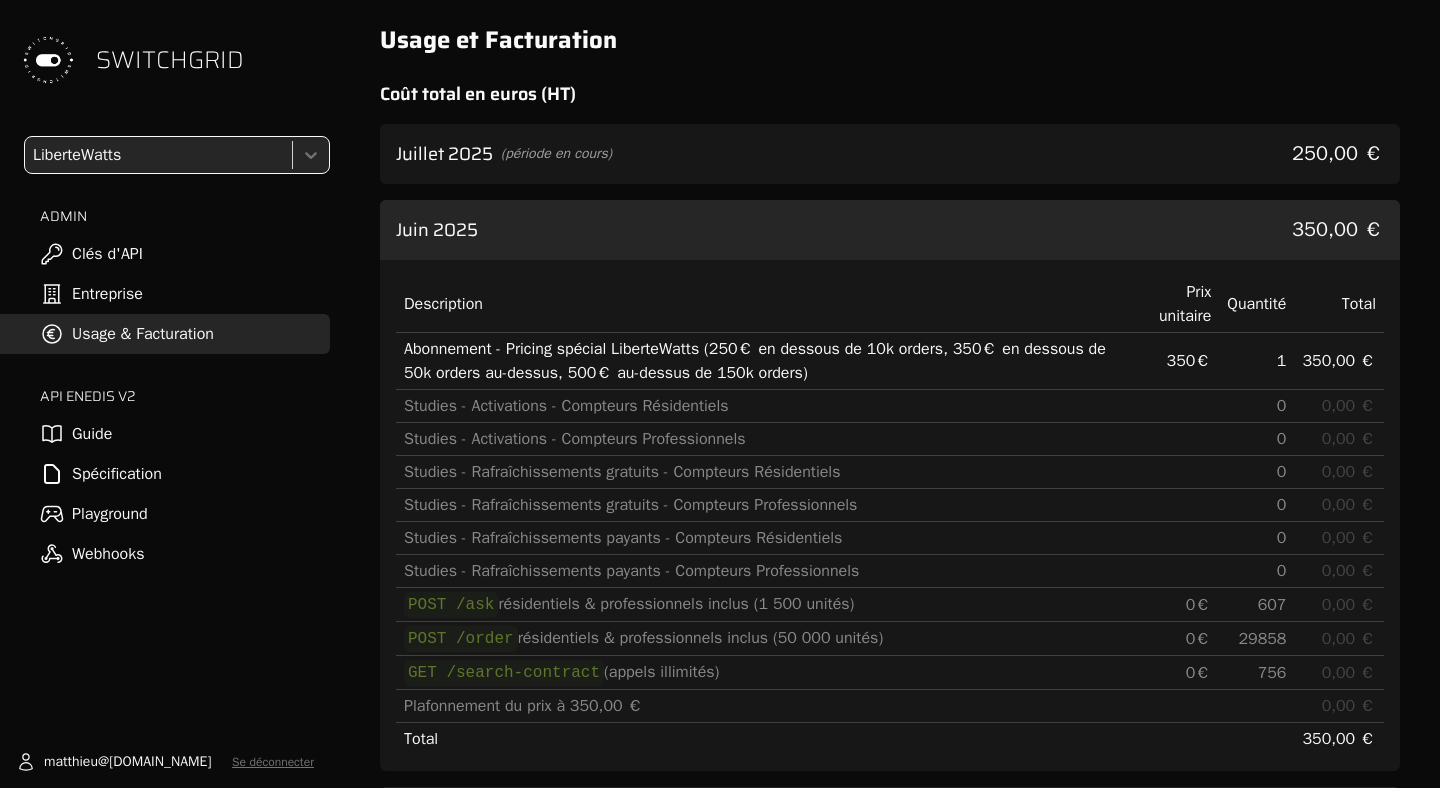 click at bounding box center [156, 155] 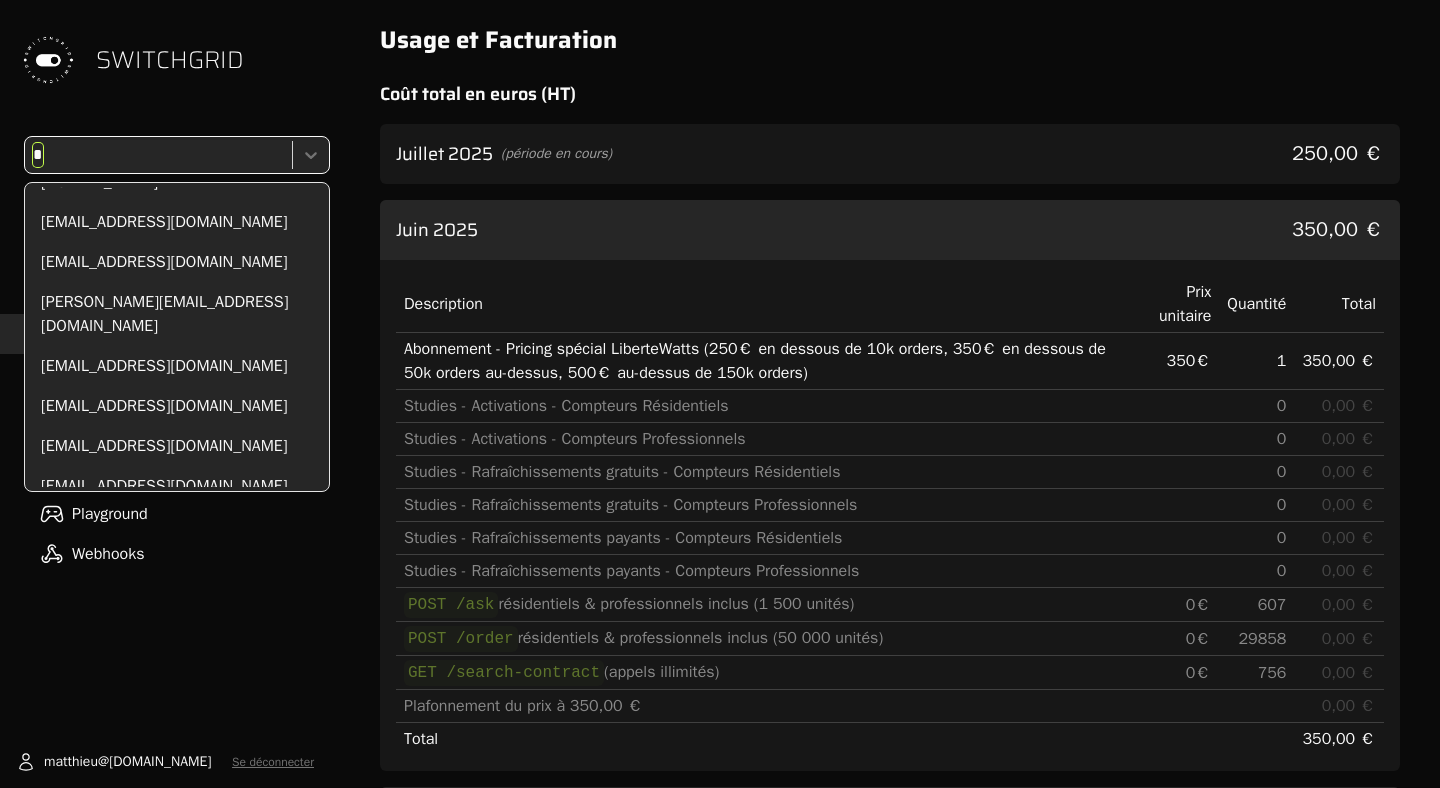 scroll, scrollTop: 0, scrollLeft: 0, axis: both 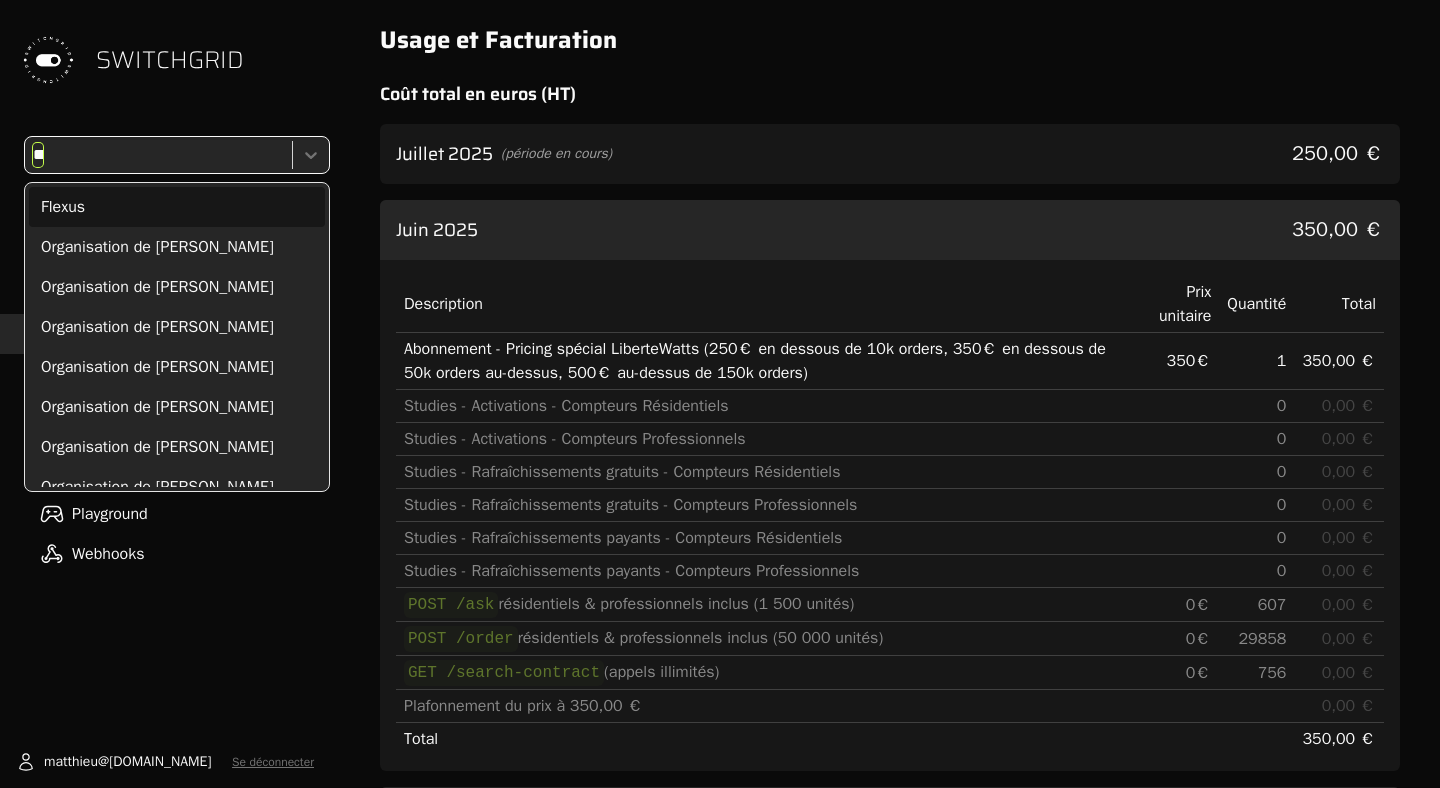 type on "****" 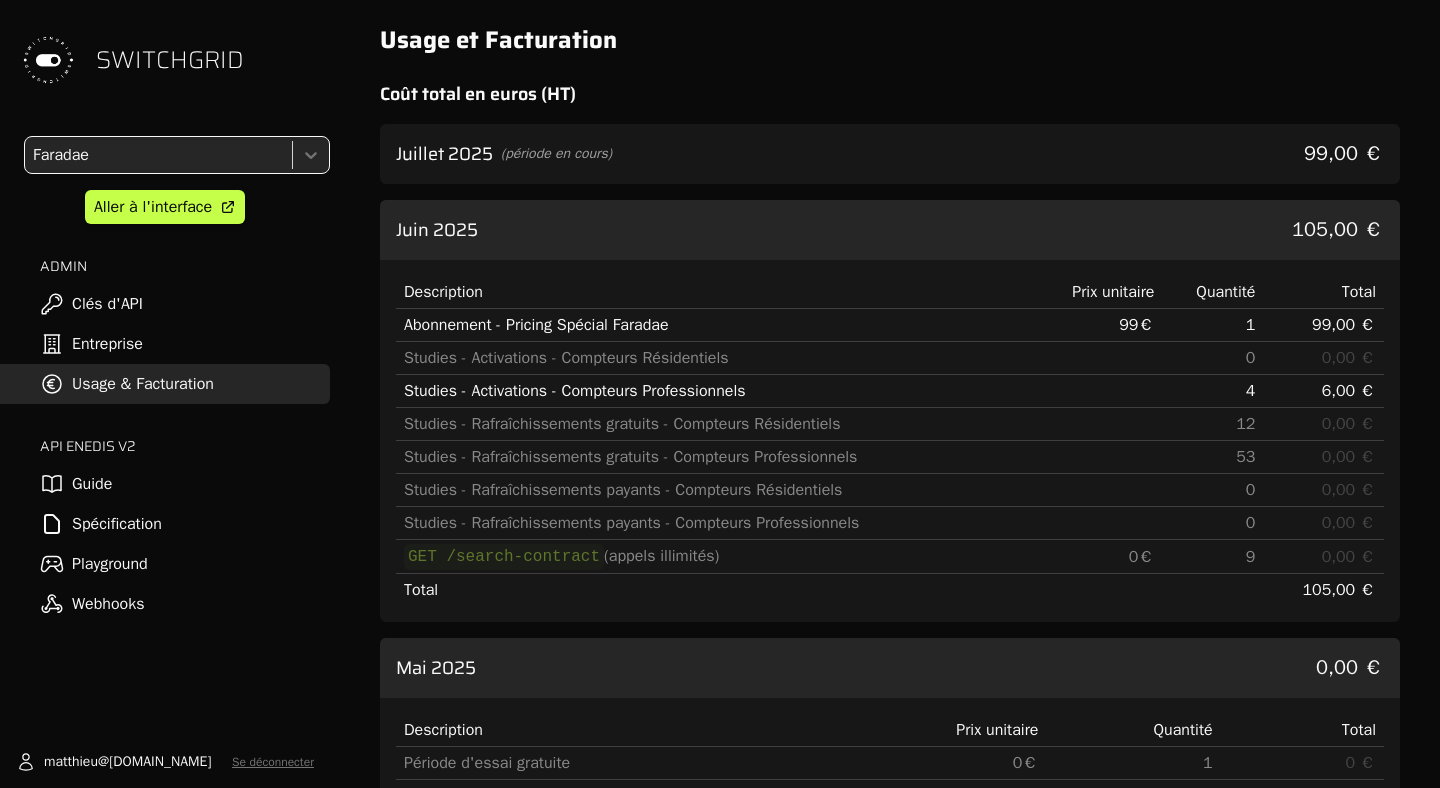 click on "Faradae" at bounding box center (156, 155) 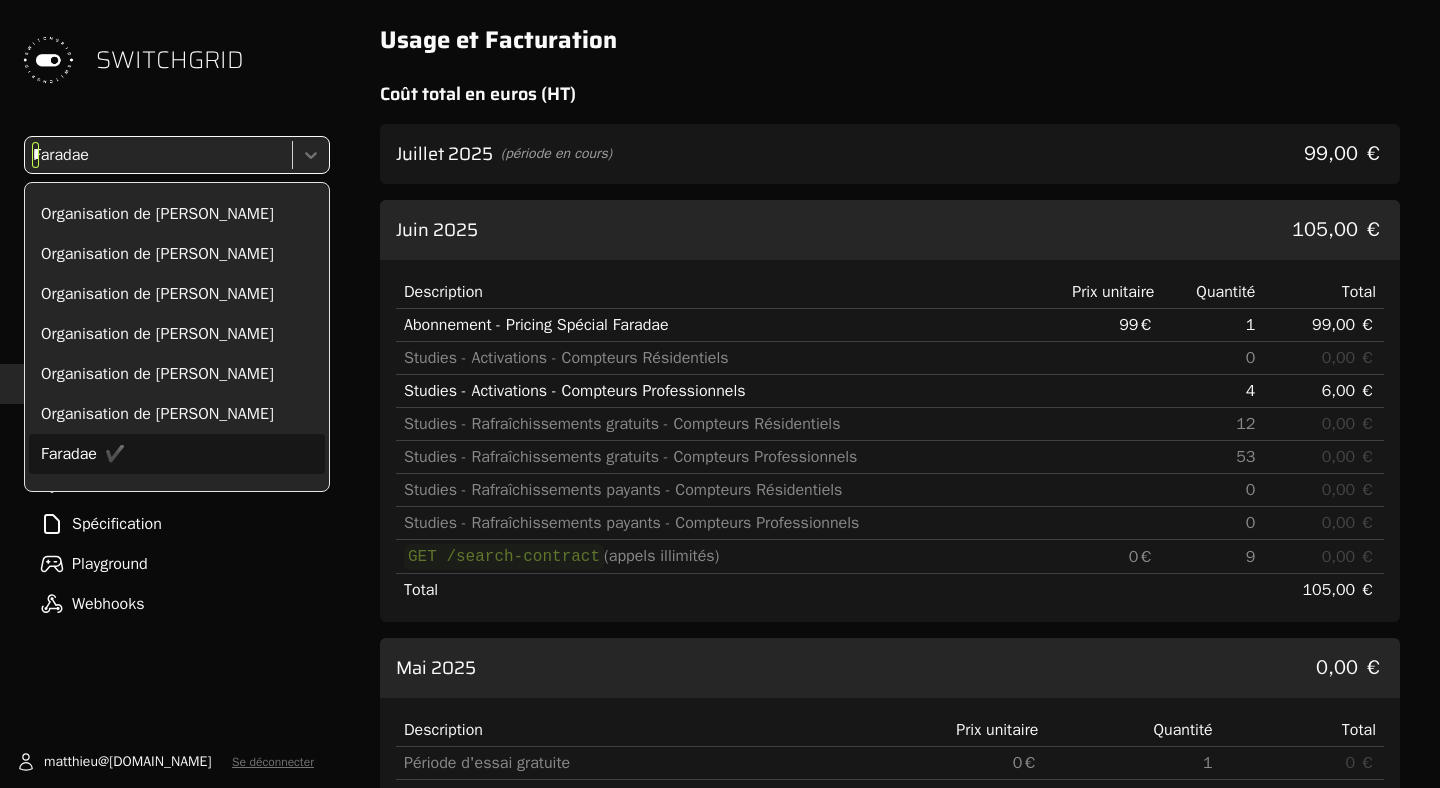 scroll, scrollTop: 0, scrollLeft: 0, axis: both 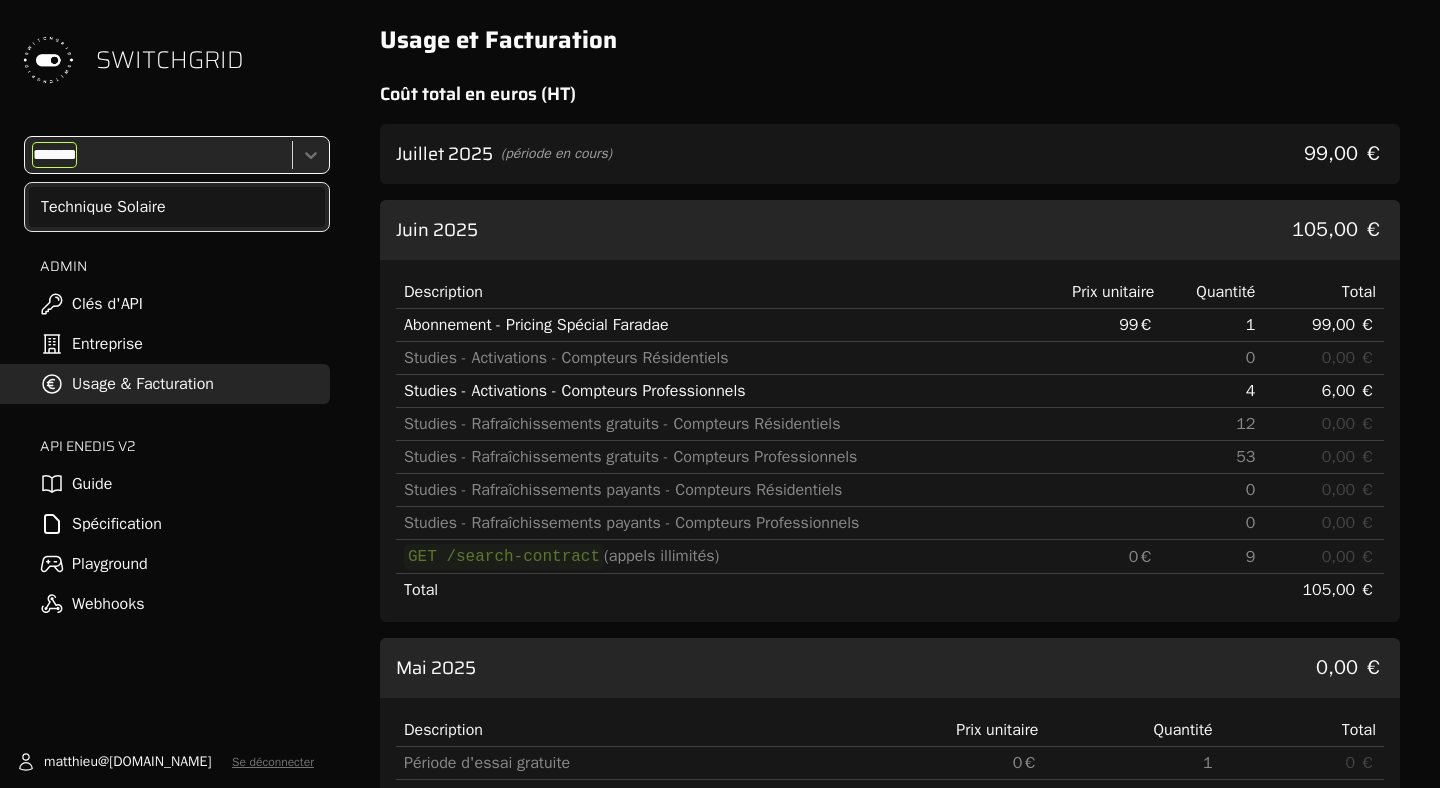 type on "********" 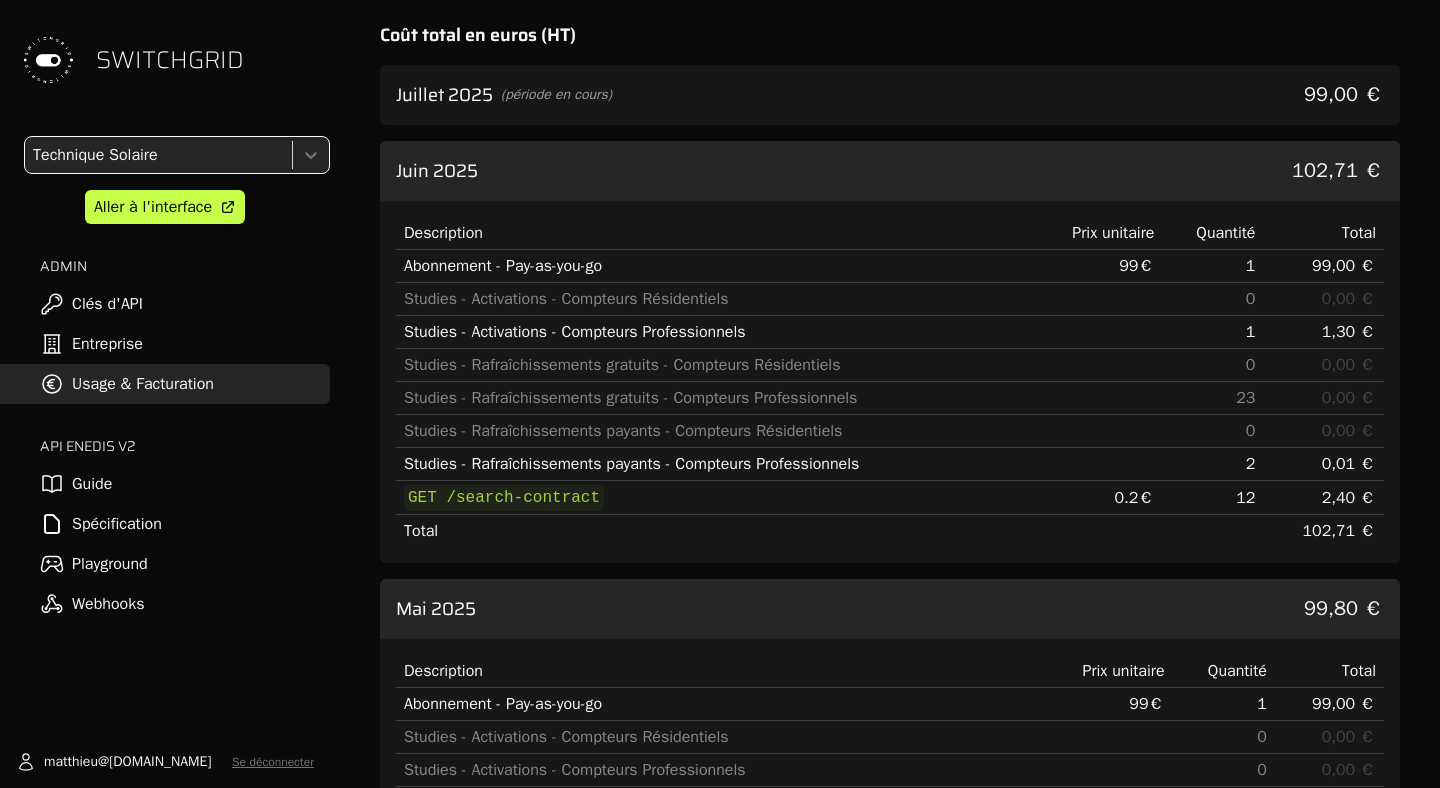 scroll, scrollTop: 0, scrollLeft: 0, axis: both 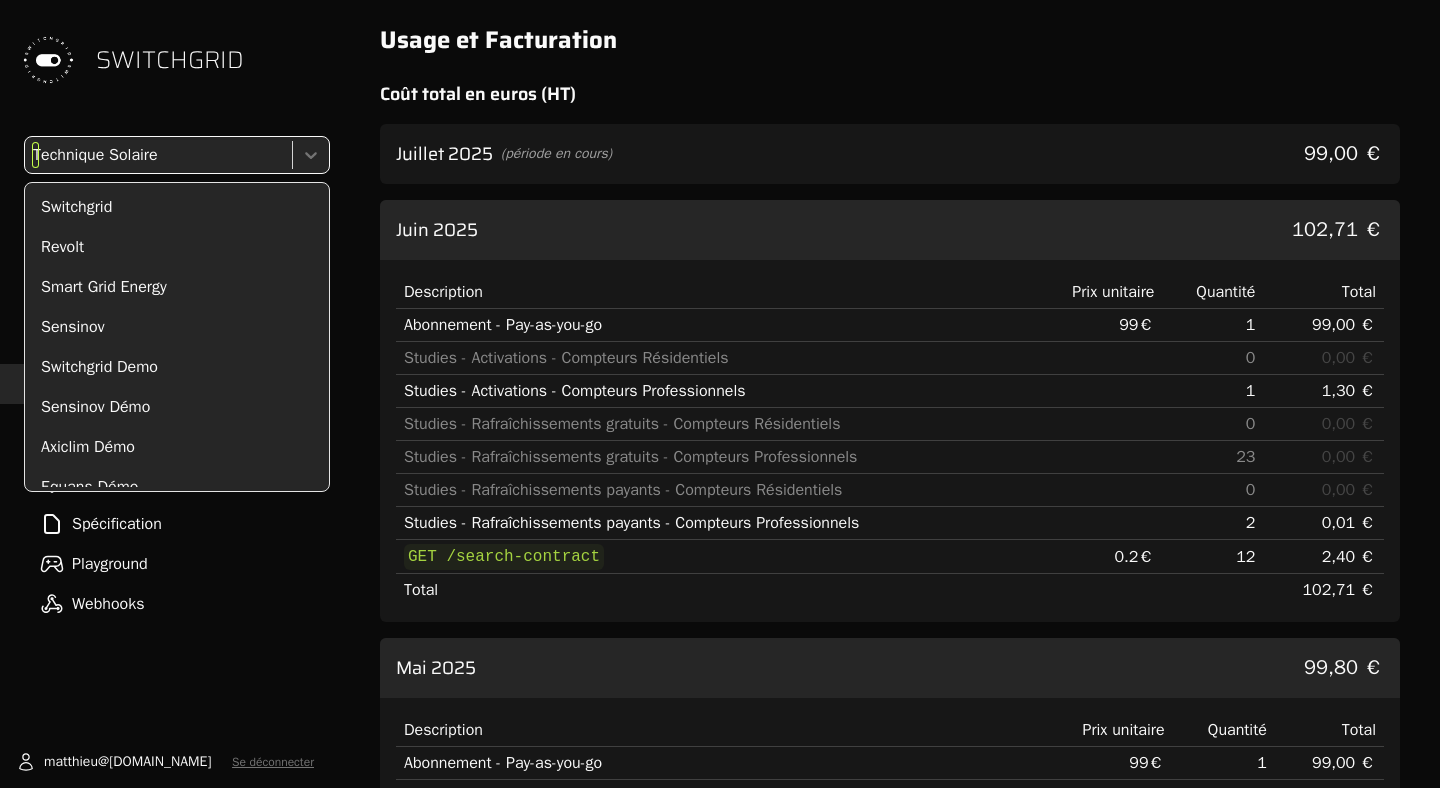 click on "Technique Solaire" at bounding box center (156, 155) 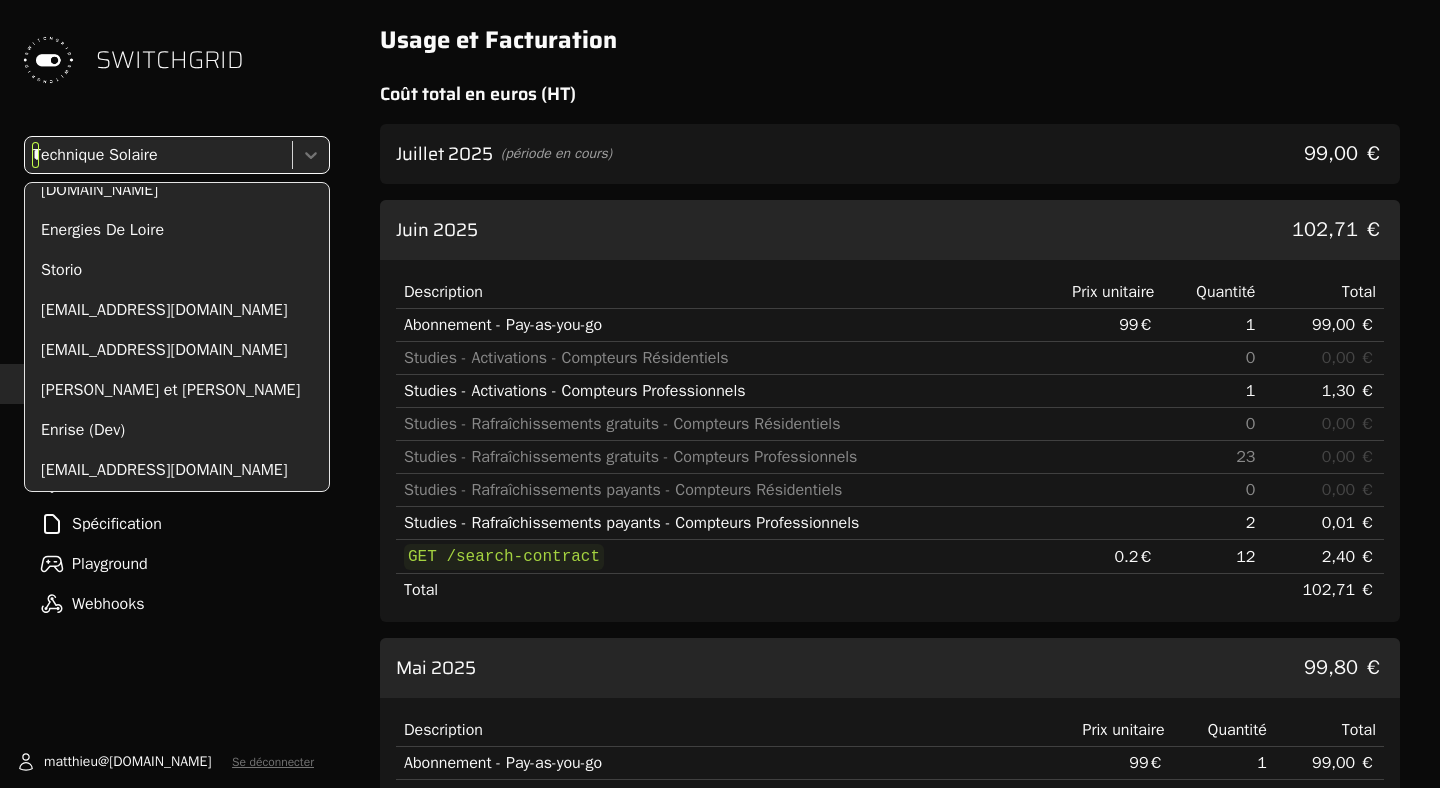 scroll, scrollTop: 0, scrollLeft: 0, axis: both 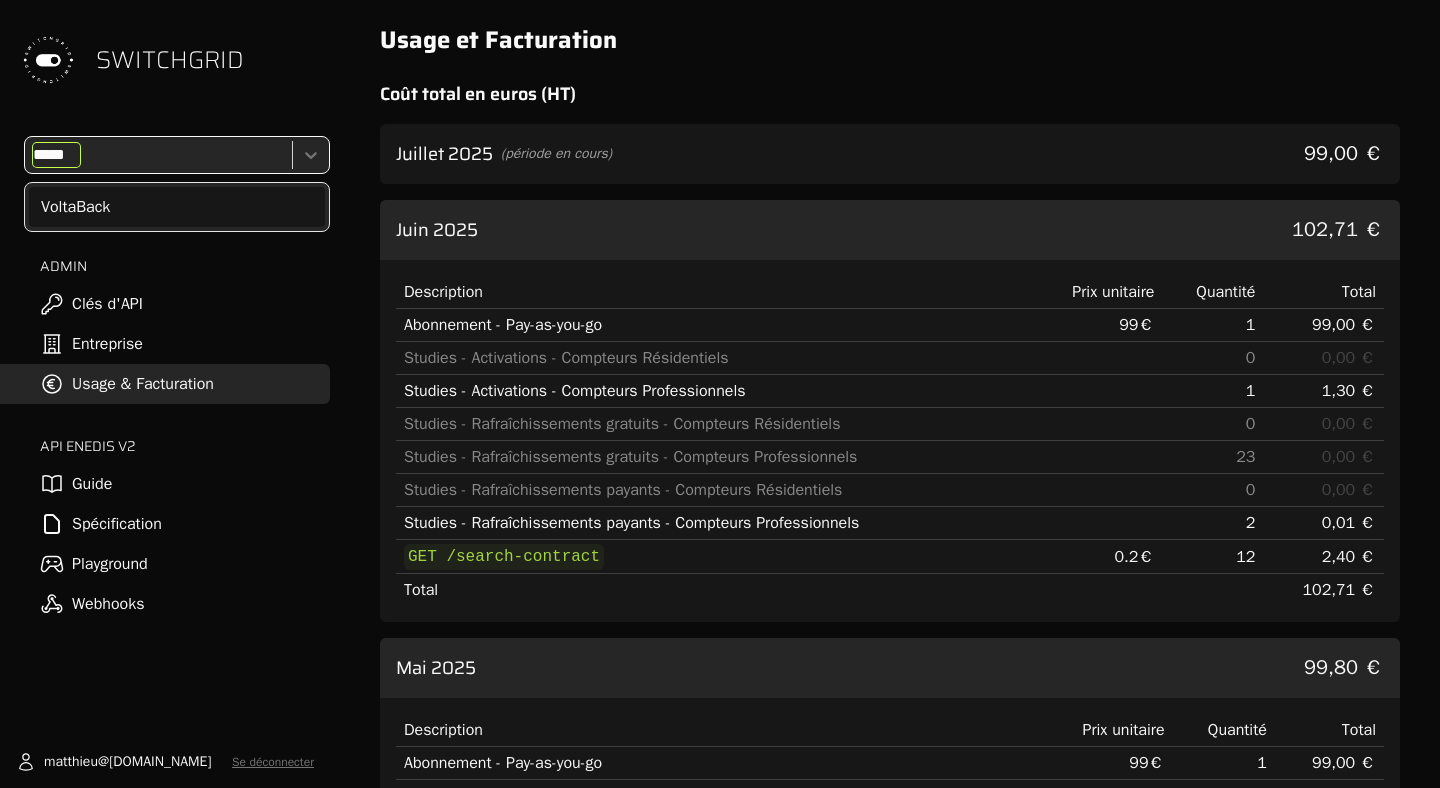 type on "******" 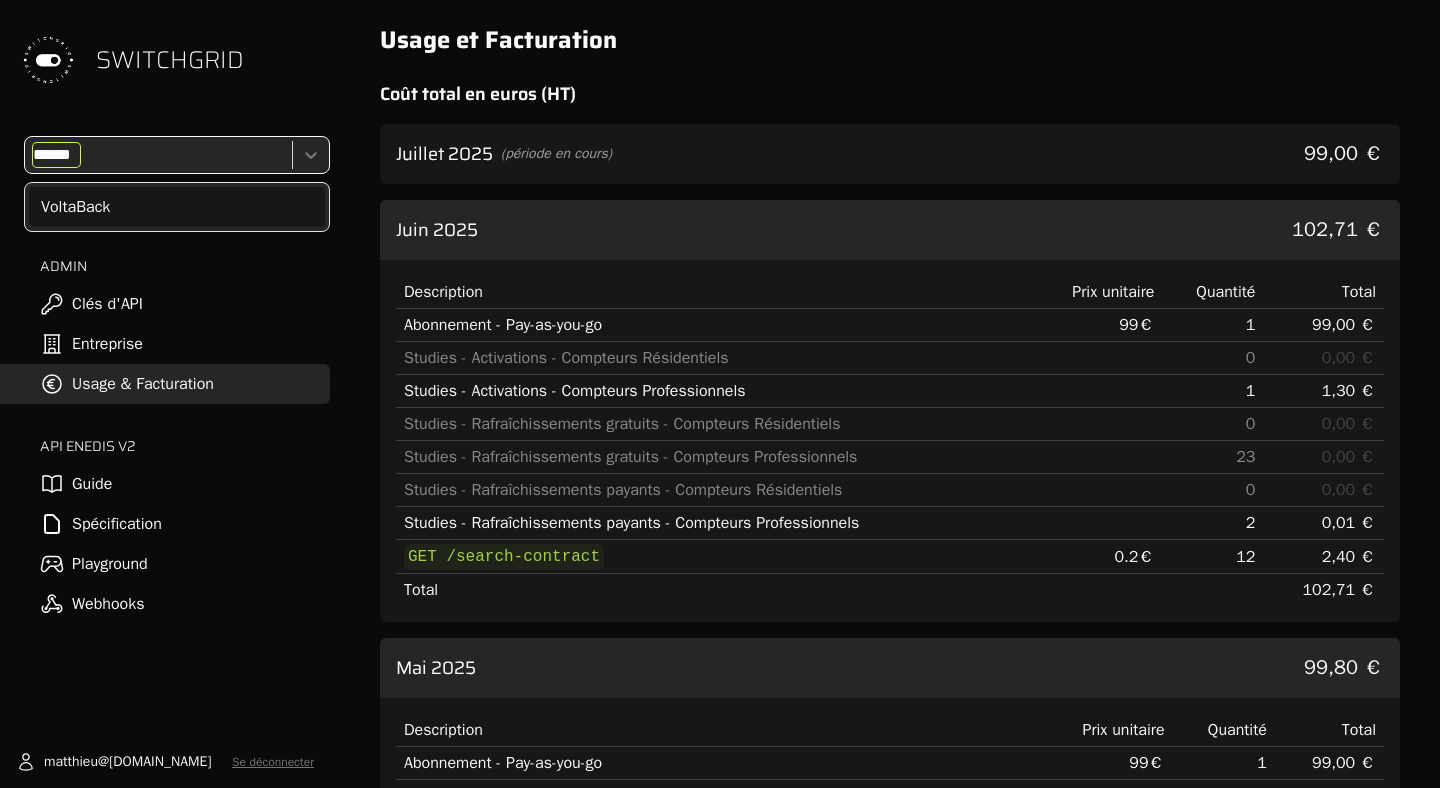 type 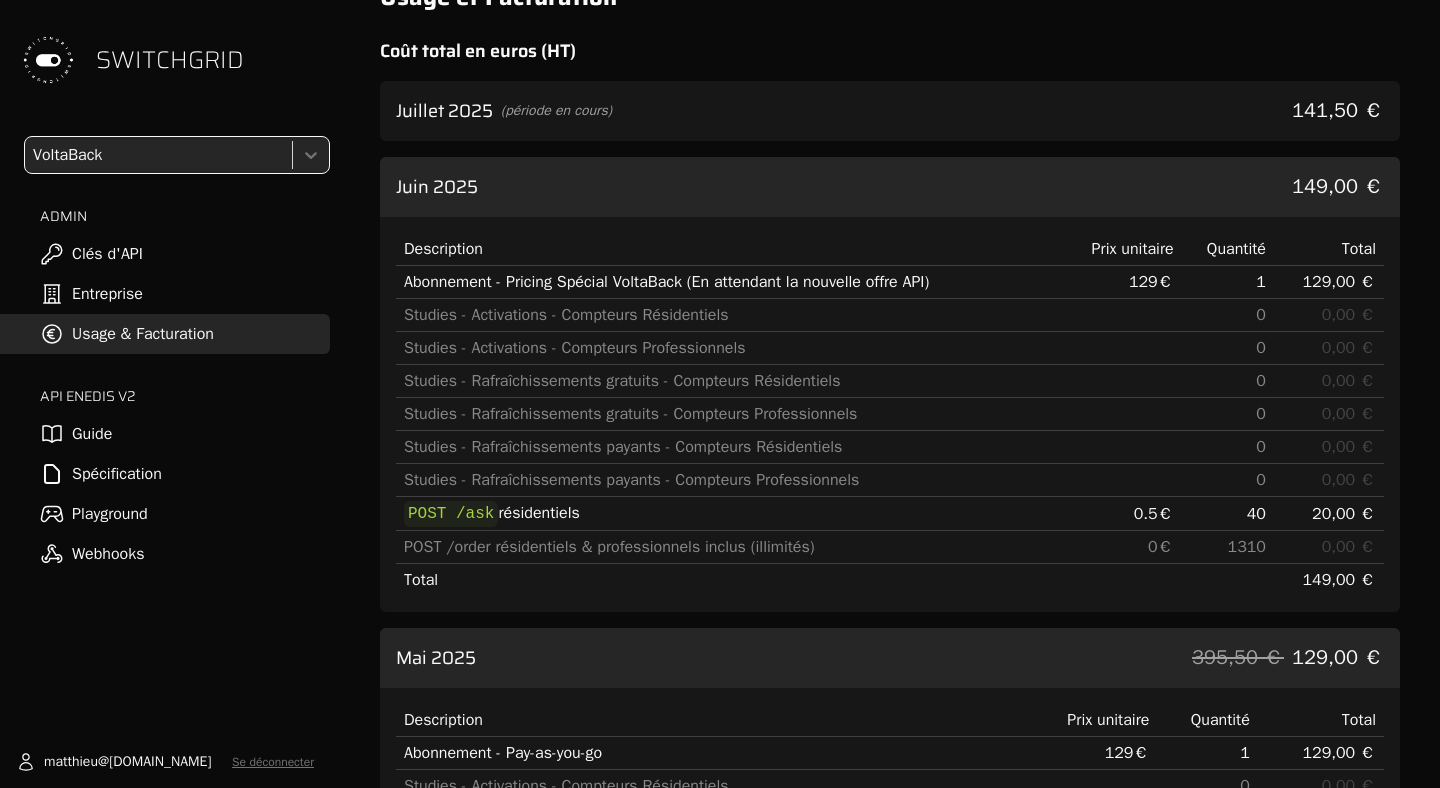scroll, scrollTop: 47, scrollLeft: 0, axis: vertical 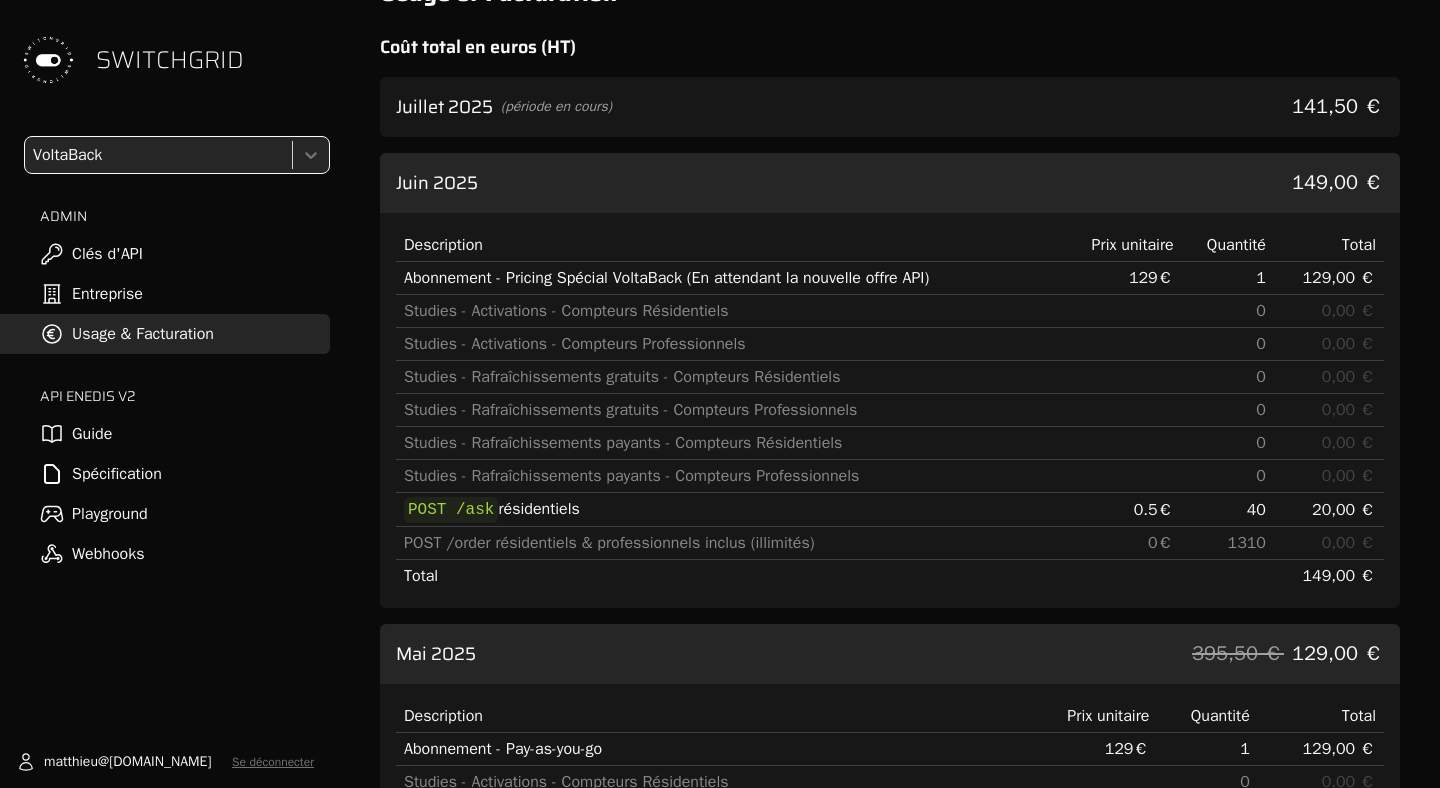 click on "Studies - Activations - Compteurs Professionnels" at bounding box center (728, 344) 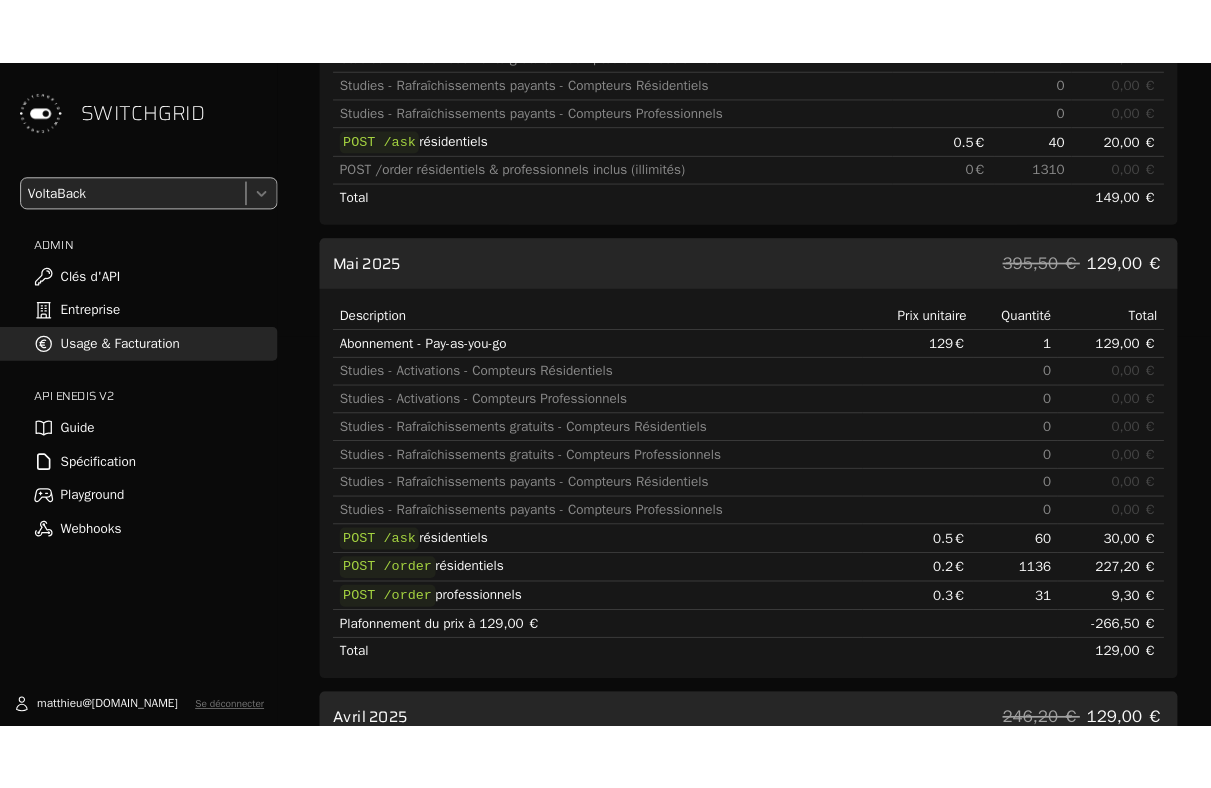 scroll, scrollTop: 0, scrollLeft: 0, axis: both 